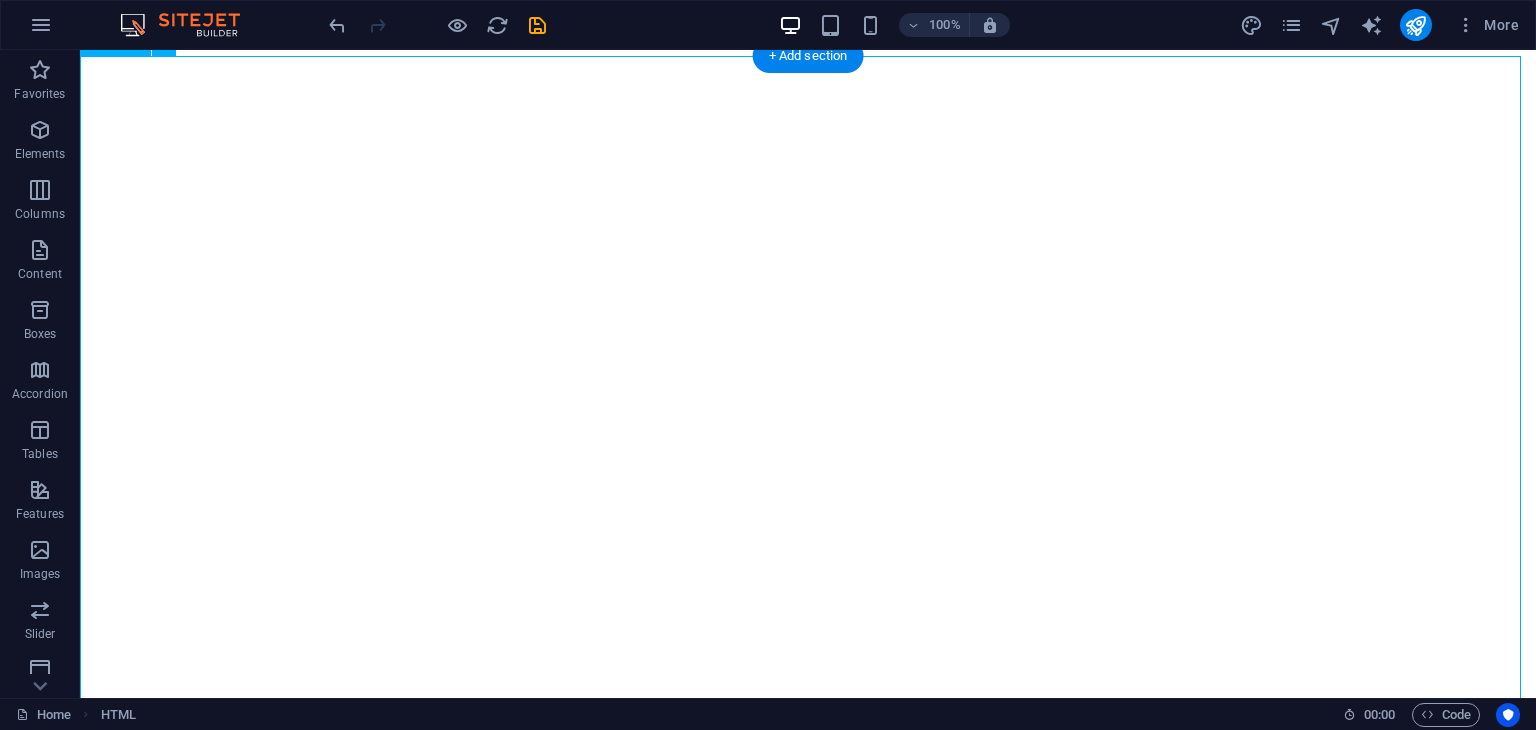 scroll, scrollTop: 0, scrollLeft: 0, axis: both 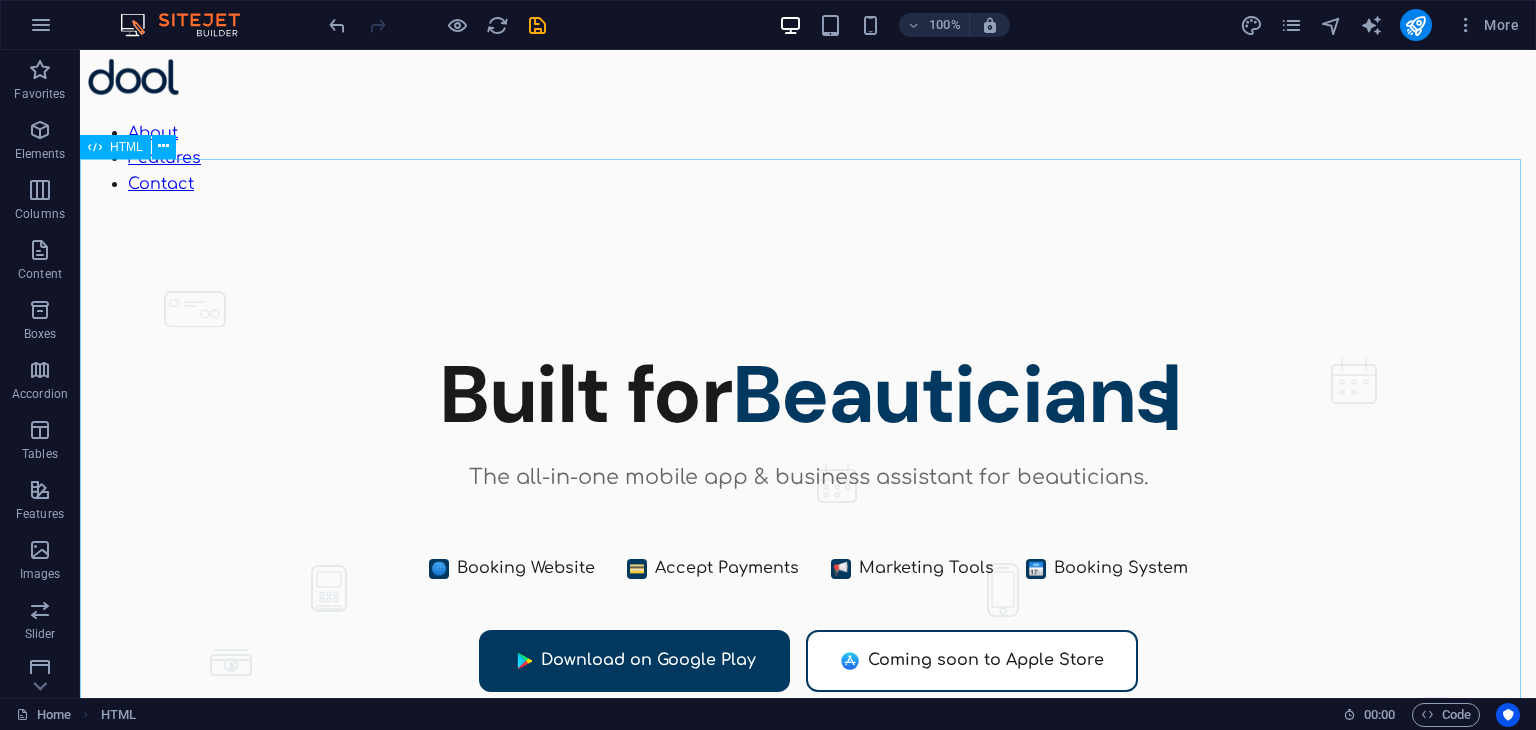 click on "HTML" at bounding box center [126, 147] 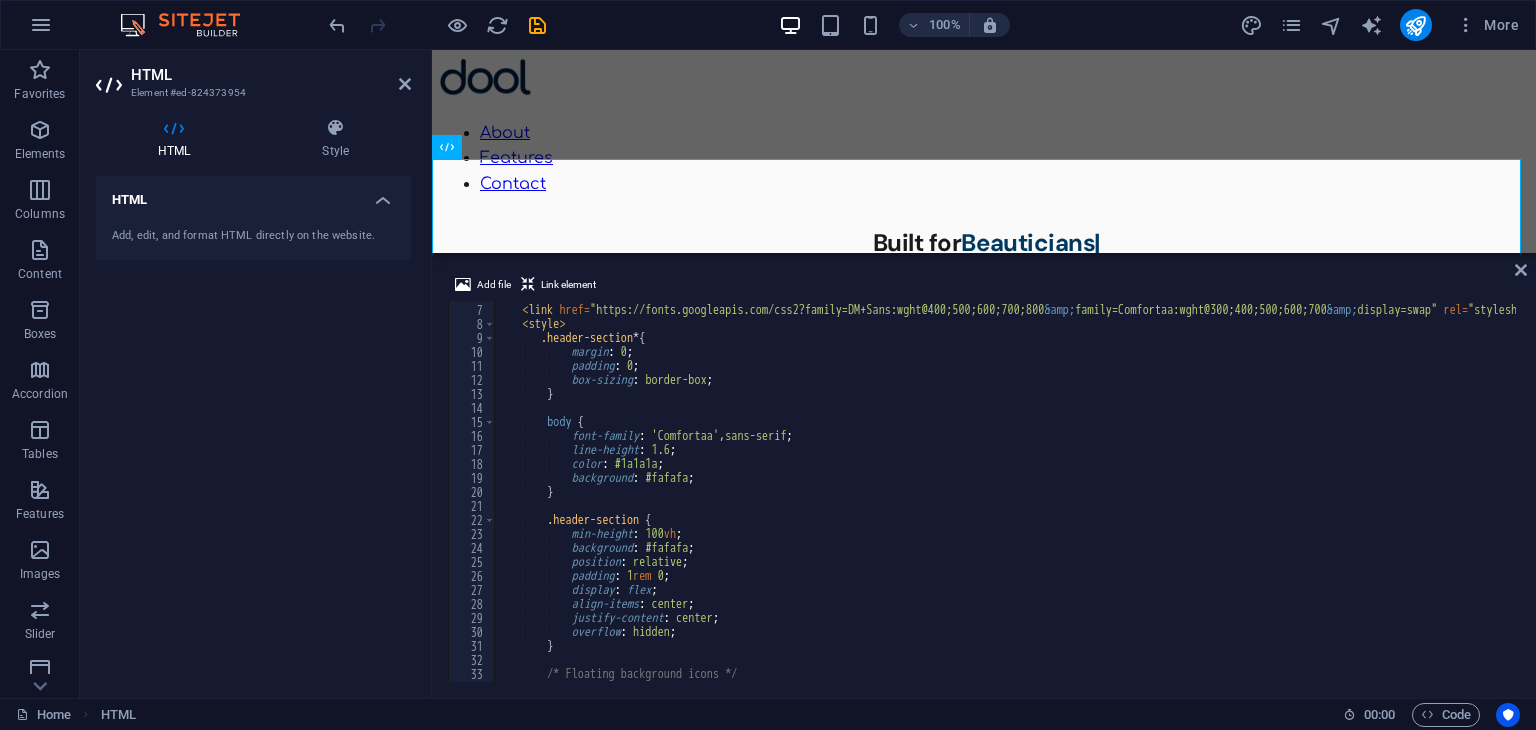scroll, scrollTop: 82, scrollLeft: 0, axis: vertical 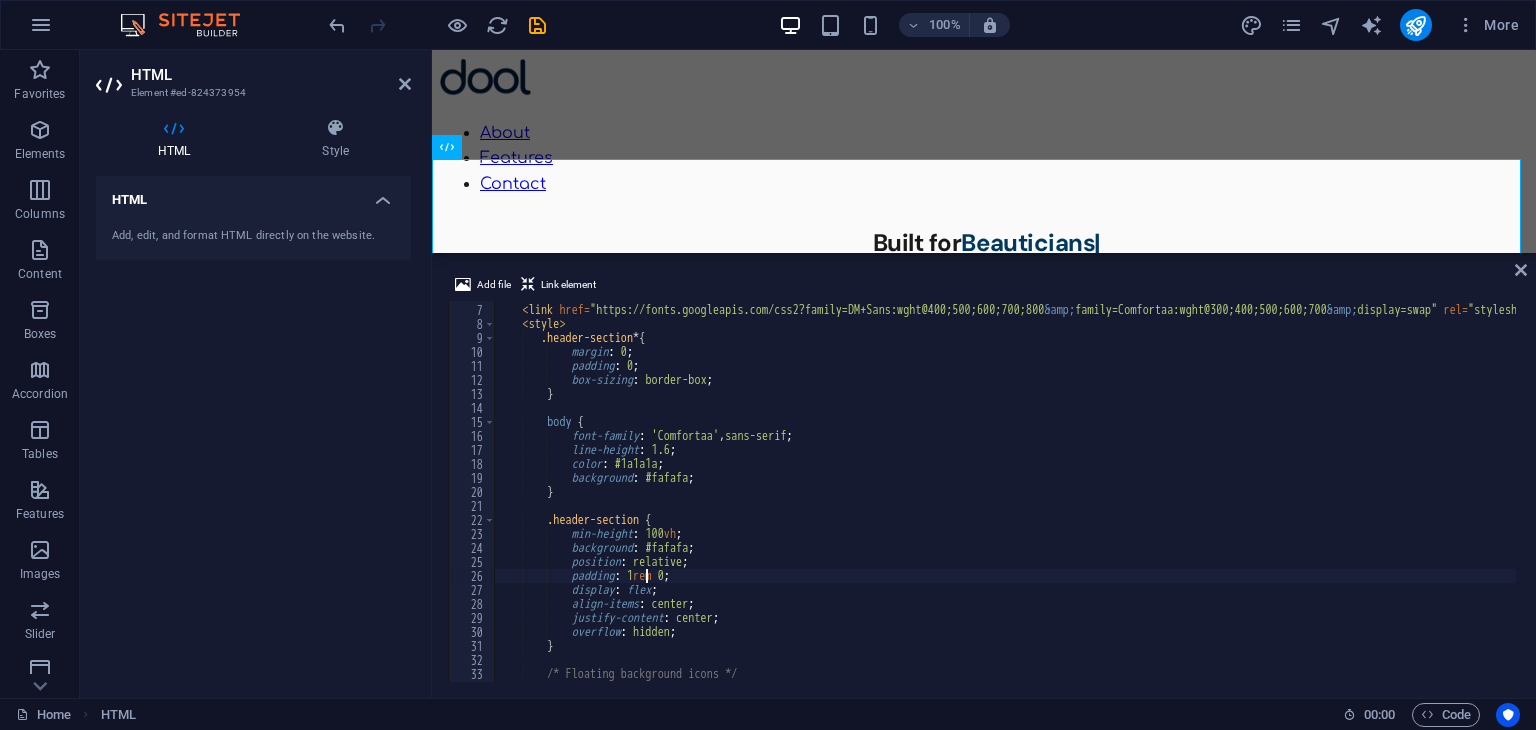 click on "< title > Dool - Business Assistant for Beauticians < / title >       < link   href = "https://fonts.googleapis.com/css2?family=DM+Sans:wght@400;500;600;700;800 &amp; family=Comfortaa:wght@300;400;500;600;700 &amp; display=swap"   rel = "stylesheet" >       < style >          .header-section  *  {                margin :   0 ;                padding :   0 ;                box-sizing :   border-box ;           }           body   {                font-family :   ' Comfortaa ' ,  sans-serif ;                line-height :   1.6 ;                color :   #1a1a1a ;                background :   #fafafa ;           }           .header-section   {                min-height :   100 vh ;                background :   #fafafa ;                position :   relative ;                padding :   1 rem   0 ;                display :   flex ;                align-items :   center ;                justify-content :   center ;                overflow :   hidden ;           }           /* Floating background icons */" at bounding box center [1074, 491] 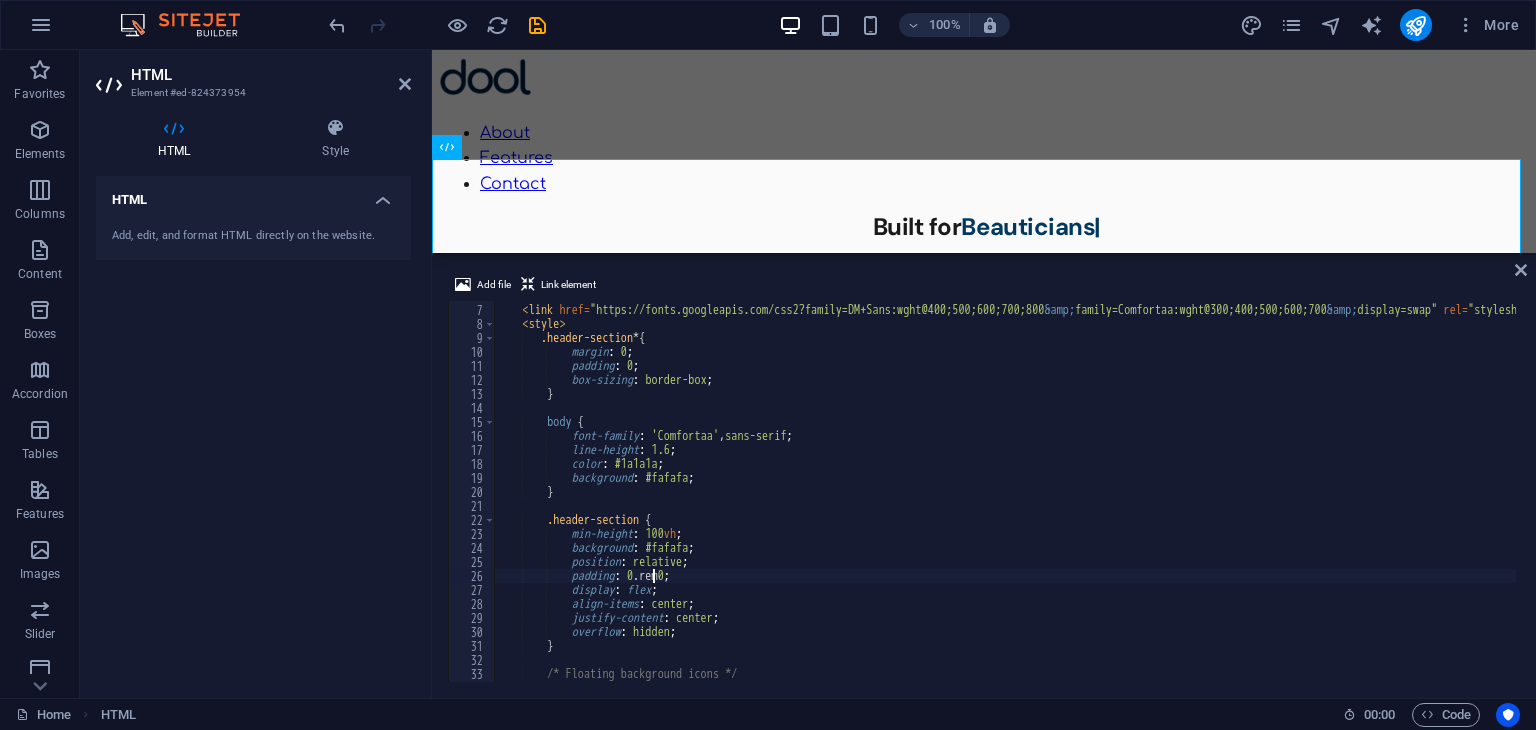scroll, scrollTop: 0, scrollLeft: 13, axis: horizontal 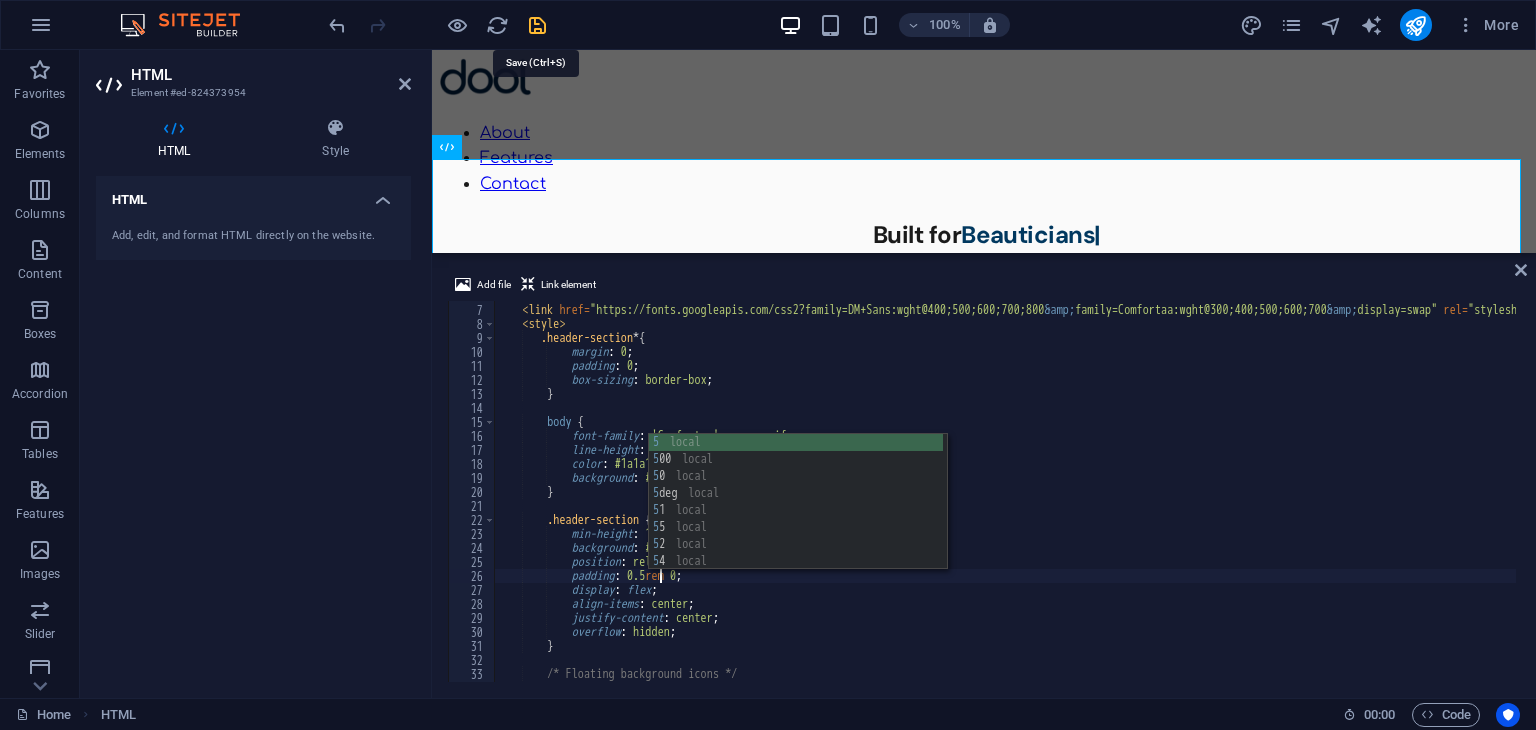type on "padding: 0.5rem 0;" 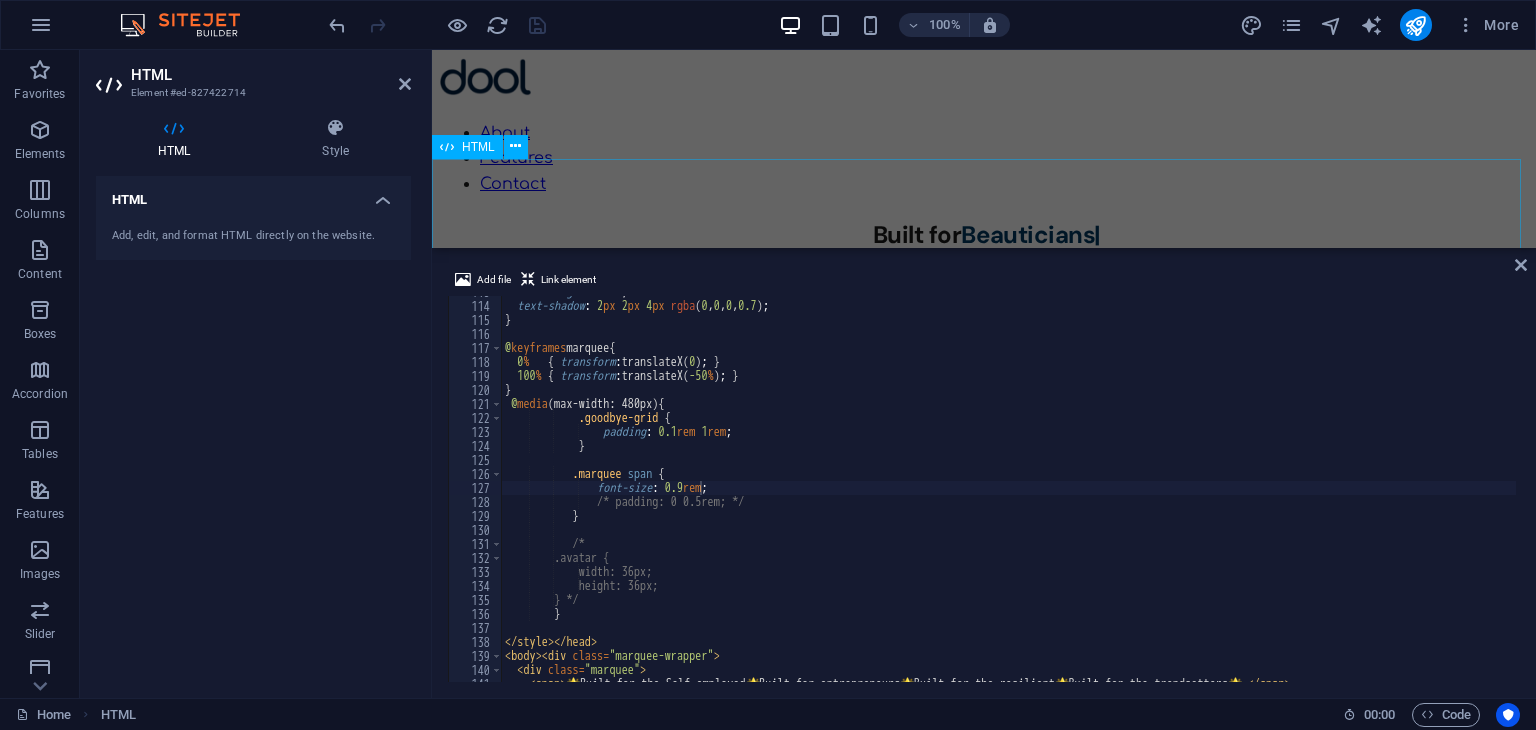 click on "Dool - Business Assistant for Beauticians
$
🌐" at bounding box center (984, 393) 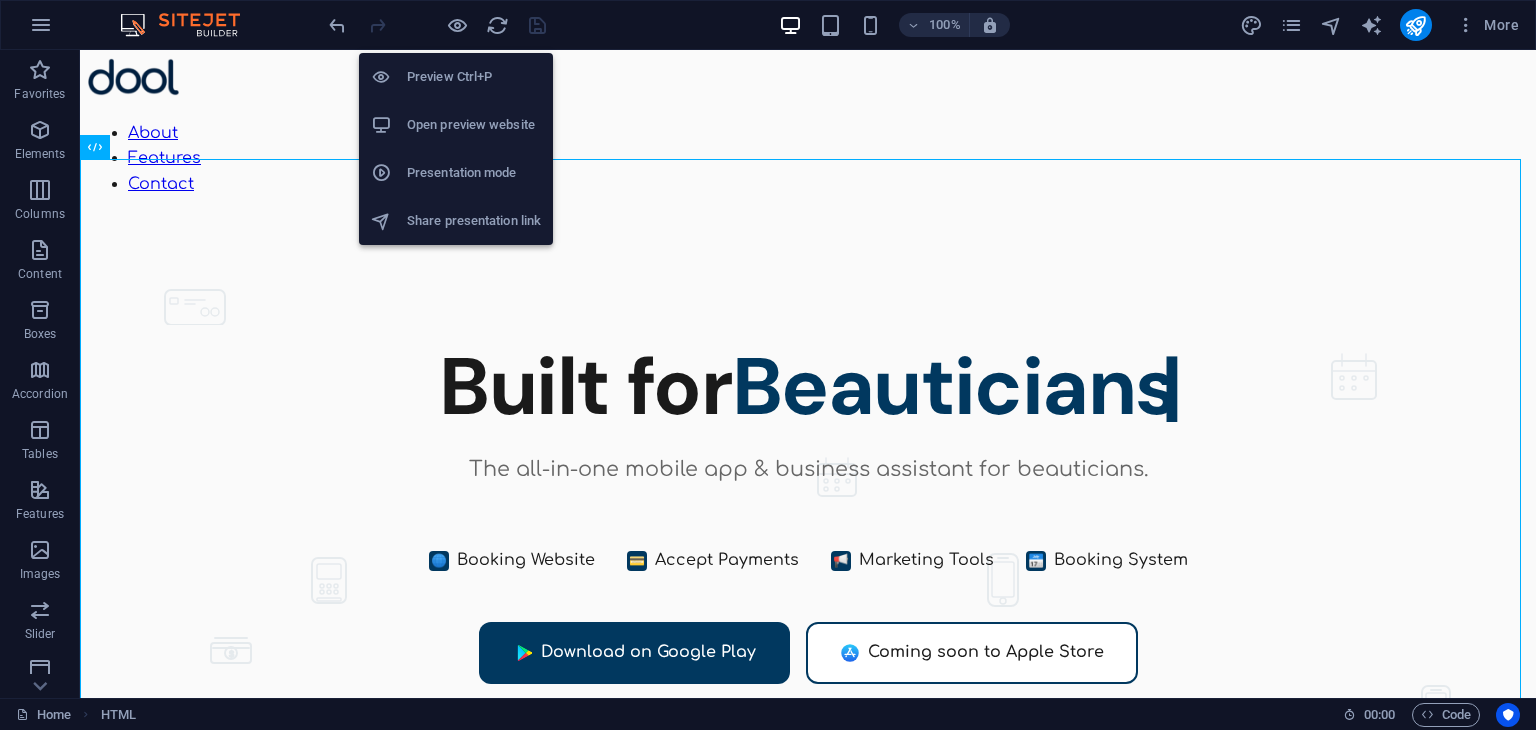 click on "Open preview website" at bounding box center [456, 125] 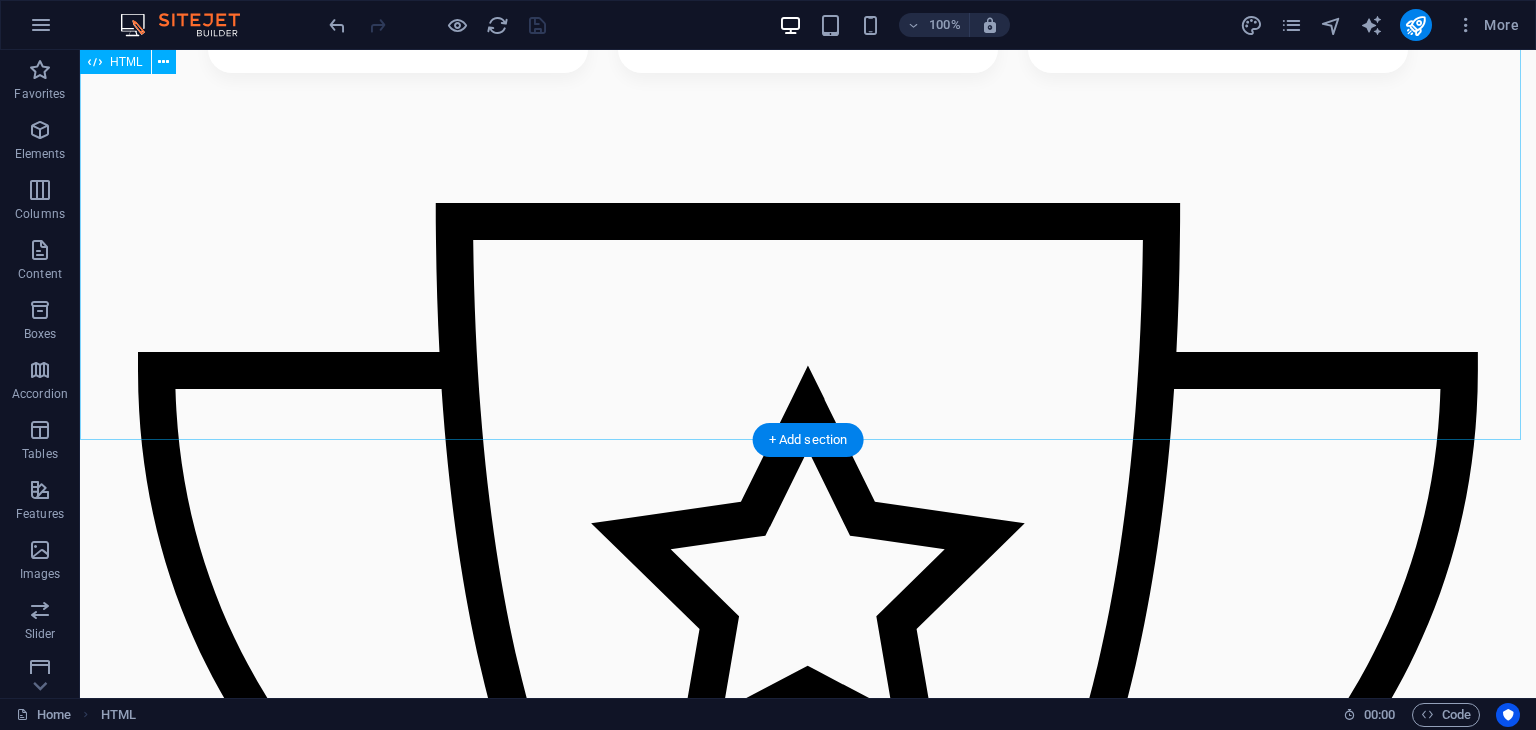 scroll, scrollTop: 1224, scrollLeft: 0, axis: vertical 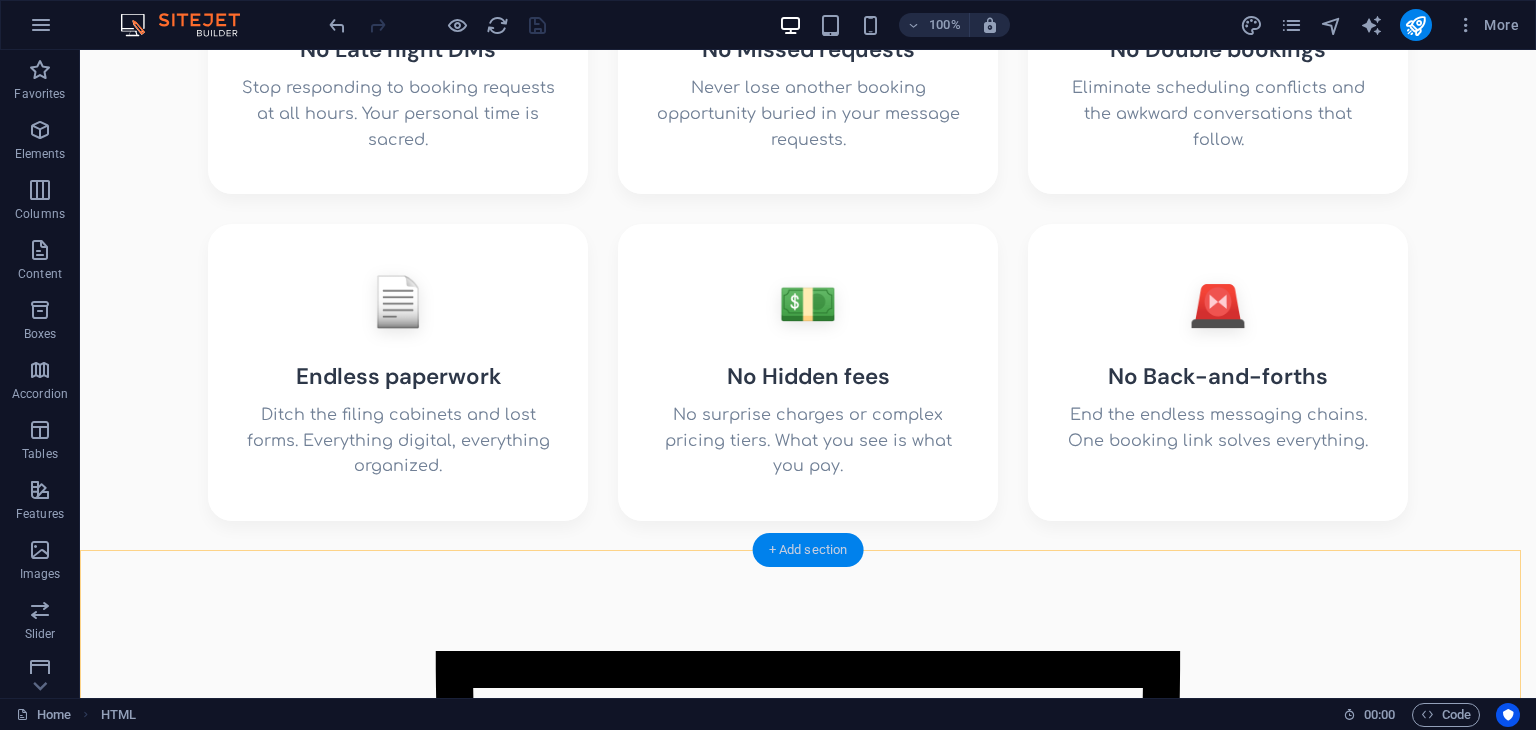 drag, startPoint x: 774, startPoint y: 546, endPoint x: 141, endPoint y: 451, distance: 640.08905 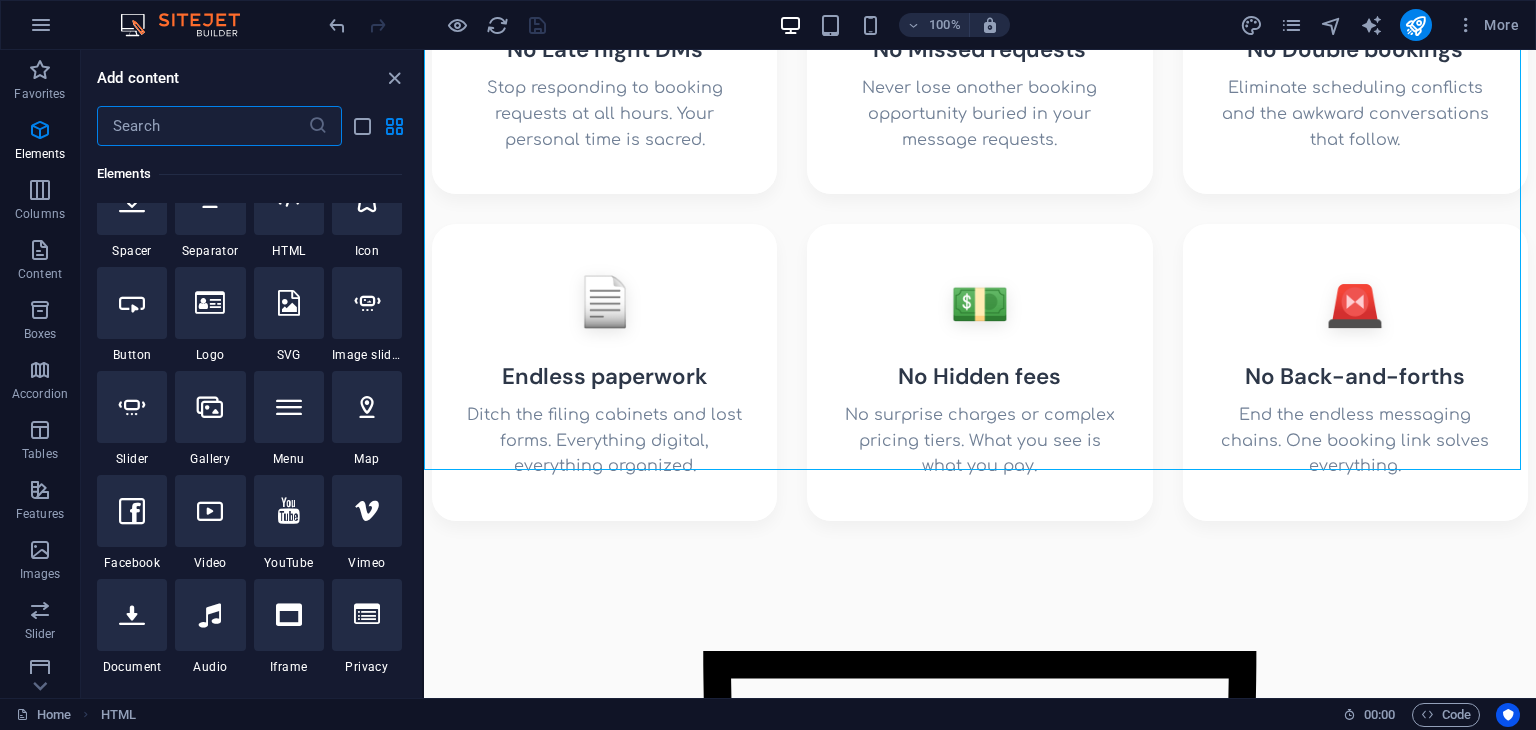 scroll, scrollTop: 355, scrollLeft: 0, axis: vertical 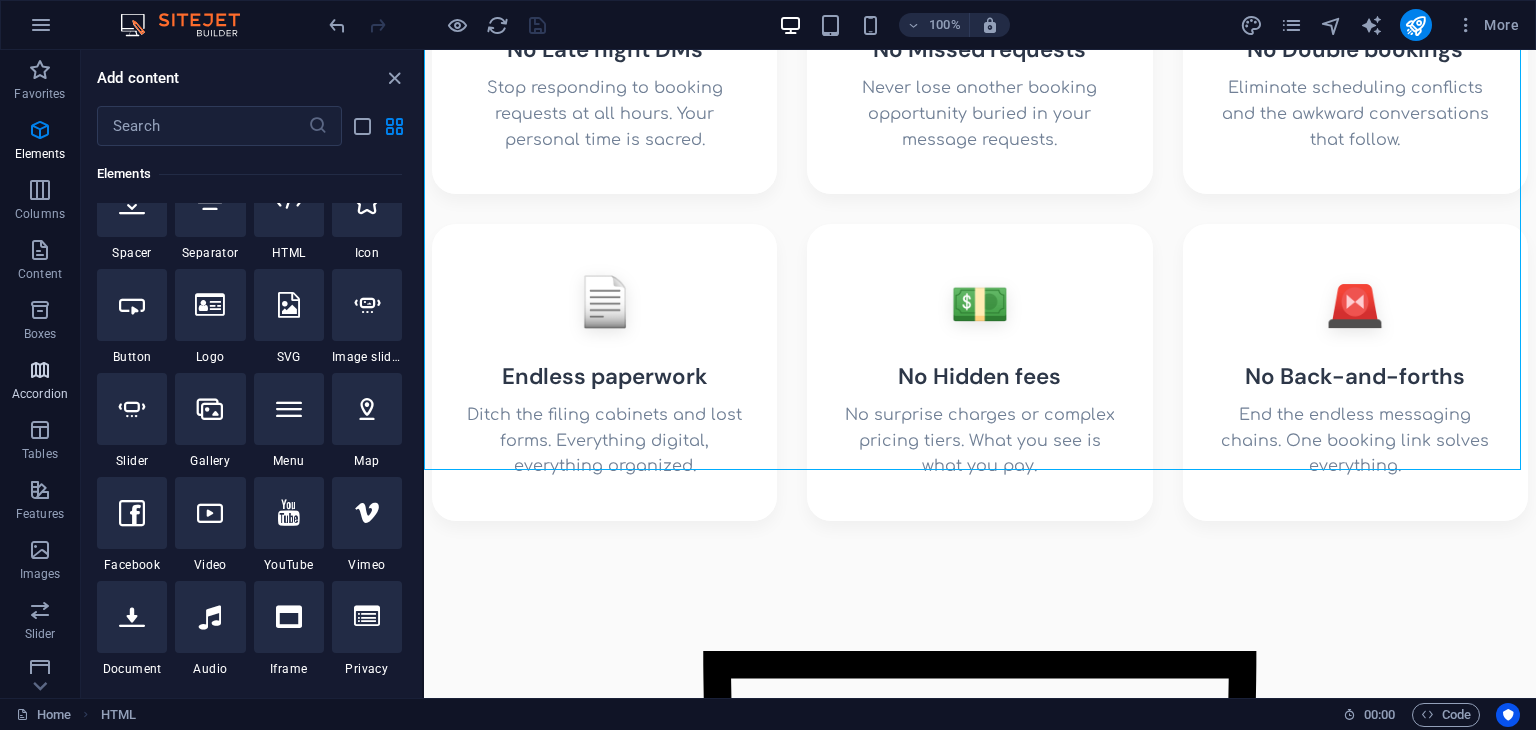 click at bounding box center [40, 370] 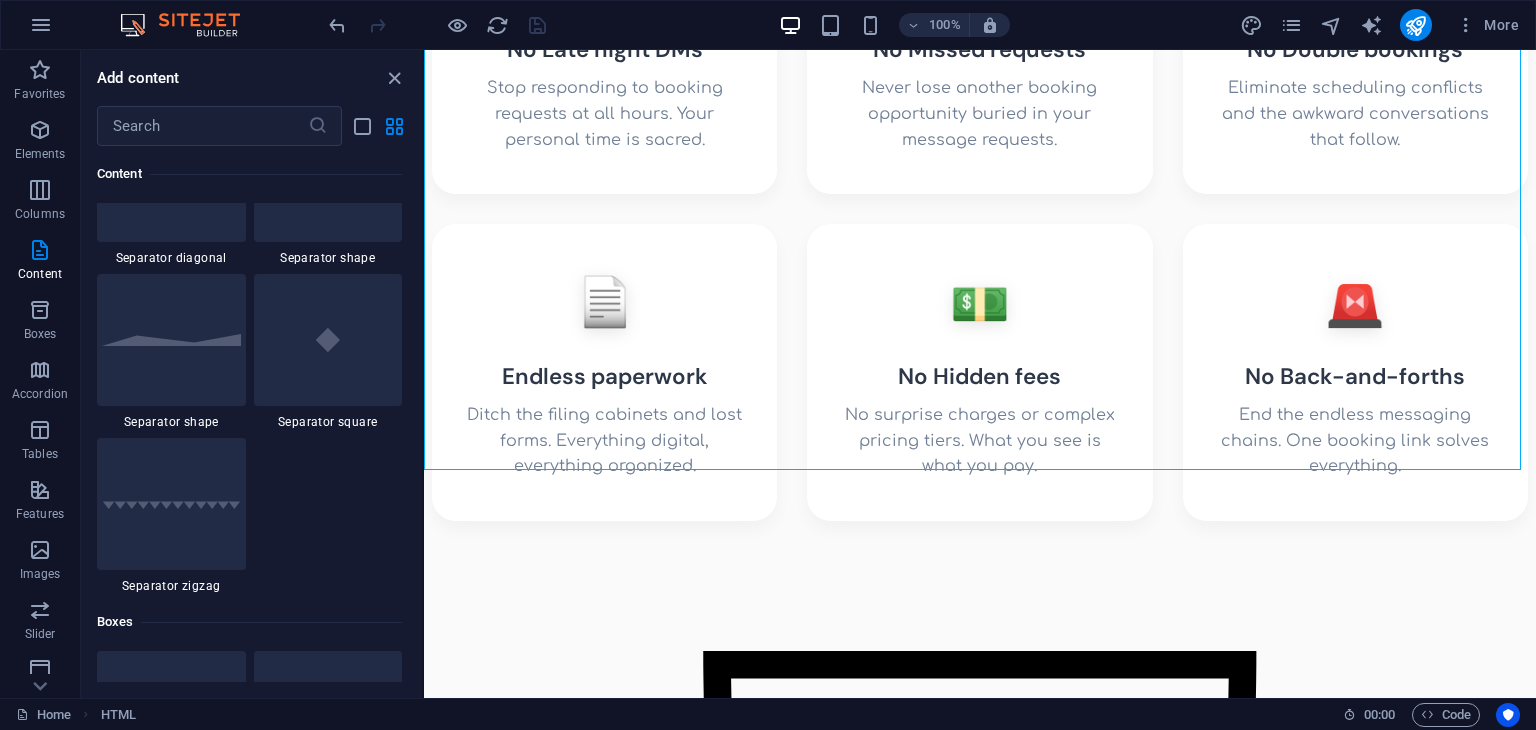 scroll, scrollTop: 5032, scrollLeft: 0, axis: vertical 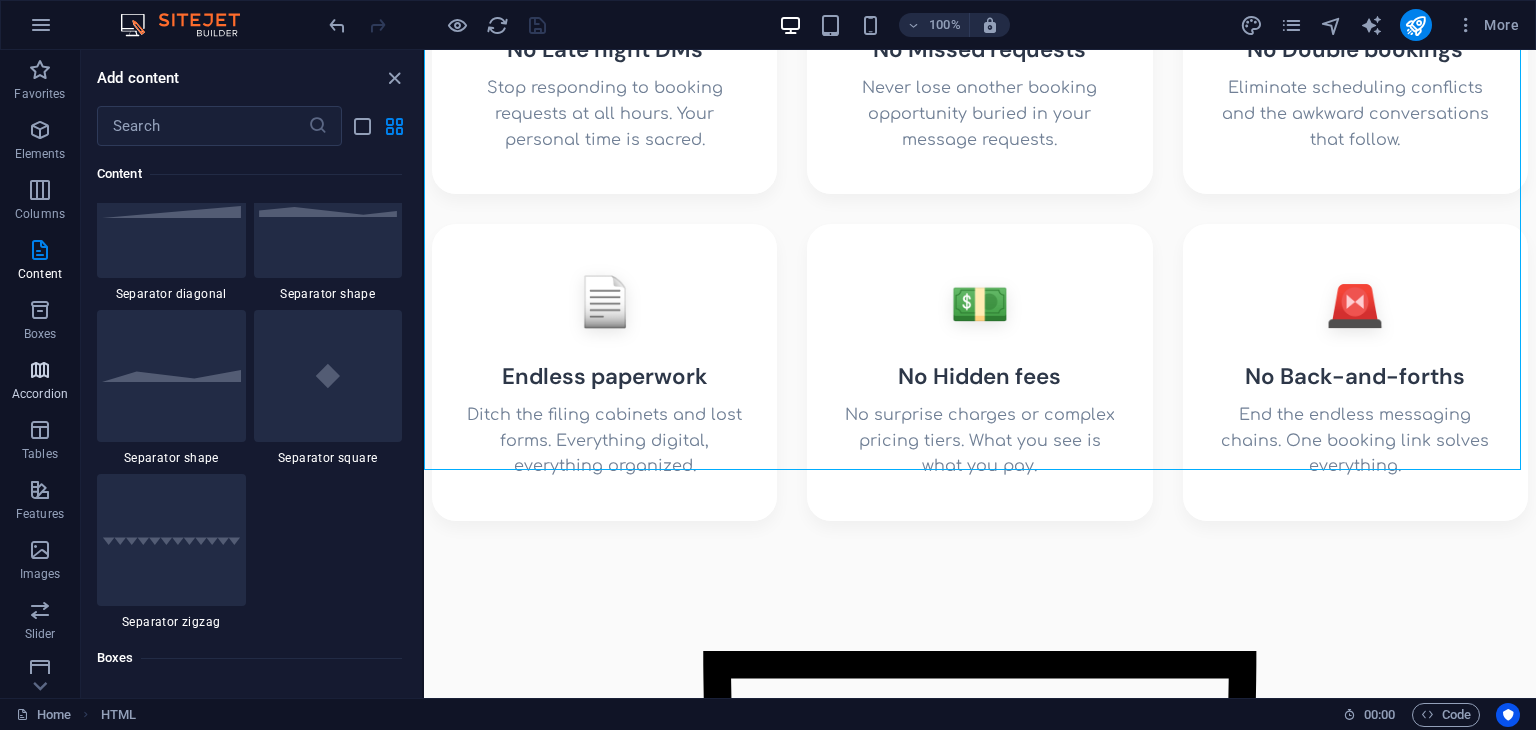 click on "Accordion" at bounding box center (40, 394) 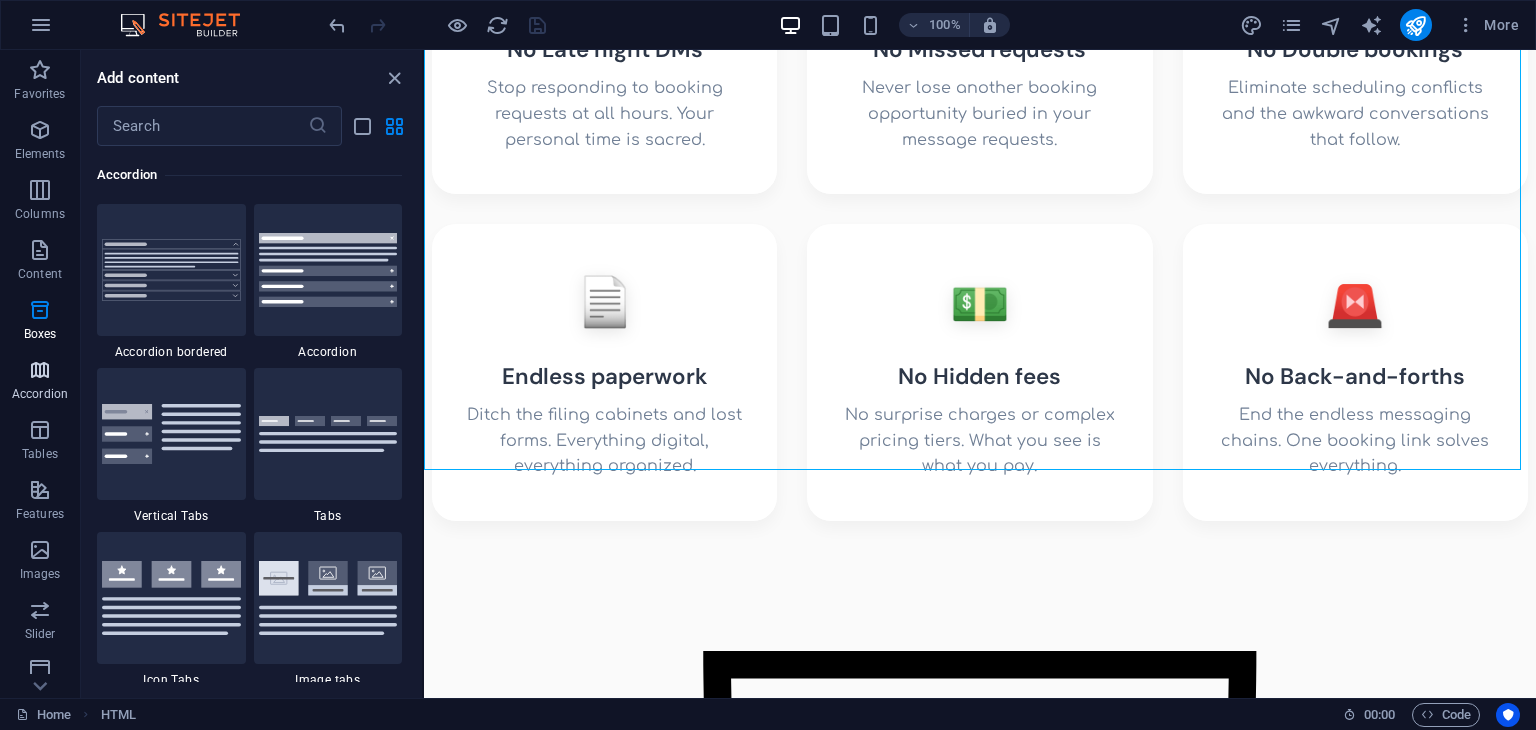 scroll, scrollTop: 6384, scrollLeft: 0, axis: vertical 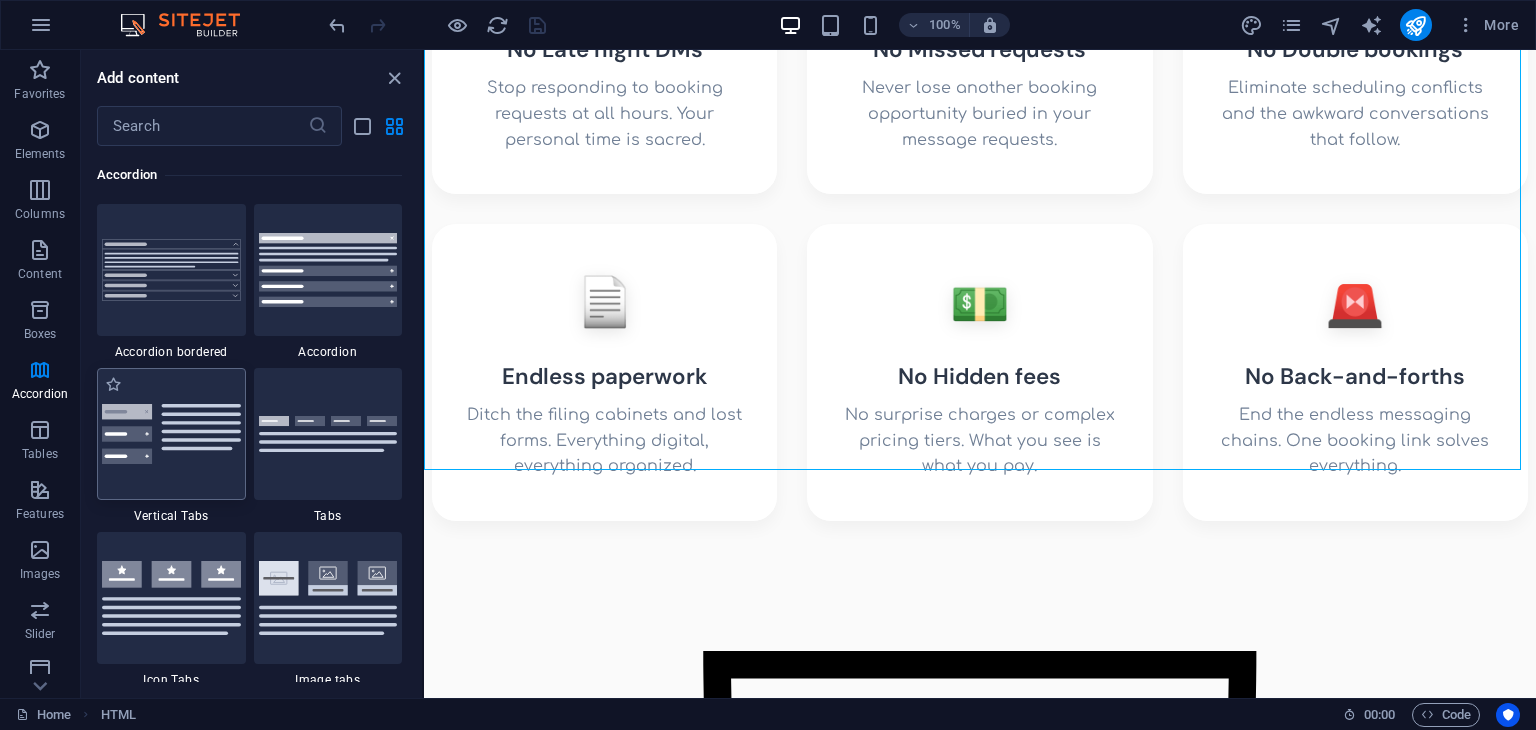 drag, startPoint x: 196, startPoint y: 457, endPoint x: 24, endPoint y: 508, distance: 179.40178 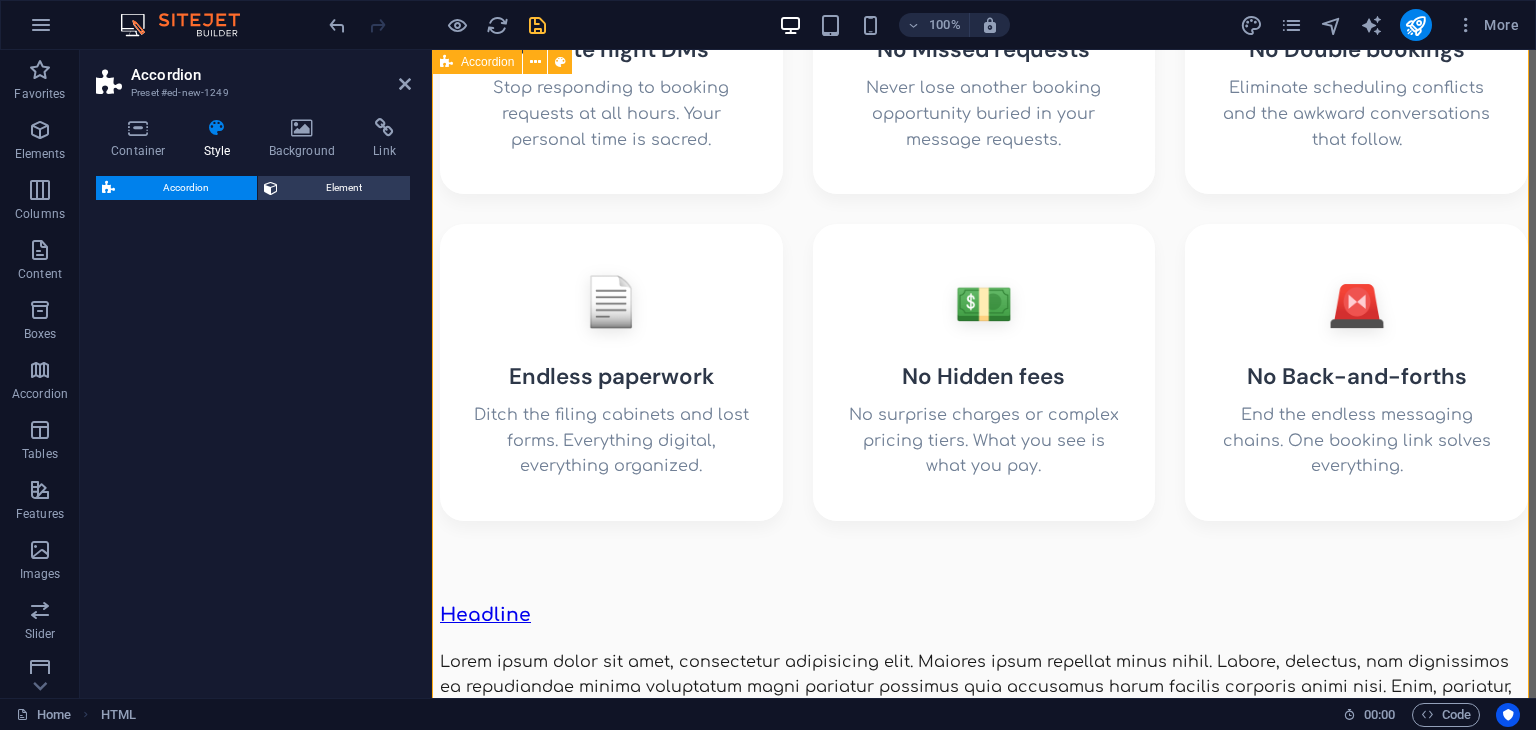 select on "rem" 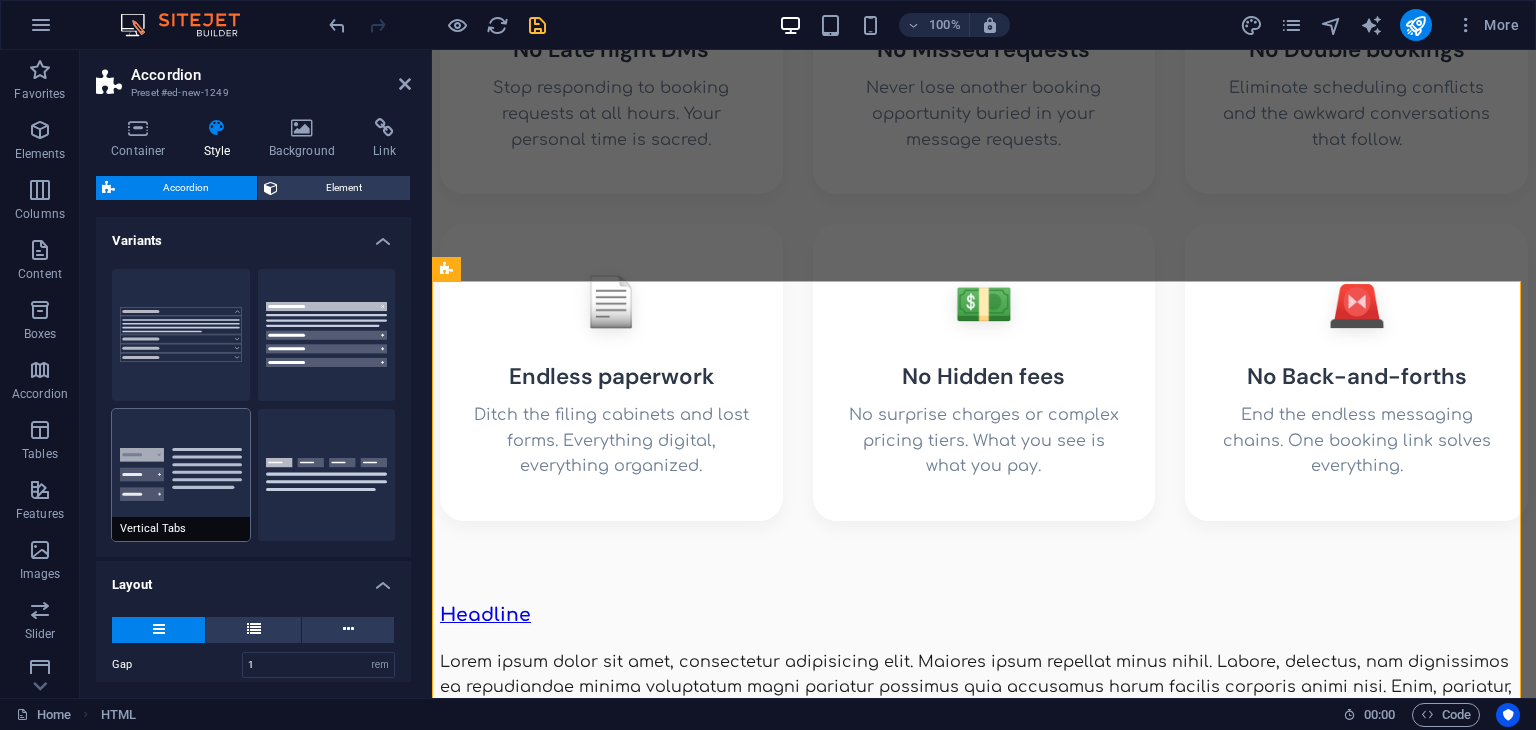 scroll, scrollTop: 1494, scrollLeft: 0, axis: vertical 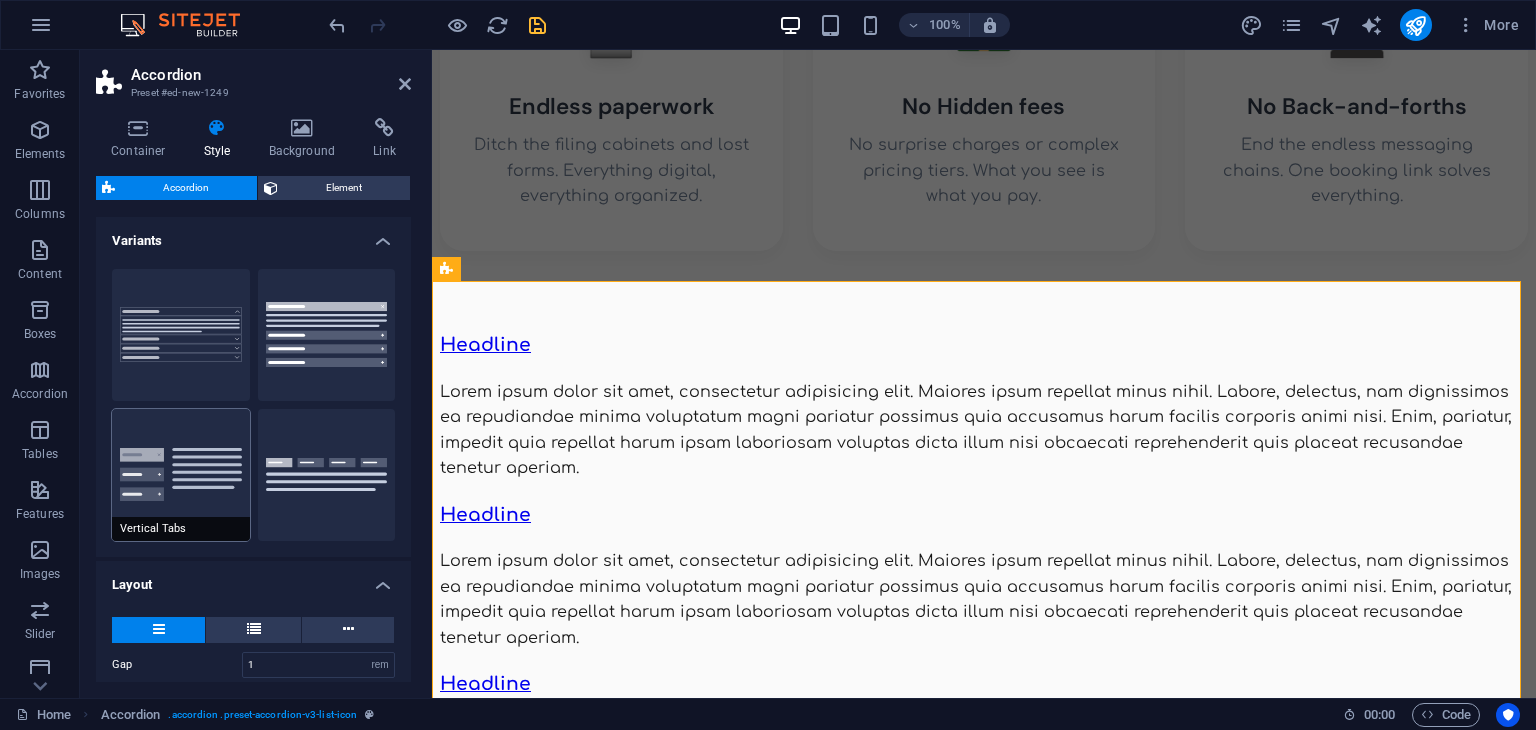 click on "Vertical Tabs" at bounding box center [181, 475] 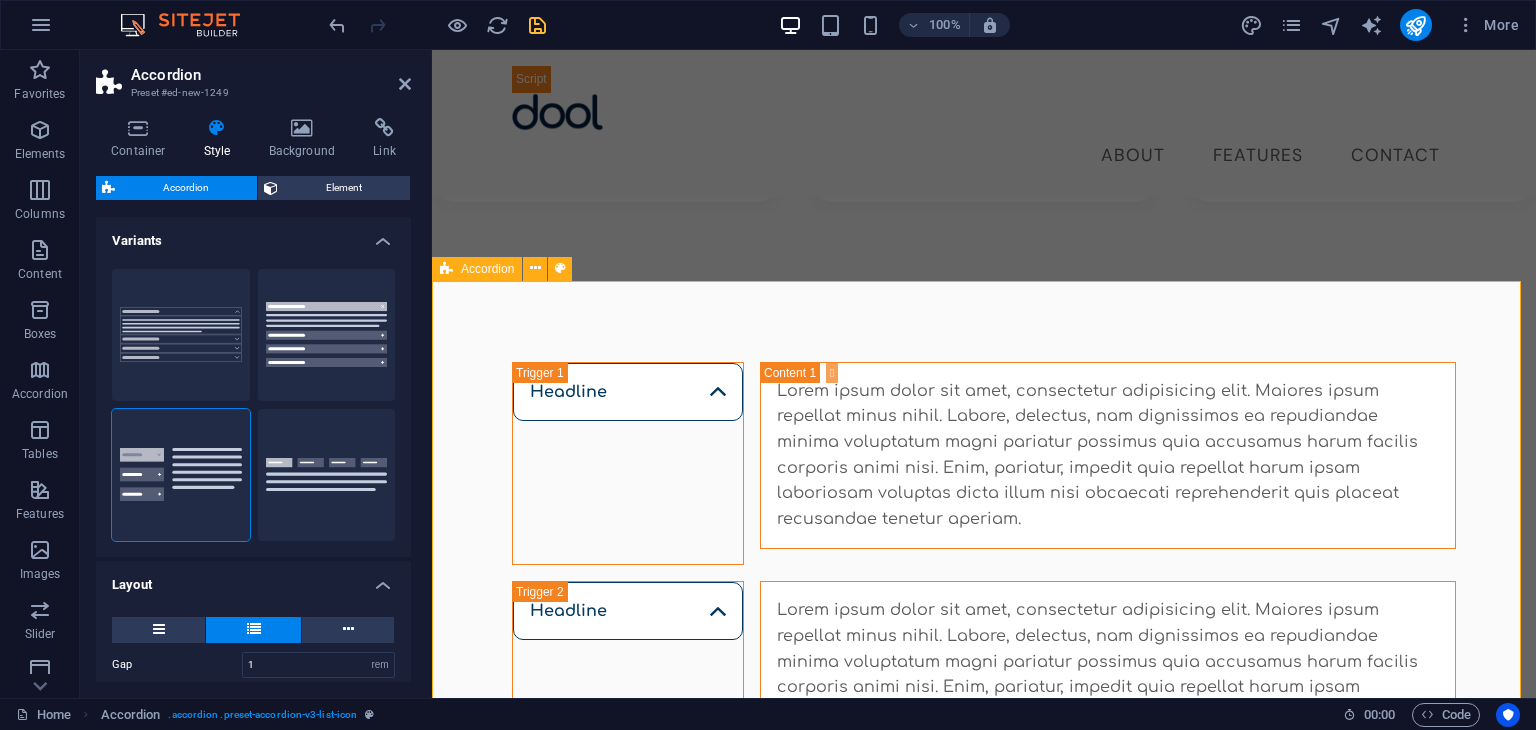 click on "Accordion Preset #ed-new-1249
Container Style Background Link Size Height Default px rem % vh vw Min. height None px rem % vh vw Width Default px rem % em vh vw Min. width None px rem % vh vw Content width Default Custom width Width Default px rem % em vh vw Min. width None px rem % vh vw Default padding Custom spacing Default content width and padding can be changed under Design. Edit design Layout (Flexbox) Alignment Determines the flex direction. Default Main axis Determine how elements should behave along the main axis inside this container (justify content). Default Side axis Control the vertical direction of the element inside of the container (align items). Default Wrap Default On Off Fill Controls the distances and direction of elements on the y-axis across several lines (align content). Default Accessibility ARIA helps assistive technologies (like screen readers) to understand the role, state, and behavior of web elements Role The ARIA role defines the purpose of an element.  None %" at bounding box center (808, 374) 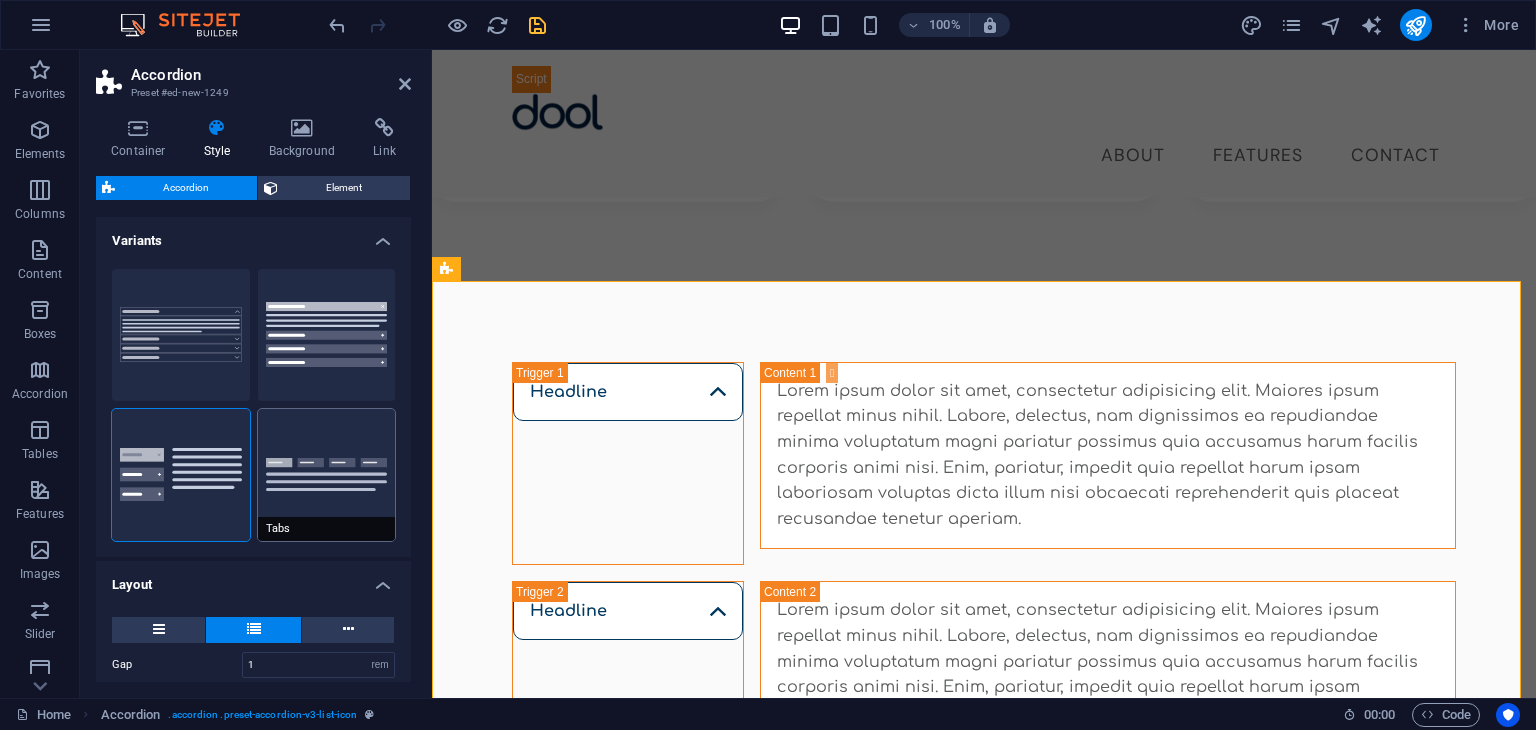 scroll, scrollTop: 232, scrollLeft: 0, axis: vertical 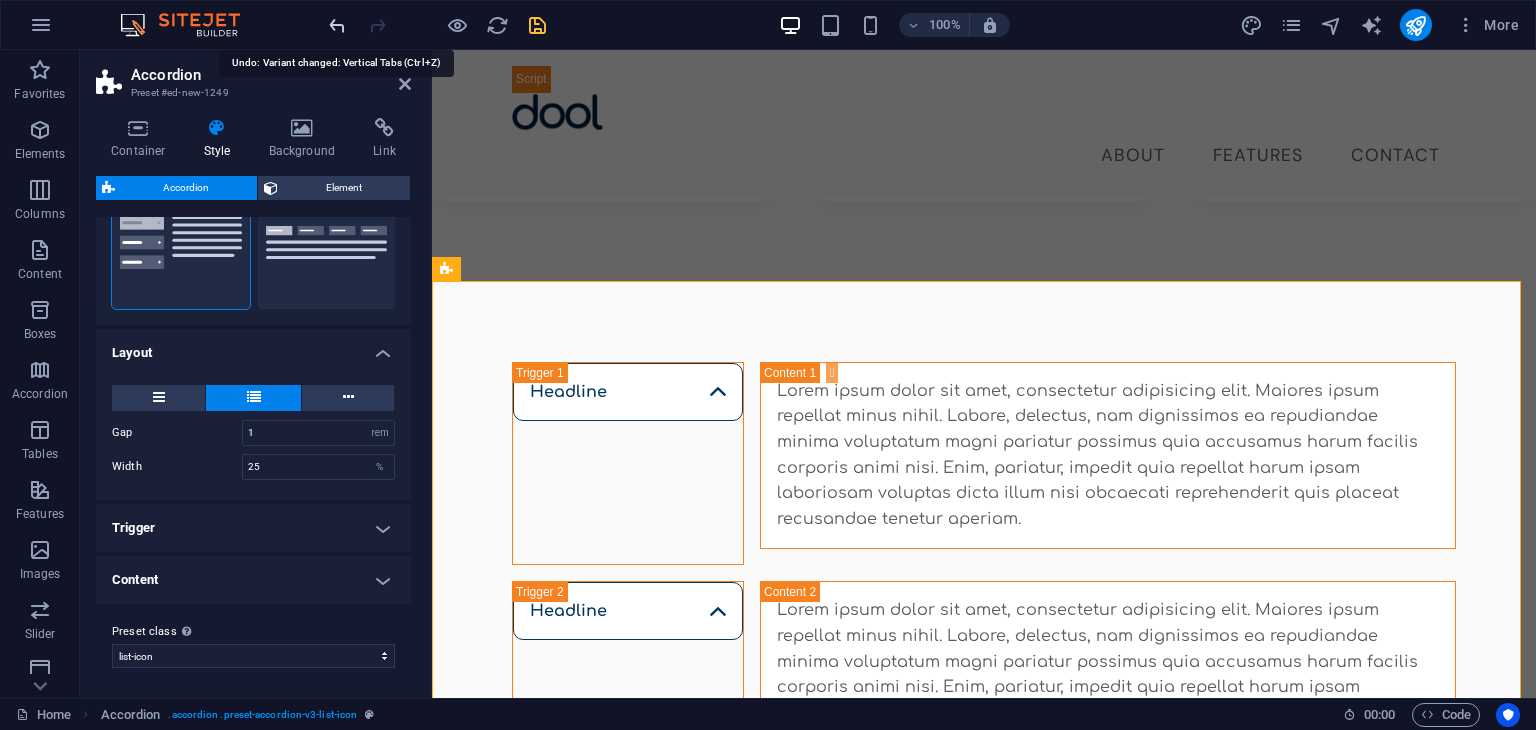 click at bounding box center (337, 25) 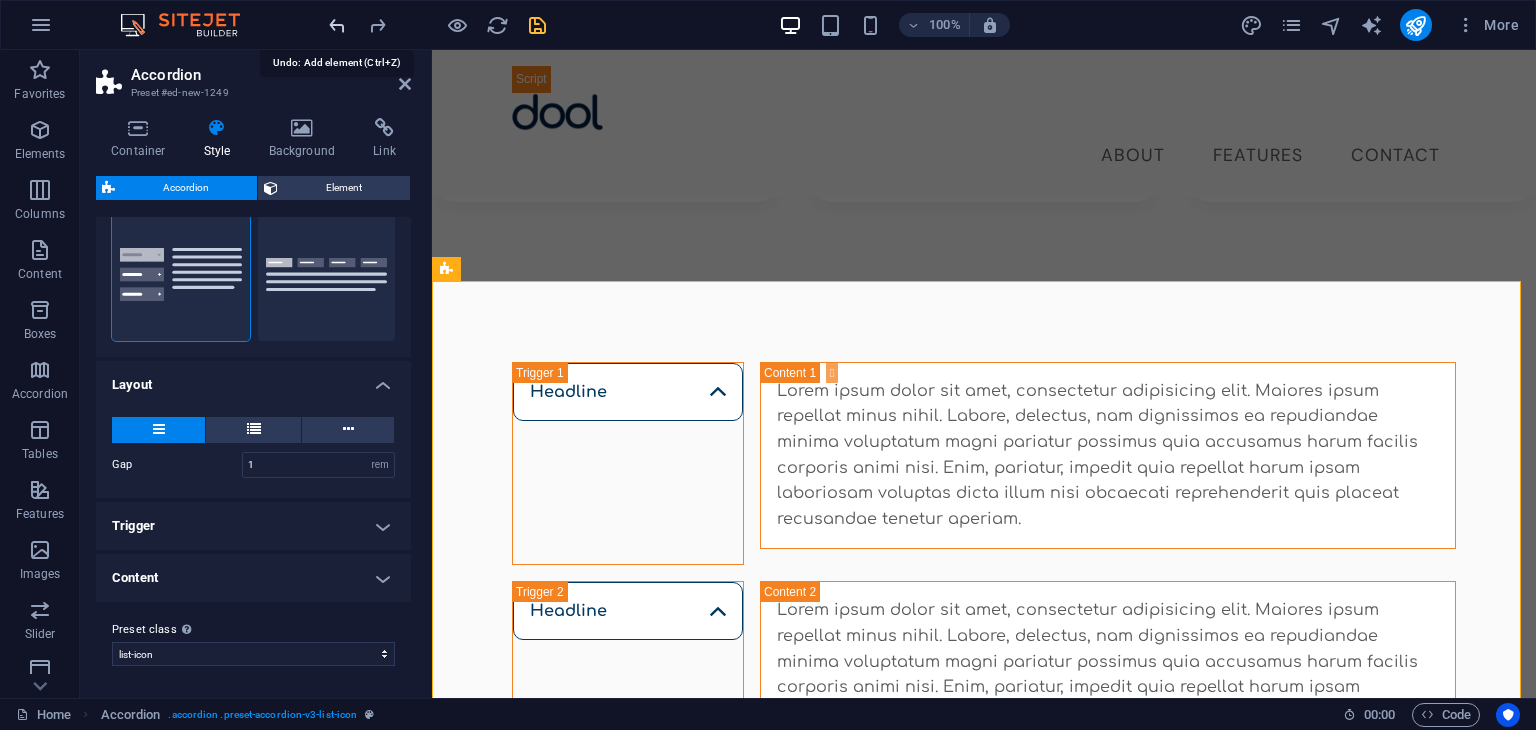 scroll, scrollTop: 199, scrollLeft: 0, axis: vertical 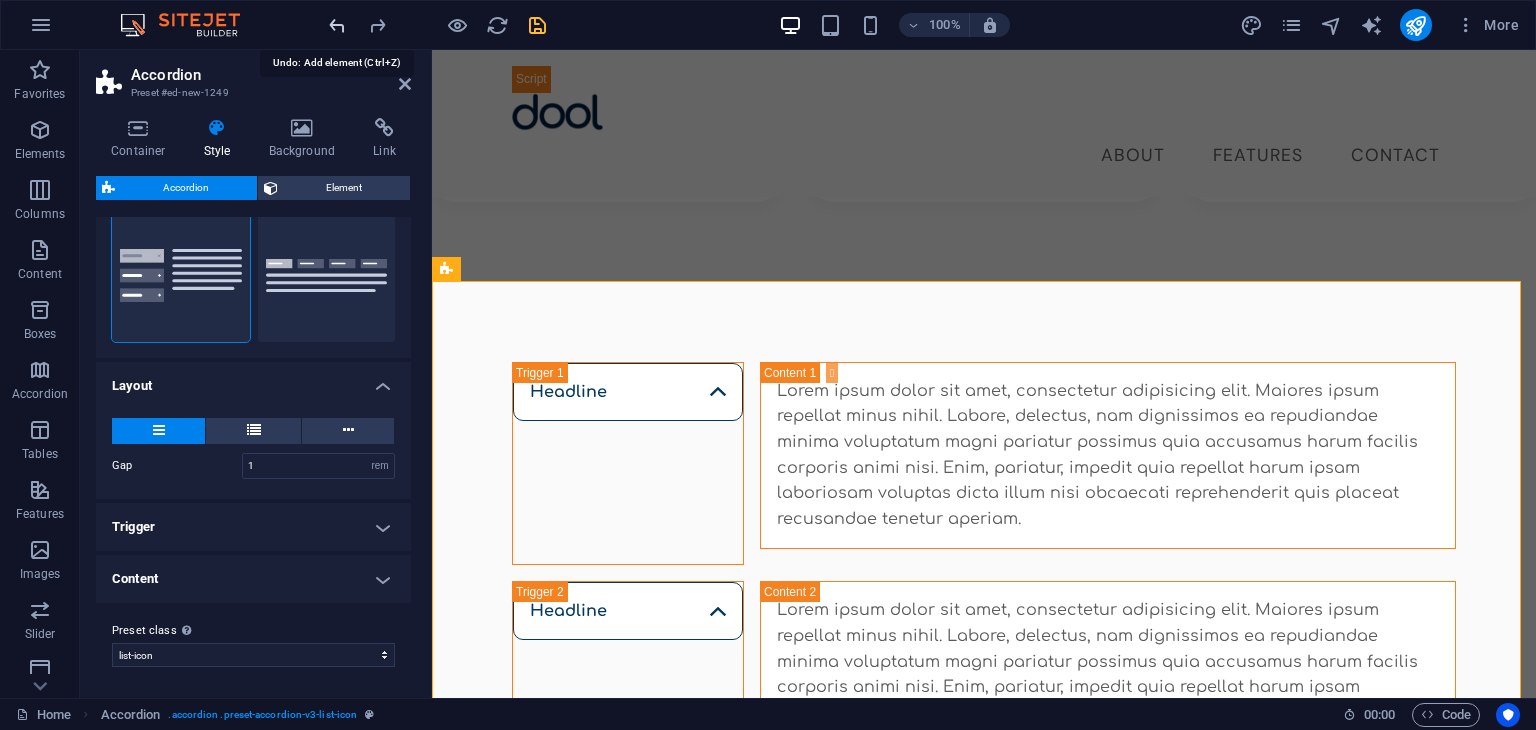 click at bounding box center [337, 25] 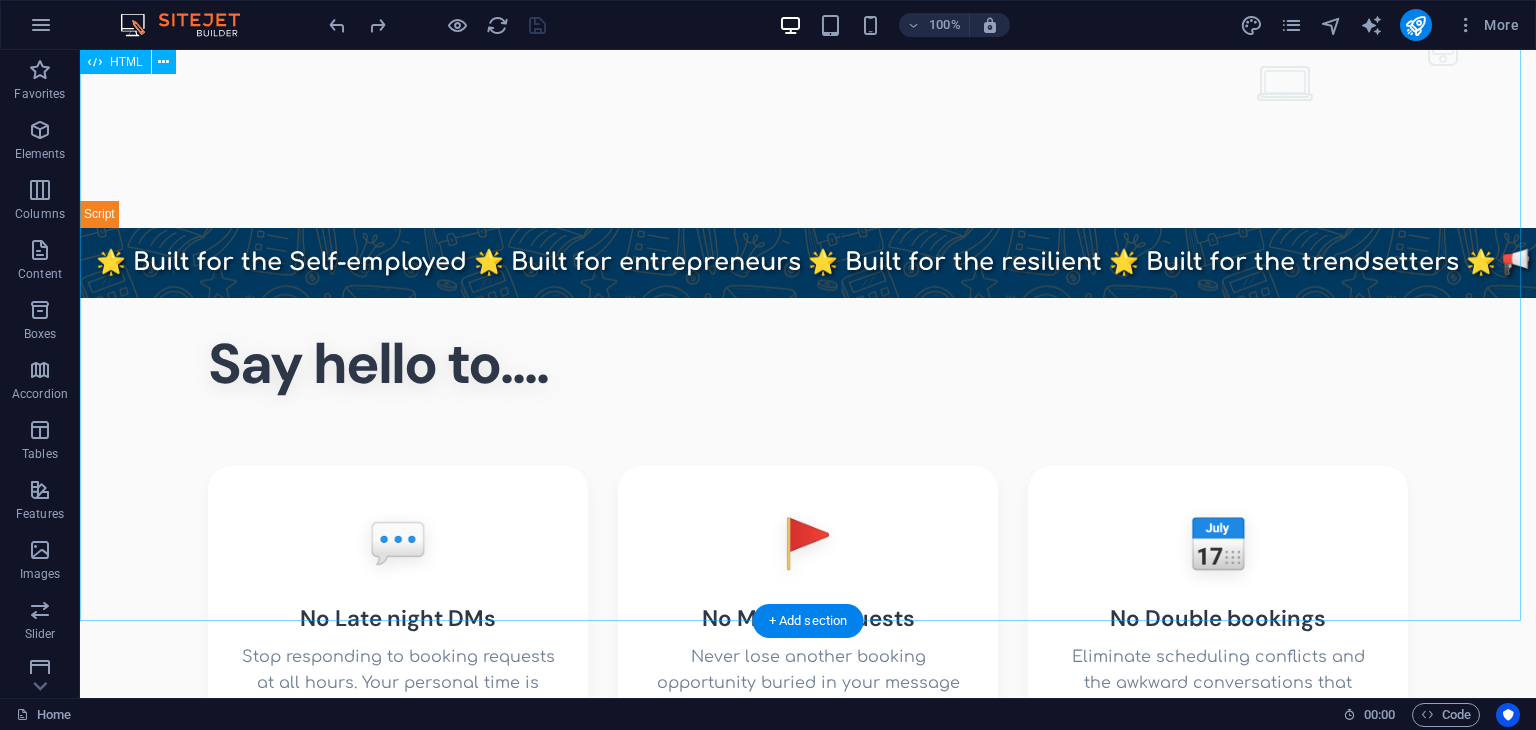 scroll, scrollTop: 0, scrollLeft: 0, axis: both 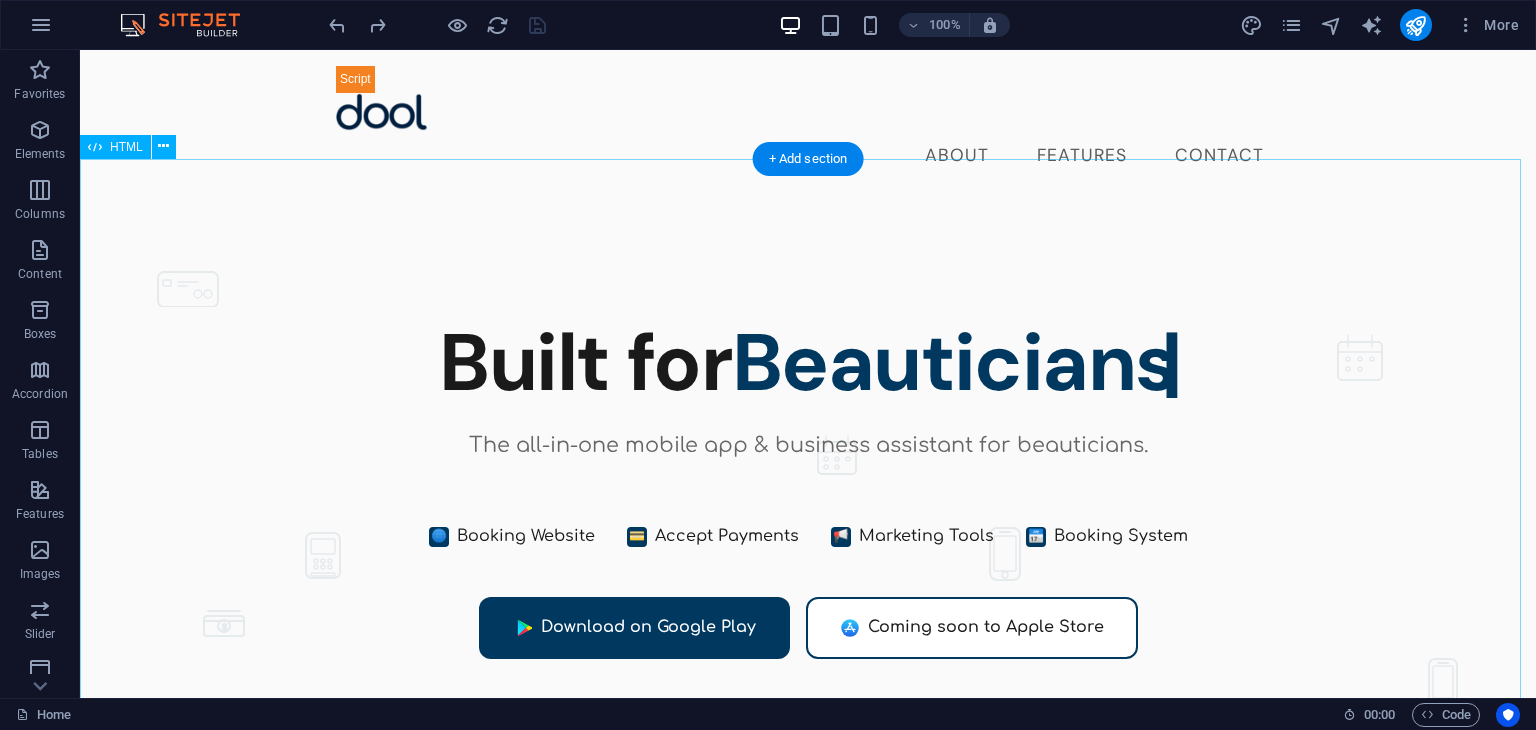 click on "About Features Contact" at bounding box center [808, 156] 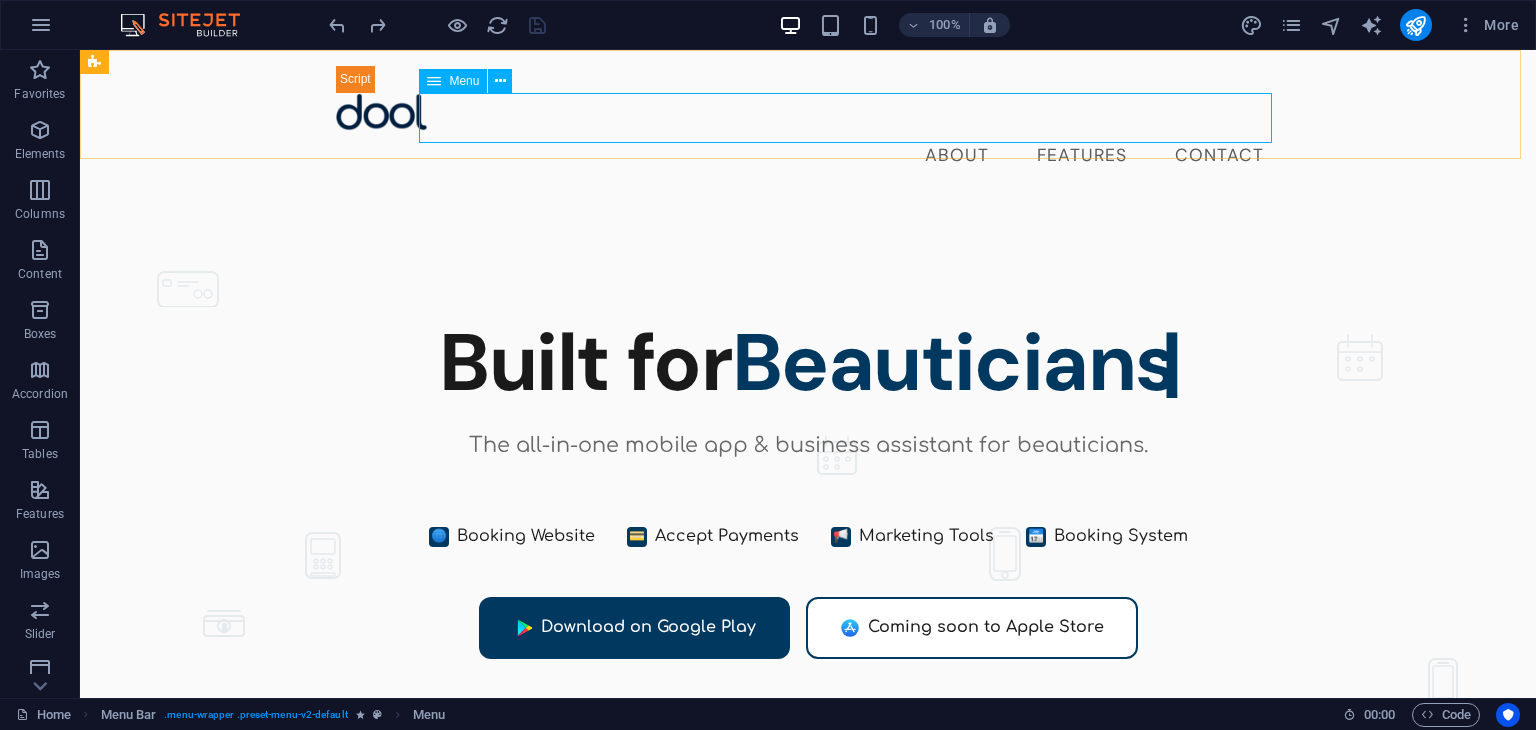 click at bounding box center [94, 62] 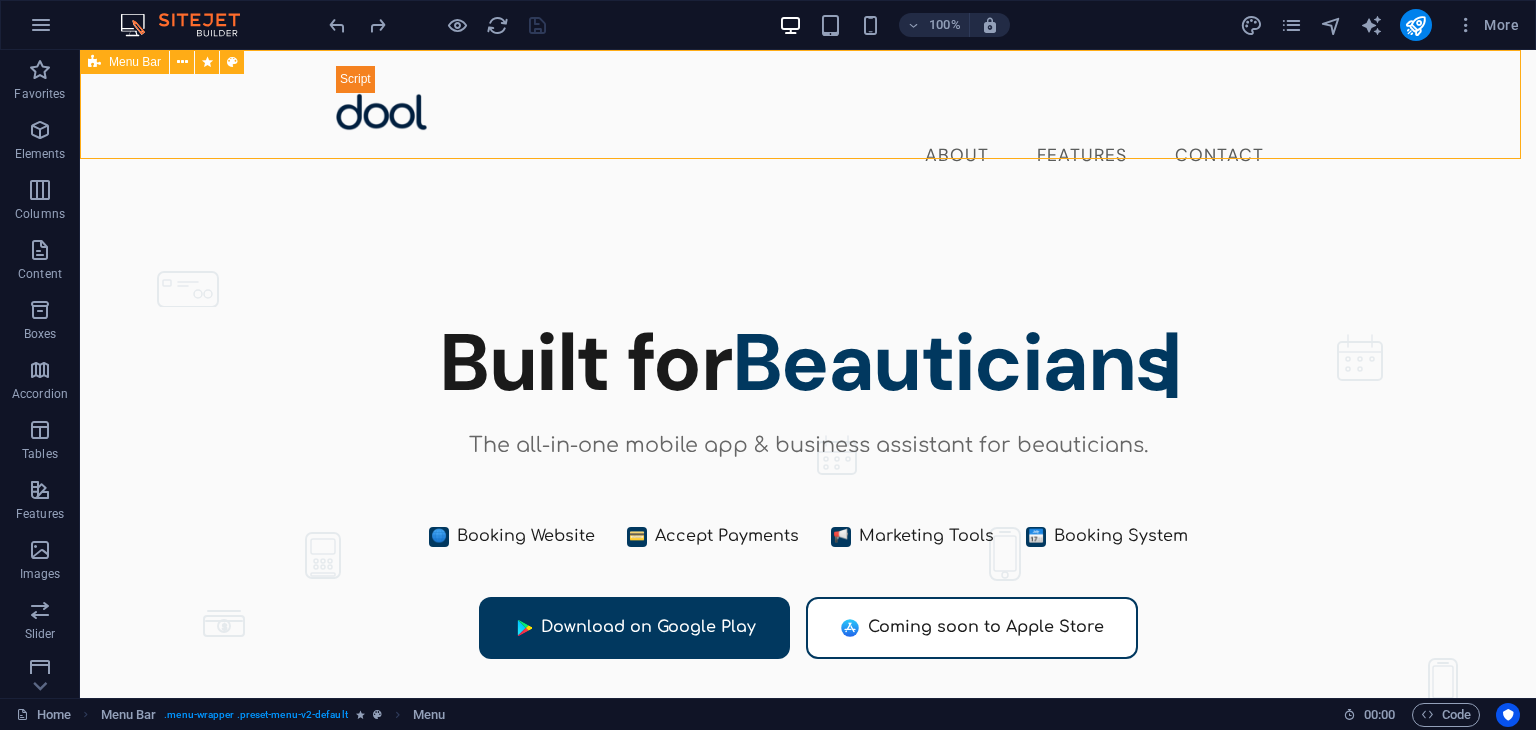click at bounding box center [94, 62] 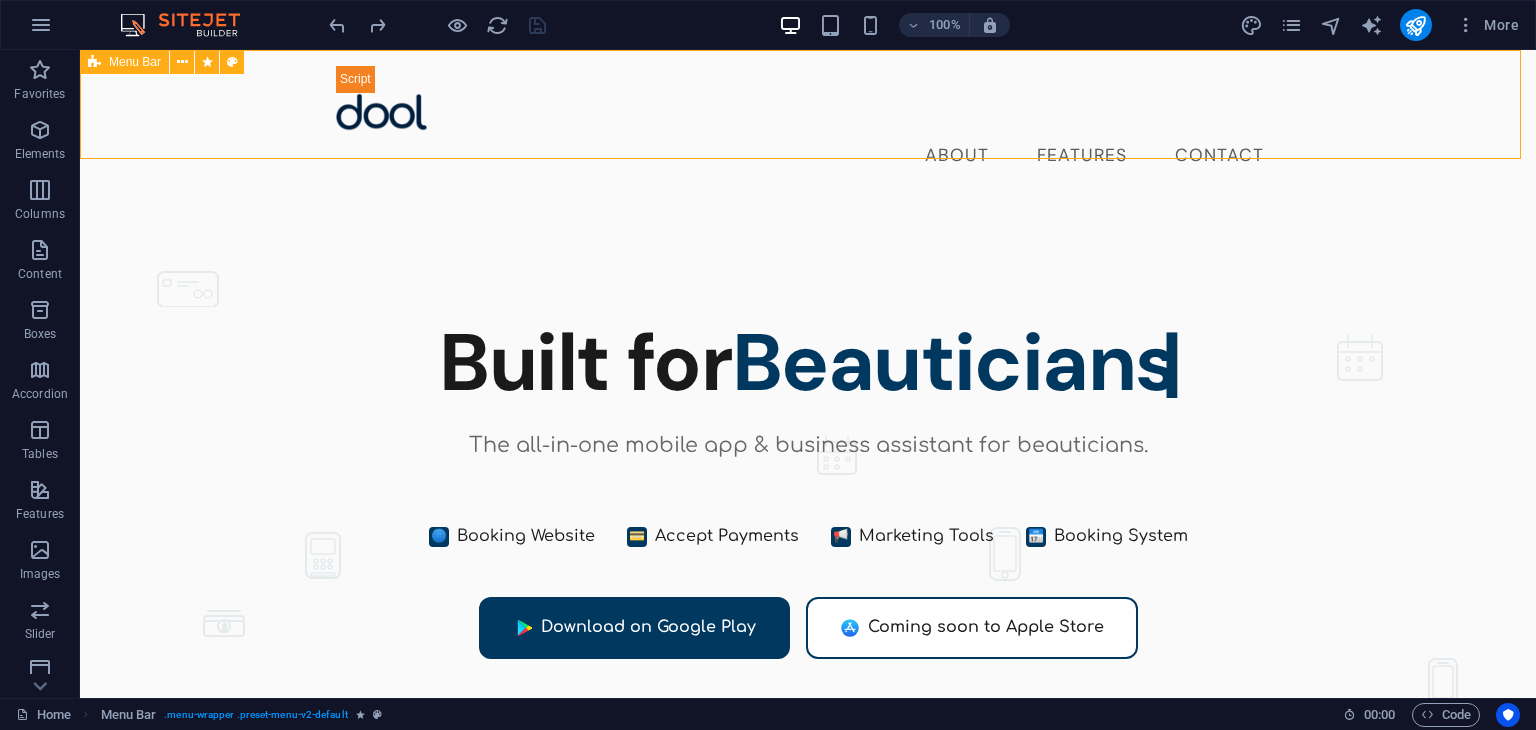 click at bounding box center (94, 62) 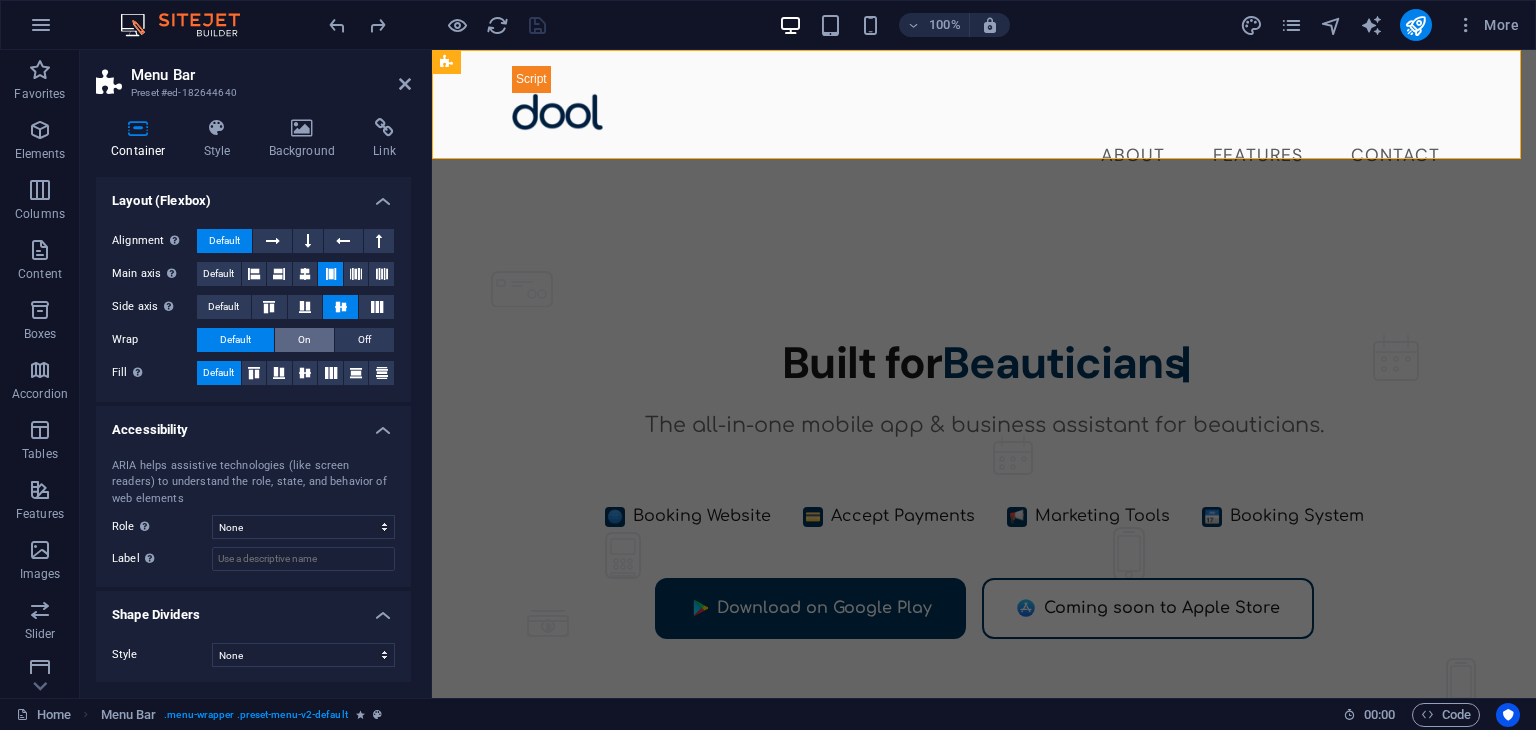 scroll, scrollTop: 0, scrollLeft: 0, axis: both 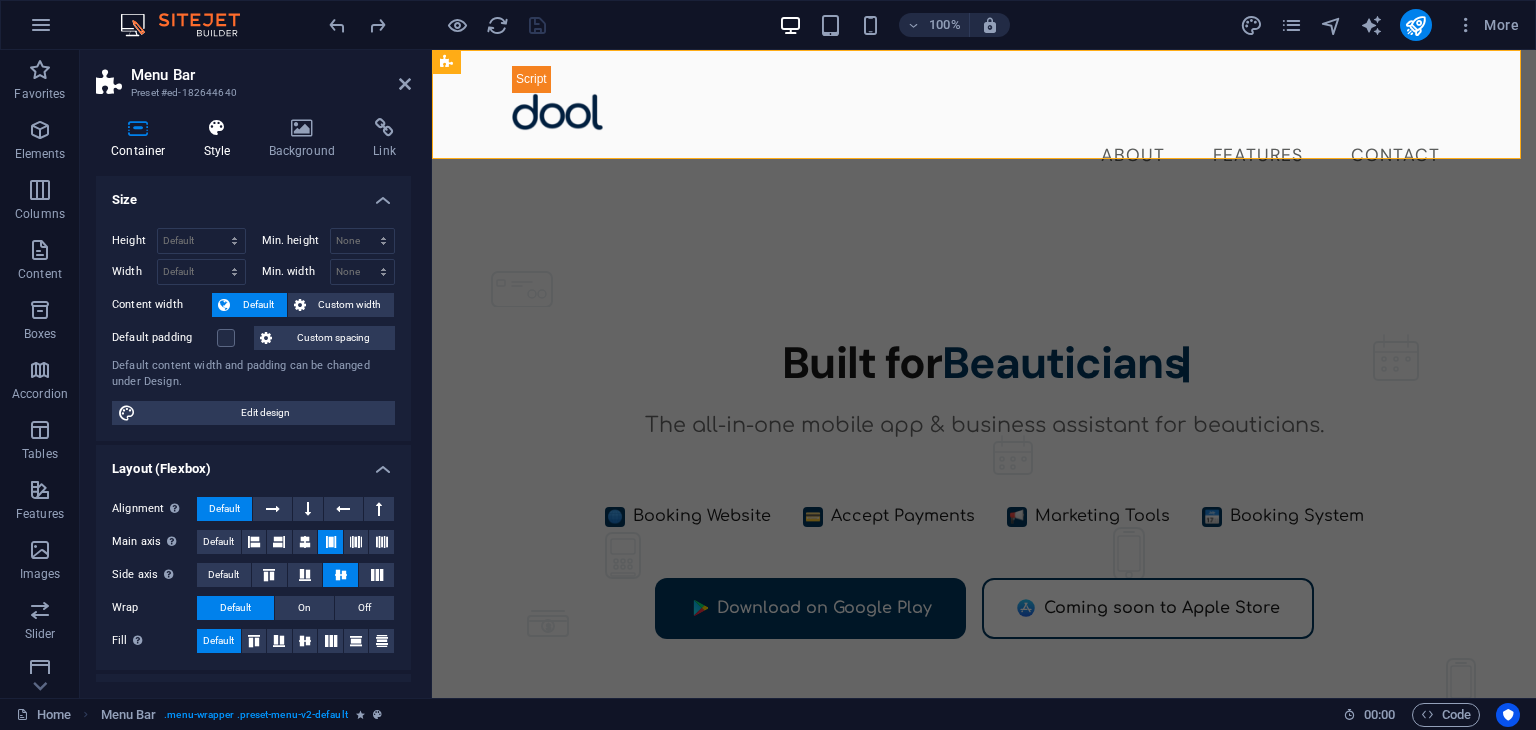 click on "Style" at bounding box center (221, 139) 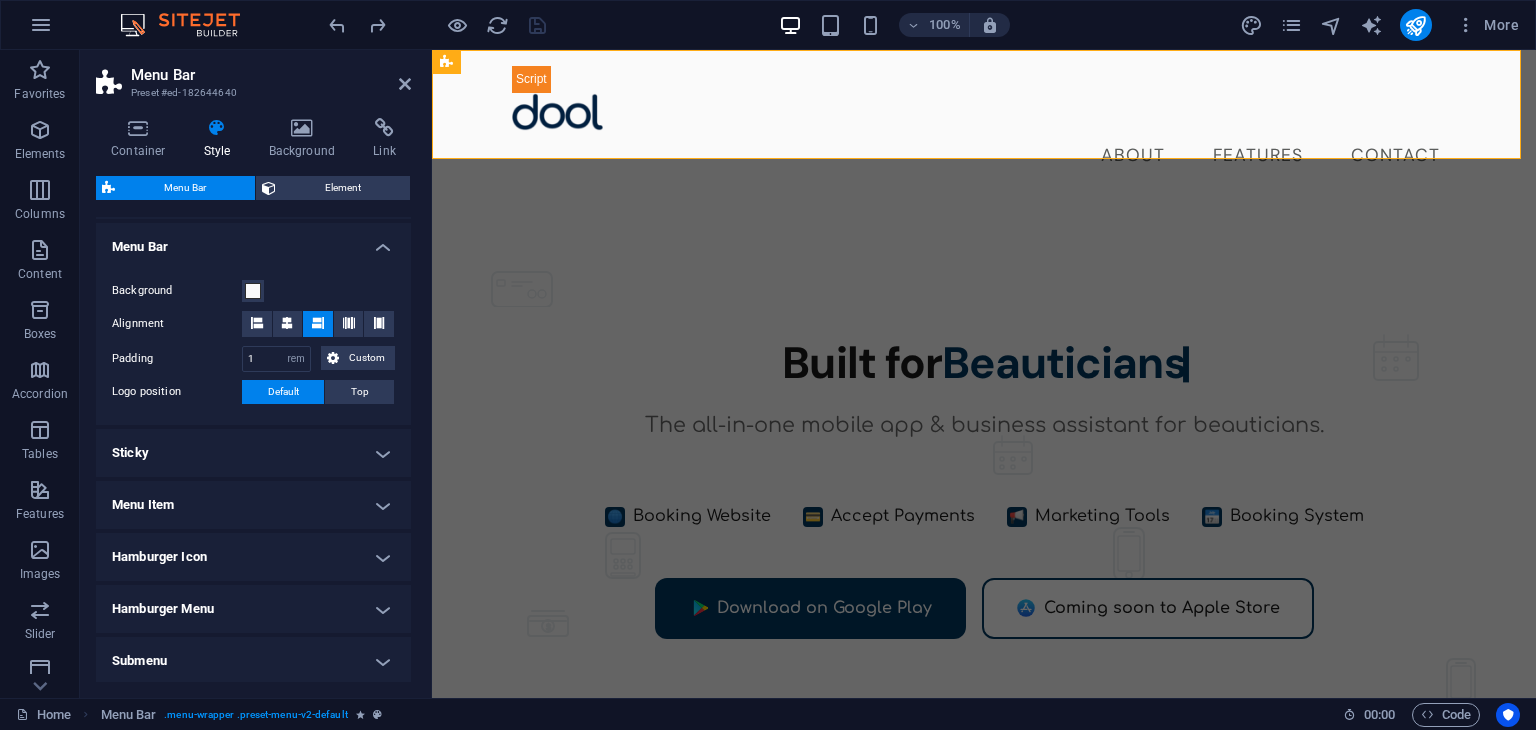 scroll, scrollTop: 354, scrollLeft: 0, axis: vertical 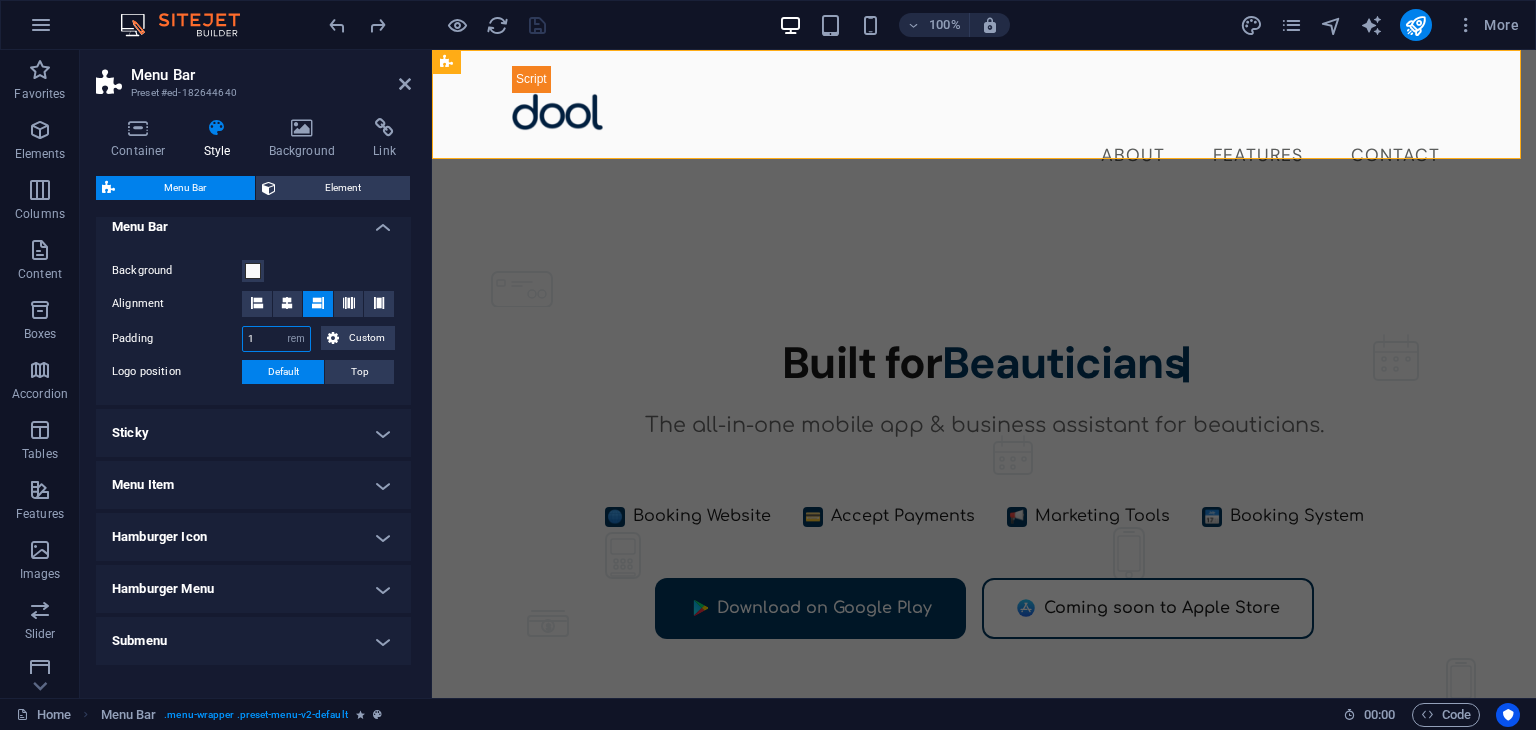 click on "1" at bounding box center [276, 339] 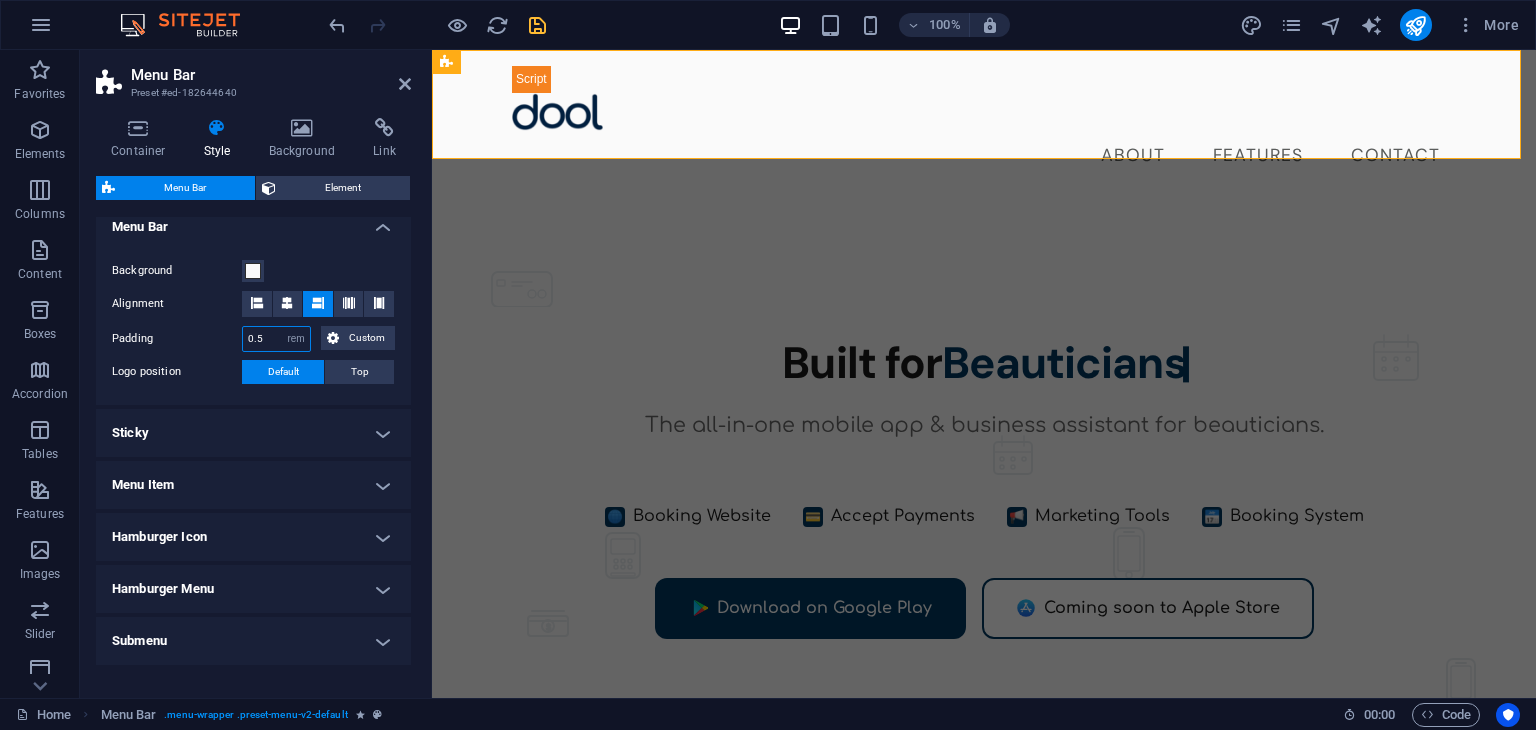 type on "0.5" 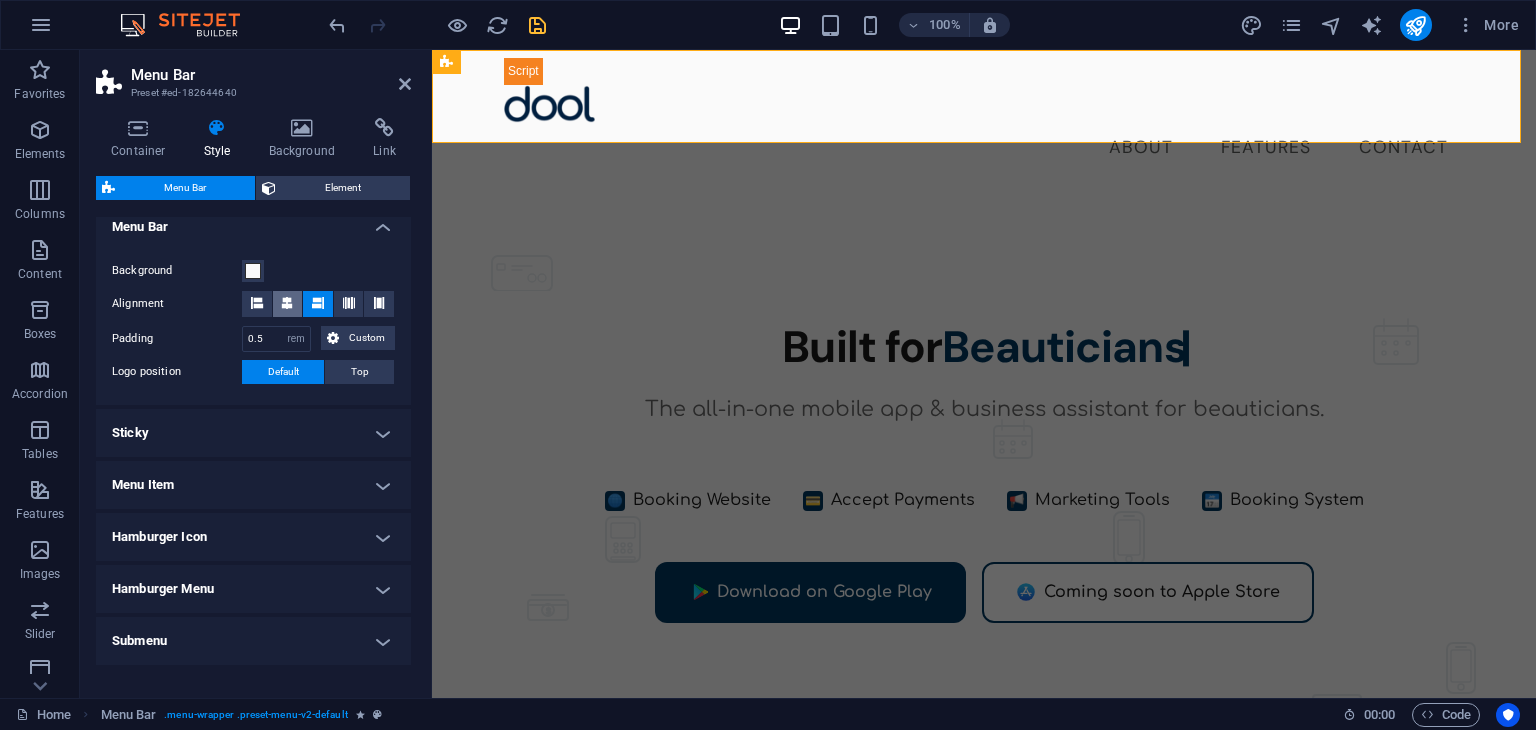 click at bounding box center [288, 304] 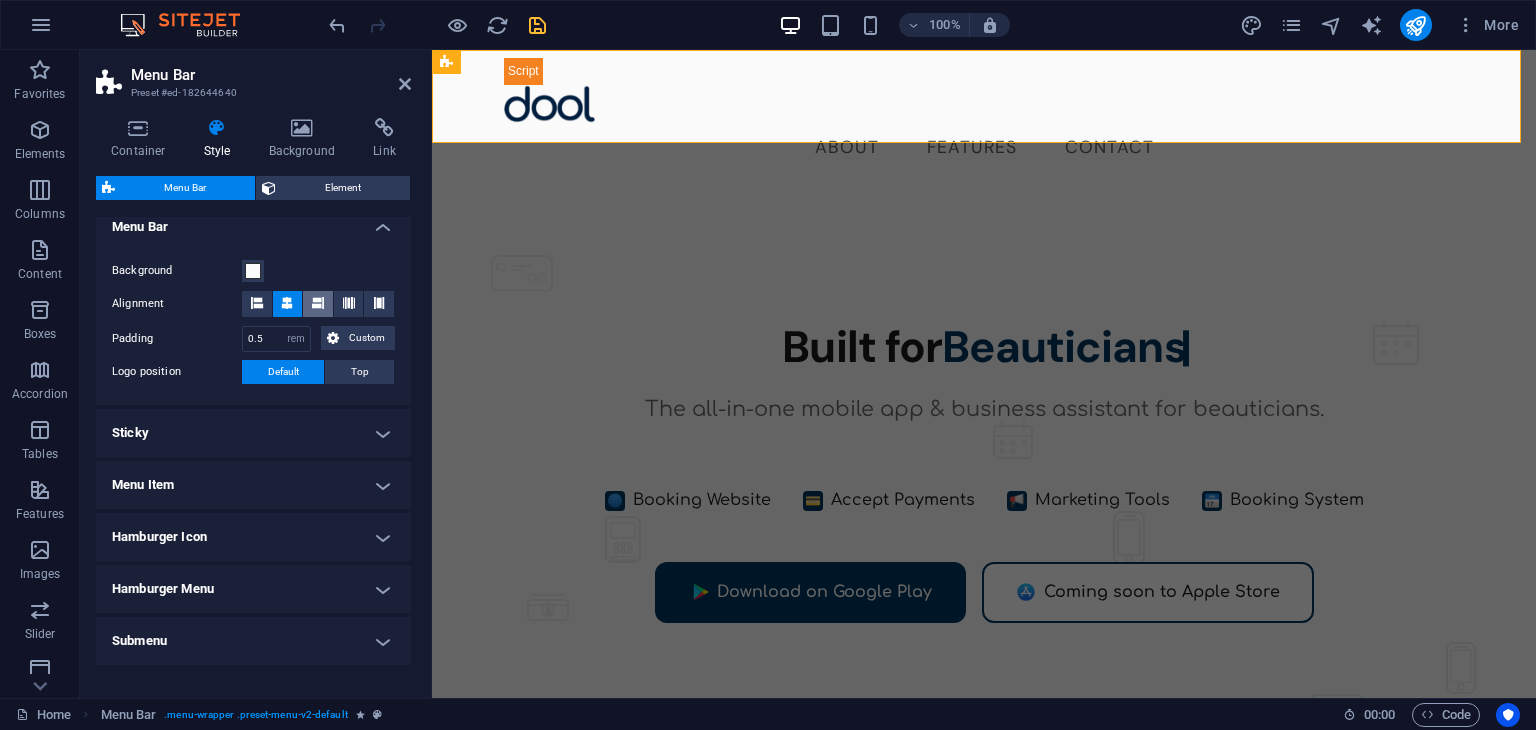 click at bounding box center [318, 303] 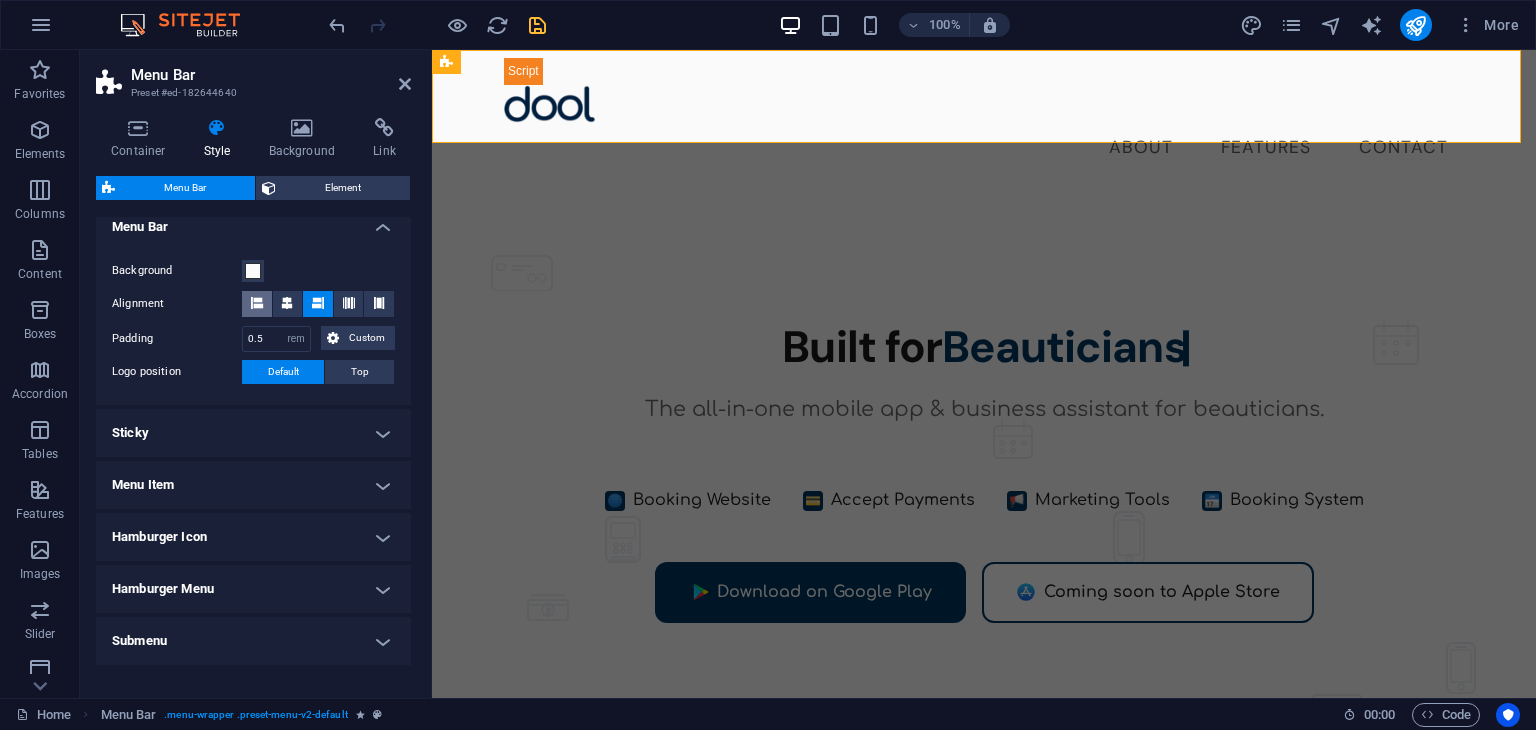 click at bounding box center [257, 303] 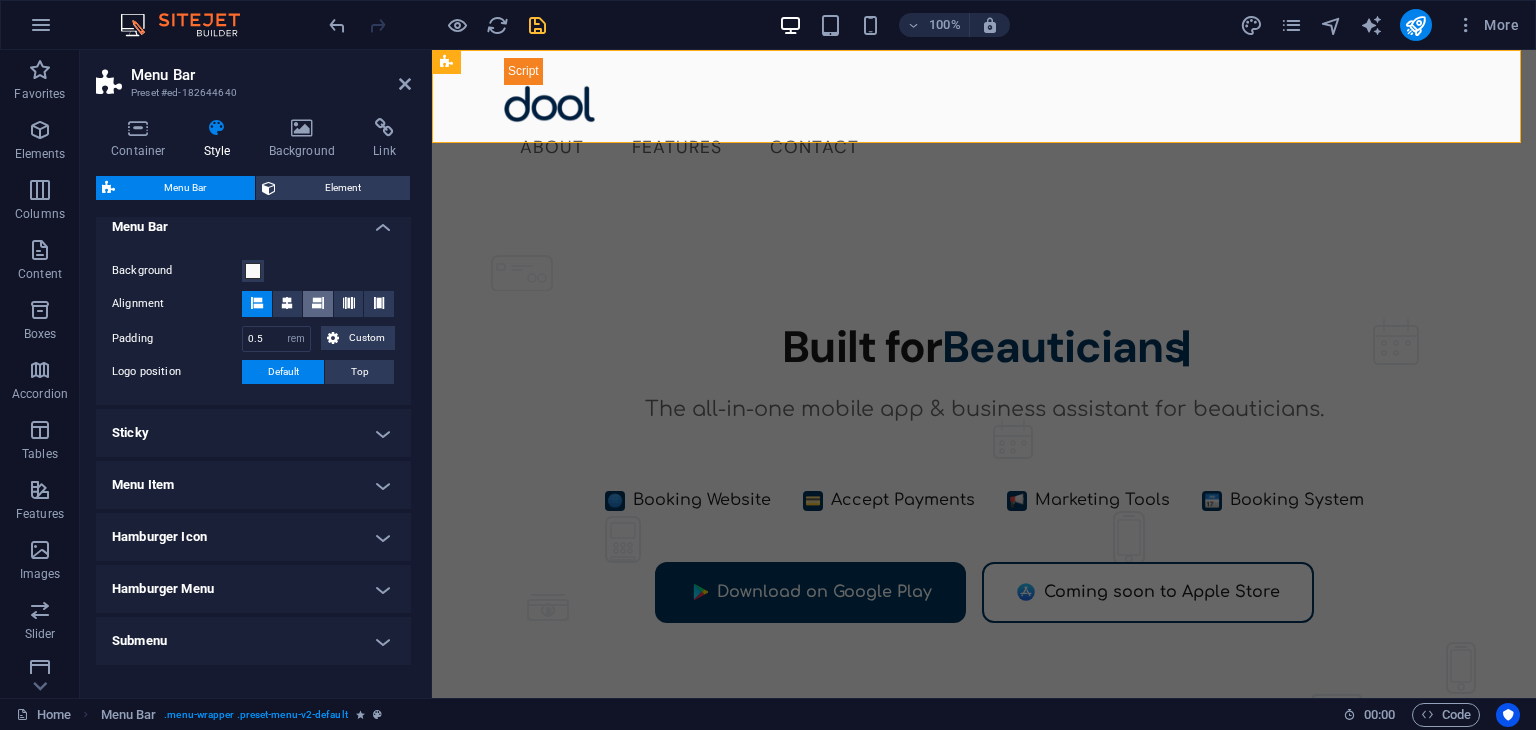 click at bounding box center [318, 303] 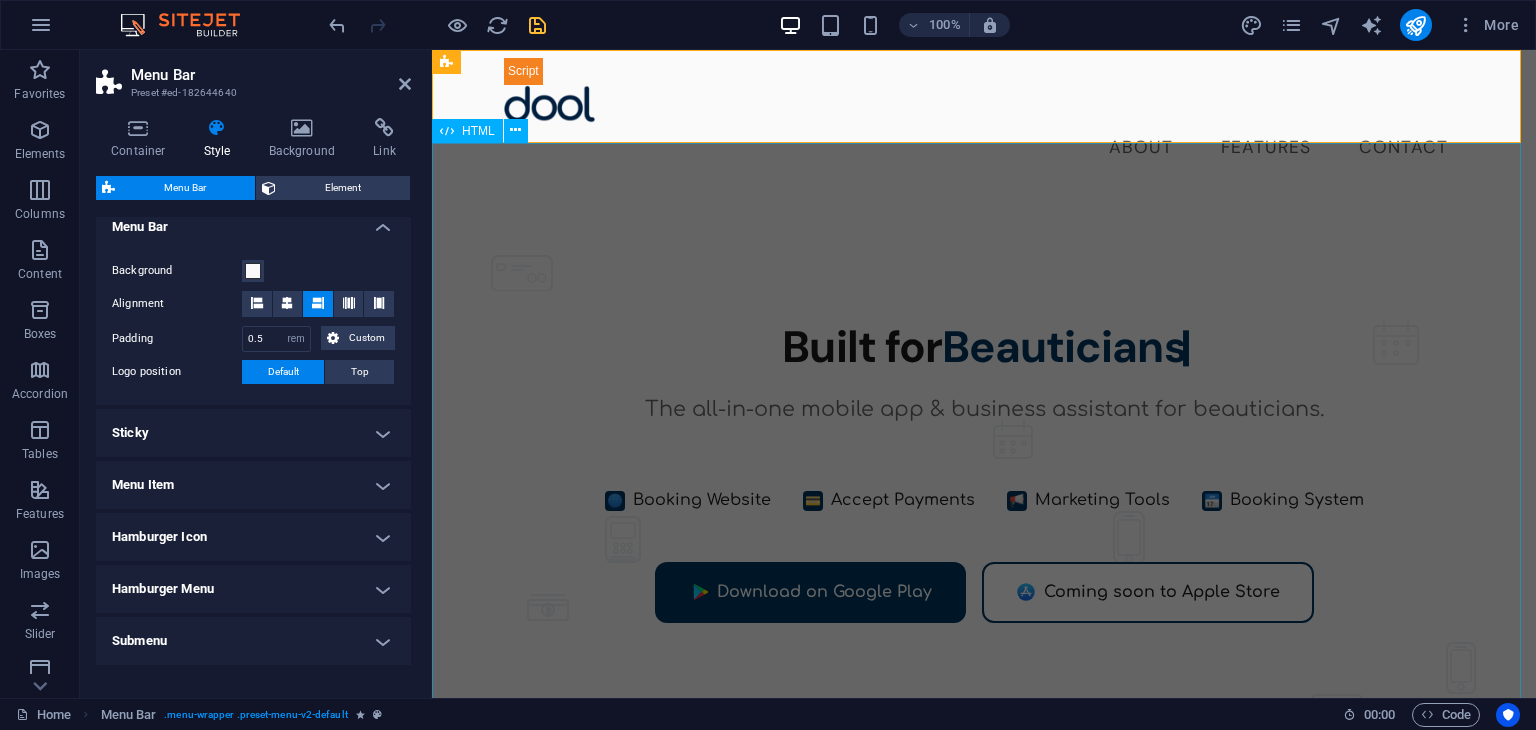 click on "Dool - Business Assistant for Beauticians
$
🌐" at bounding box center [984, 518] 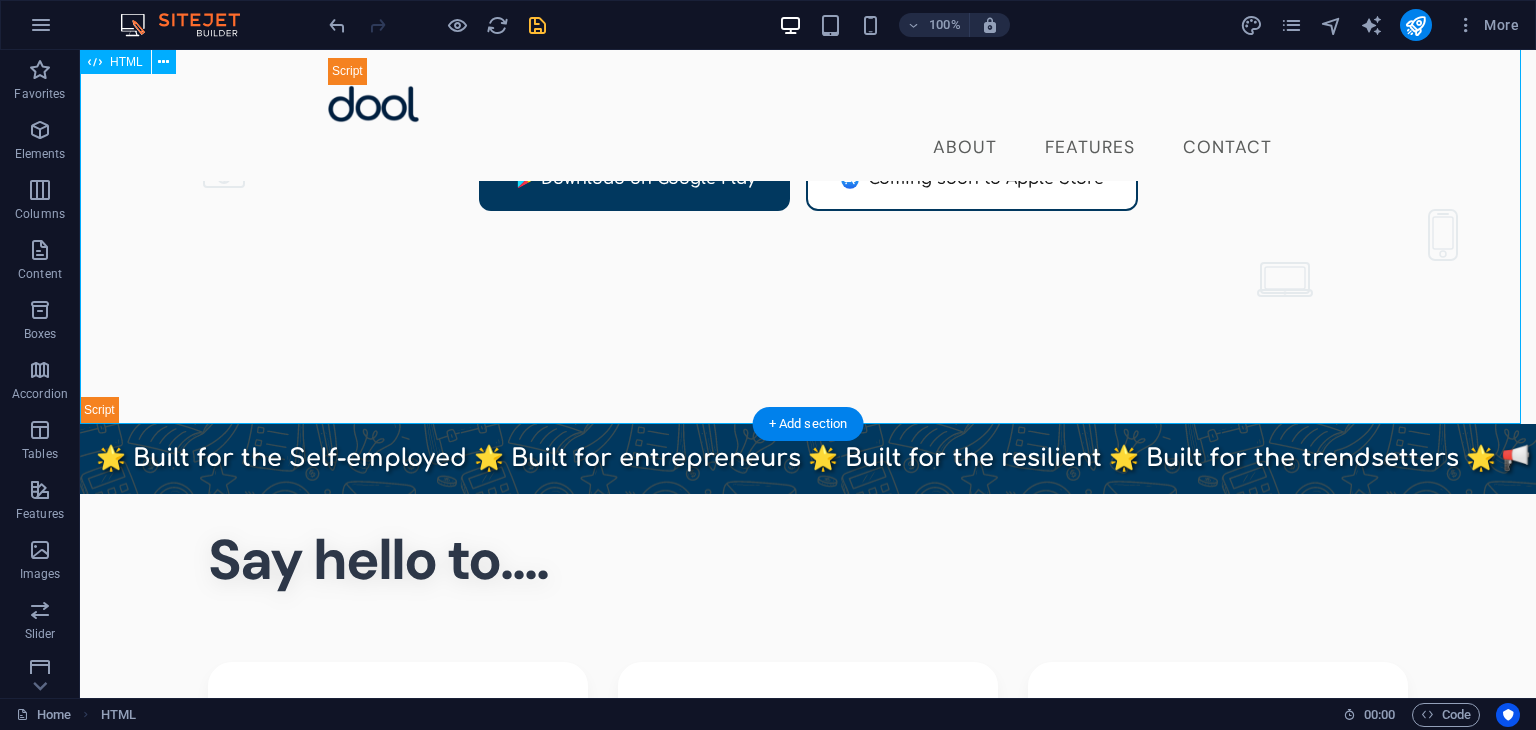 scroll, scrollTop: 392, scrollLeft: 0, axis: vertical 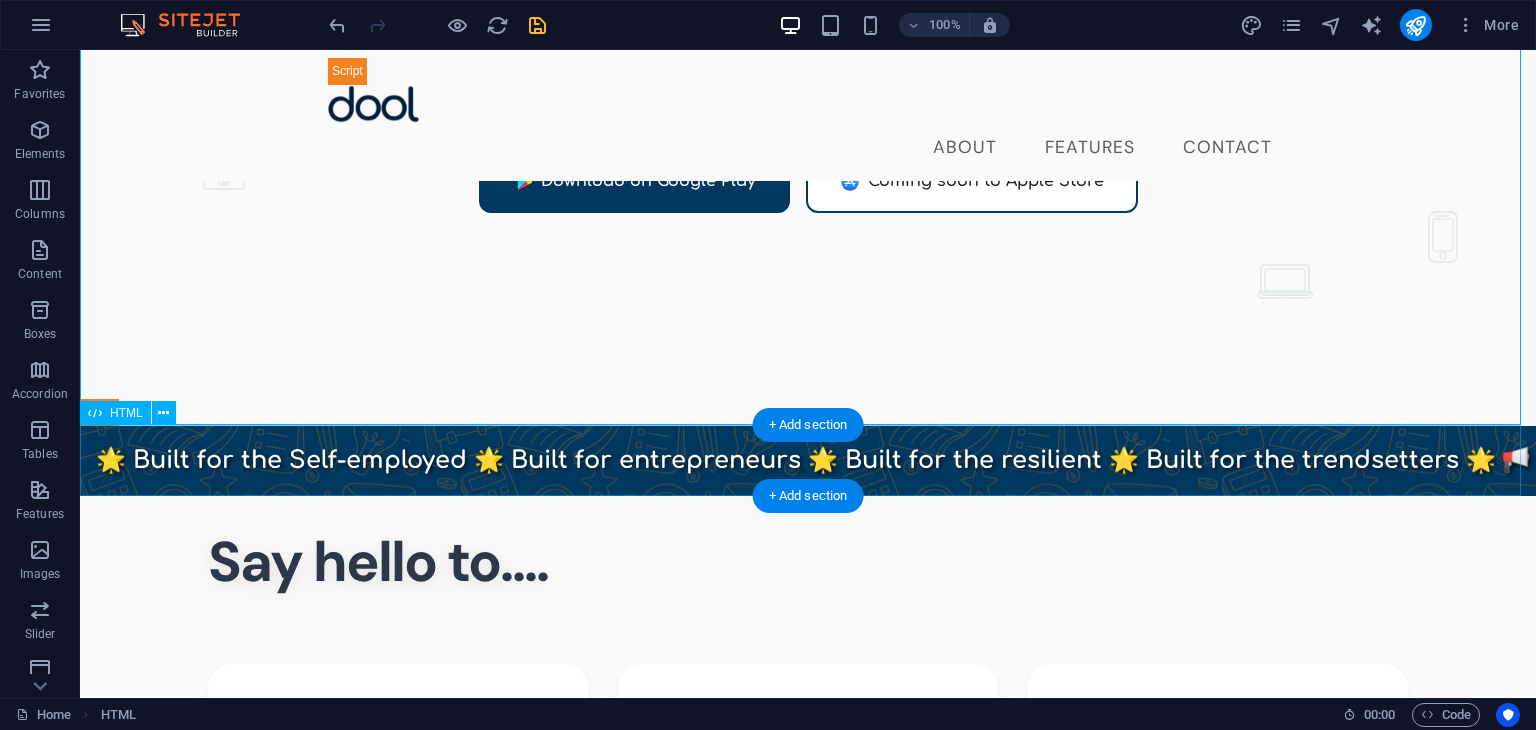click on "🌟 Built for the Self-employed 🌟 Built for entrepreneurs 🌟 Built for the resilient 🌟 Built for the trendsetters 🌟
📢 Breaking News: CSS animations make everything better! 📢" at bounding box center [808, 461] 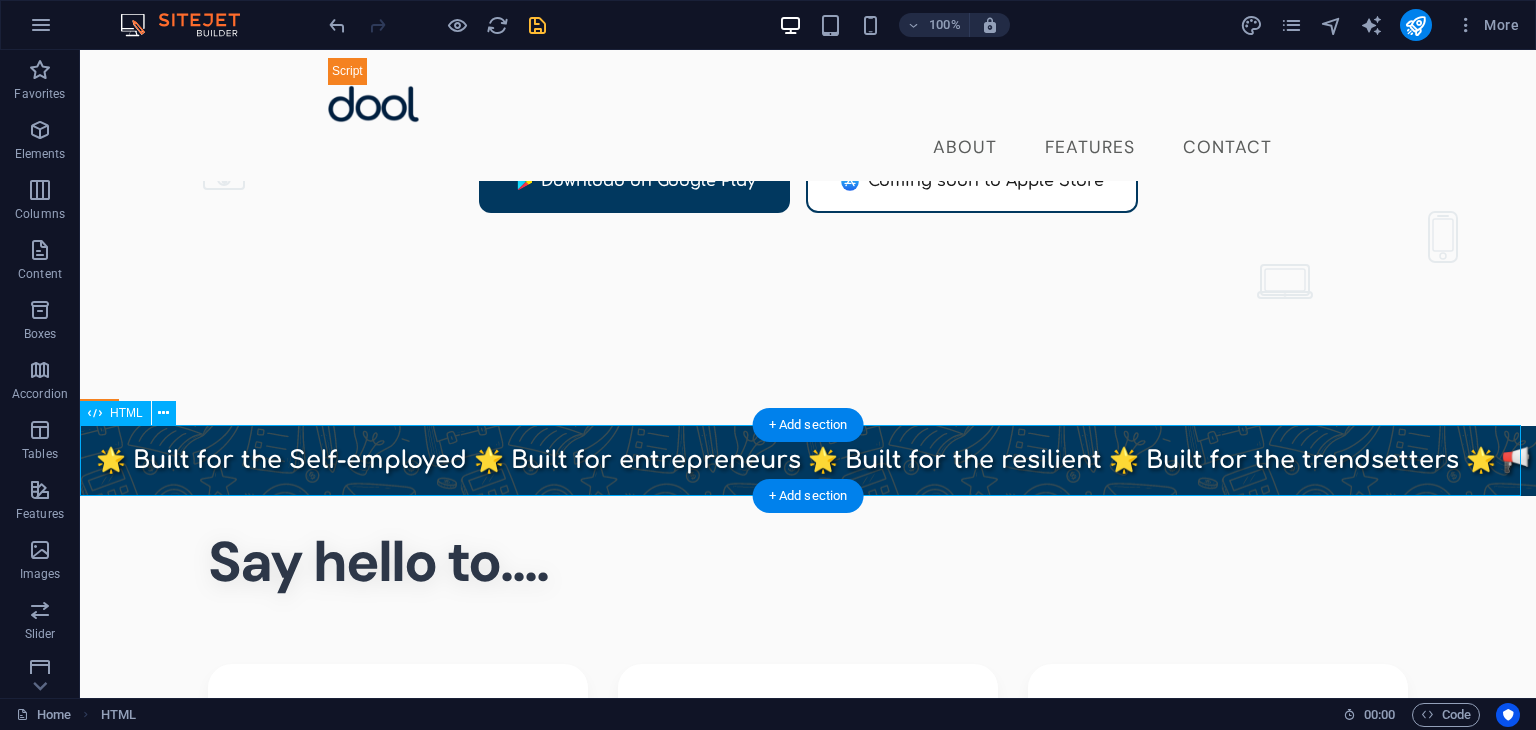click at bounding box center [95, 413] 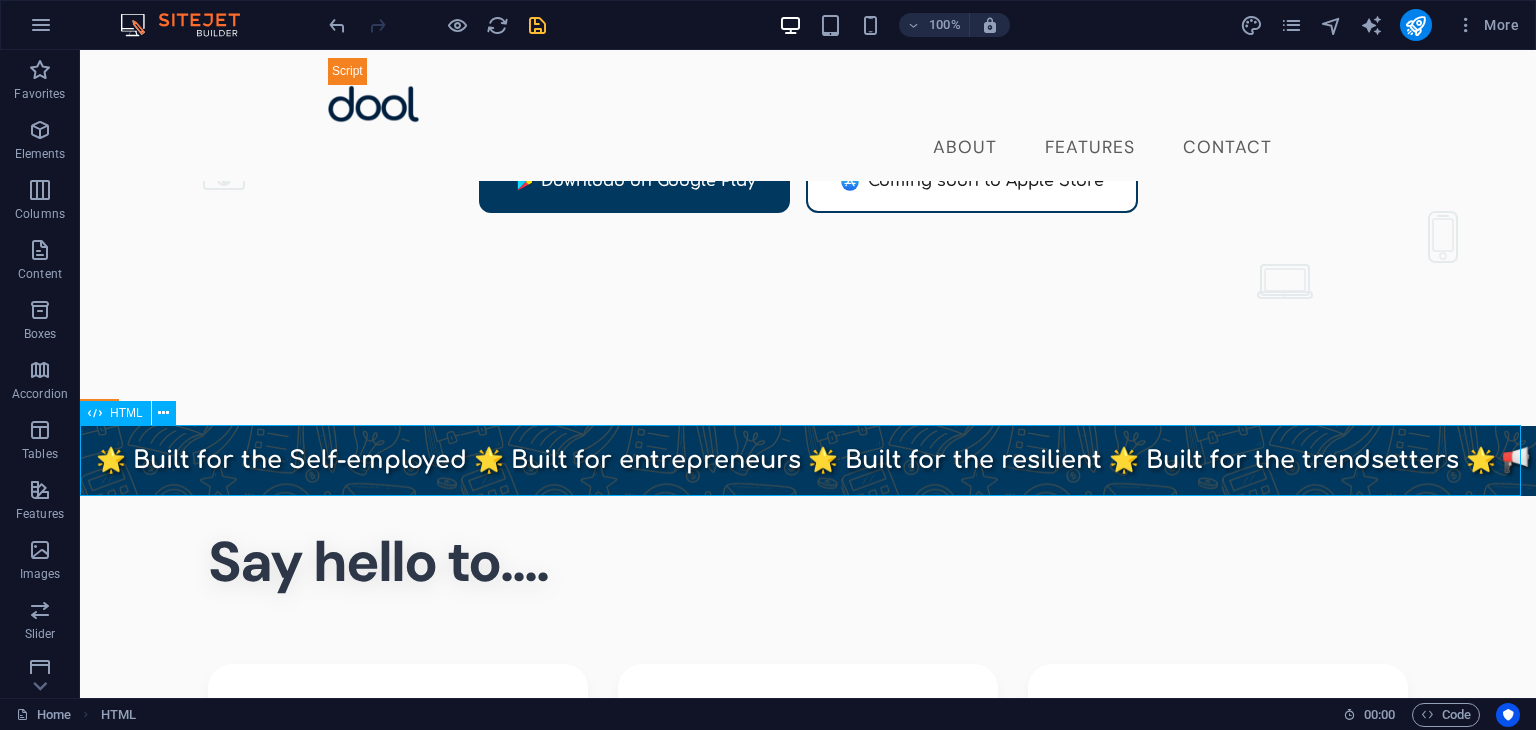click at bounding box center [95, 413] 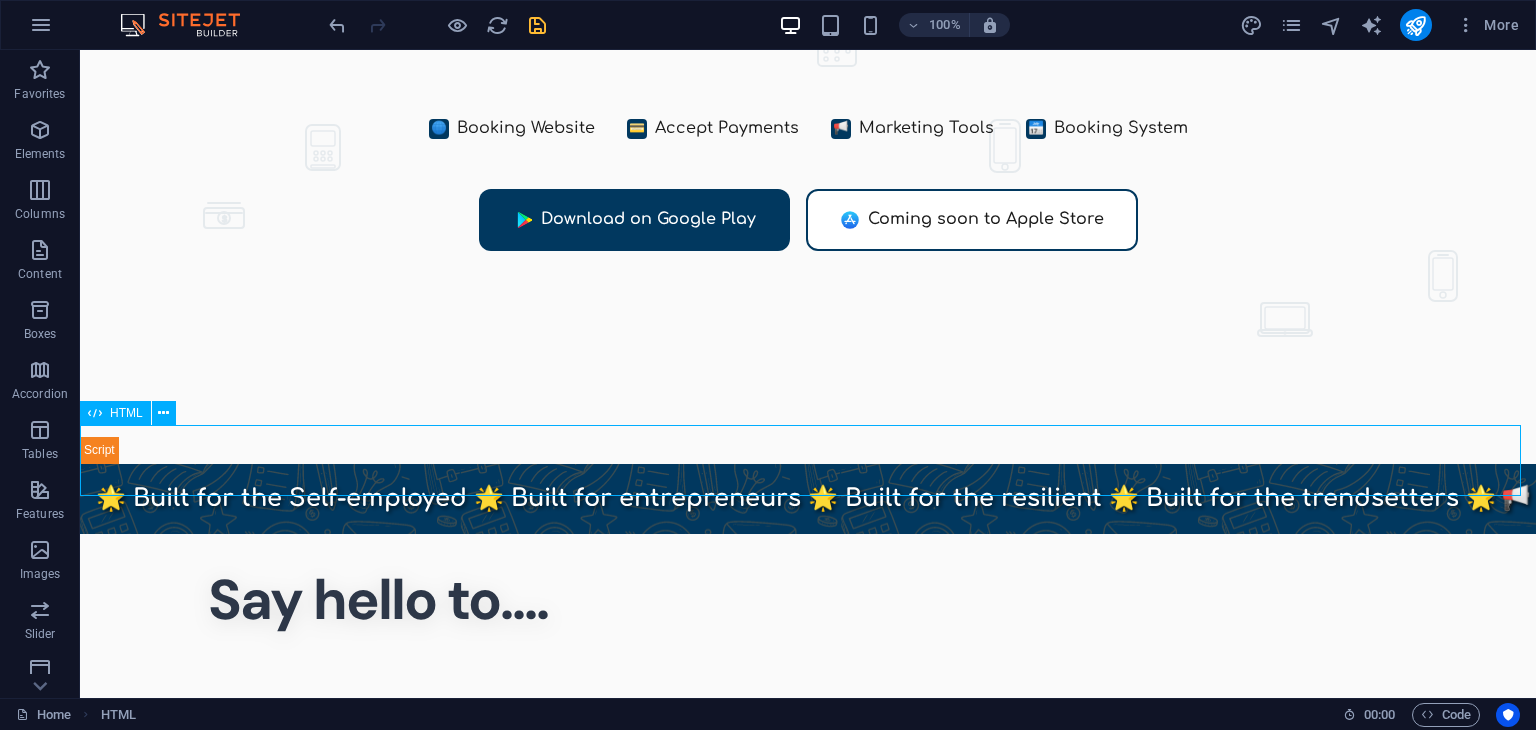 click on "HTML   HTML
HTML   Boxes   Menu Bar   Menu   HTML   Image   Container   Image   2 columns   Container   Text   2 columns   Container   Container   Image   2 columns   Container   2 columns   Container   Text   Accordion   Container   Container   Text   Container   Container   Container   Text   Text   Container   Container   Accordion   Container   H3   H3   Container   Text   Container   Container   H6   Container   Container   Text   Container   Container   H3   Spacer   Container   Image   Container   Container   Container   H3   Container   Image   Container   H1   Container   Icon   Container   H6   H3" at bounding box center (808, 374) 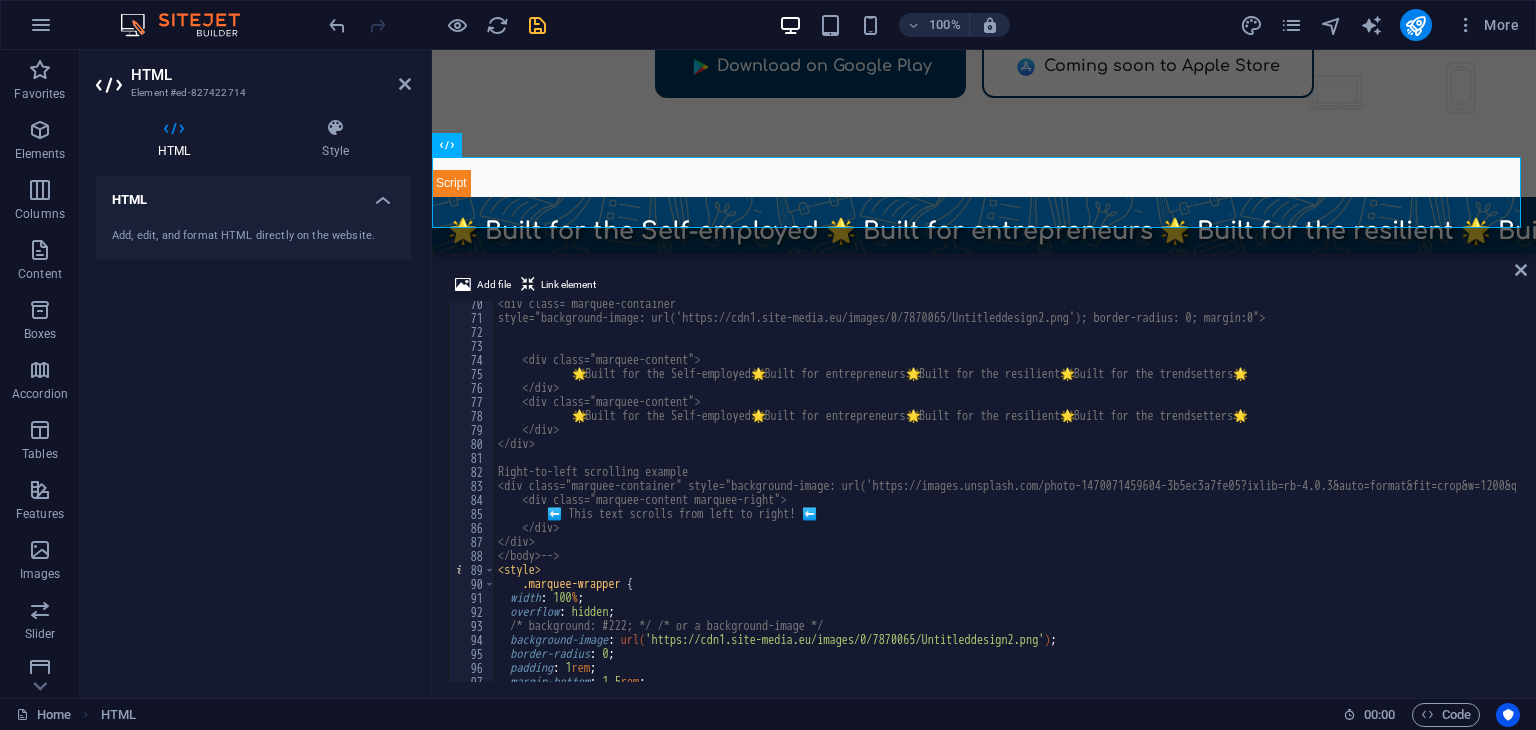 scroll, scrollTop: 970, scrollLeft: 0, axis: vertical 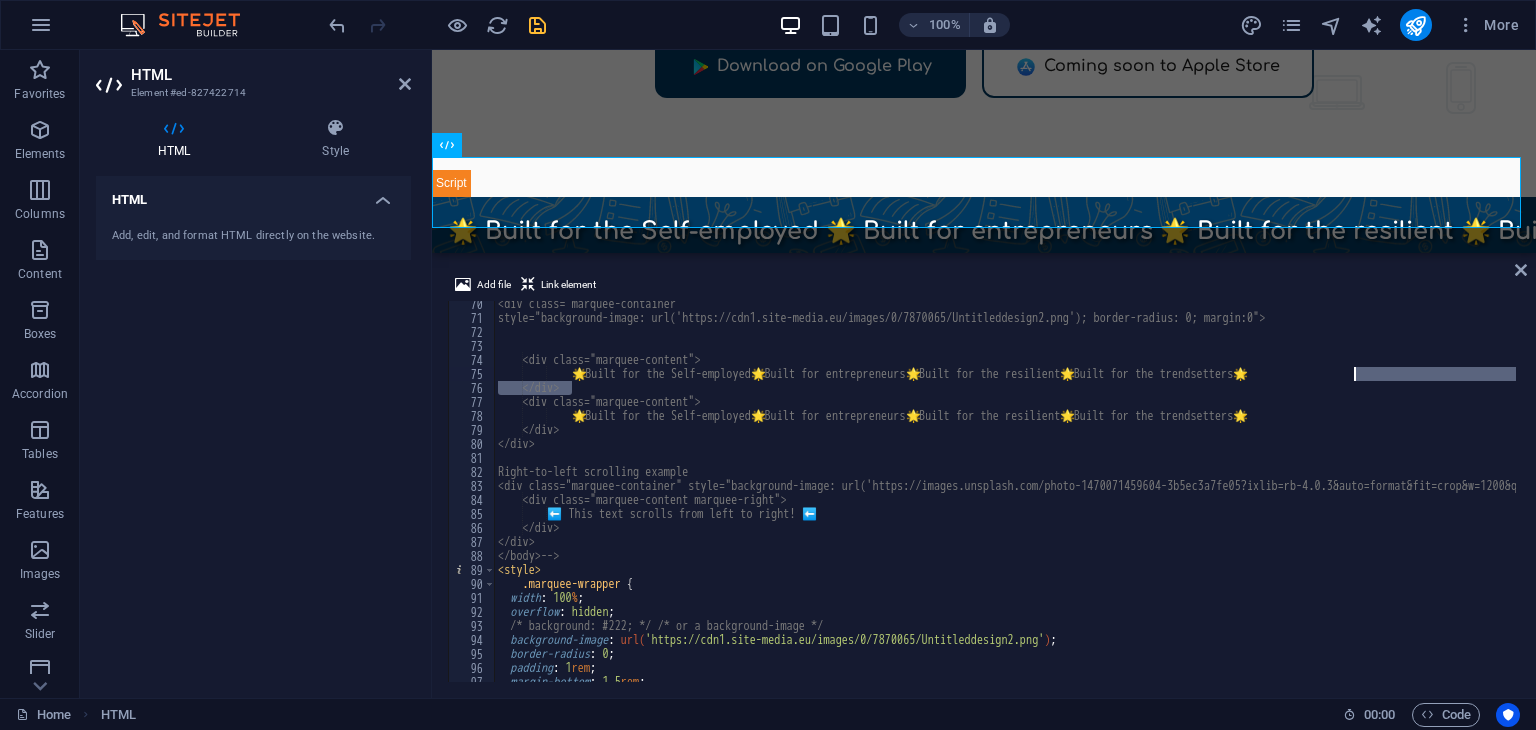 drag, startPoint x: 573, startPoint y: 382, endPoint x: 1361, endPoint y: 376, distance: 788.0228 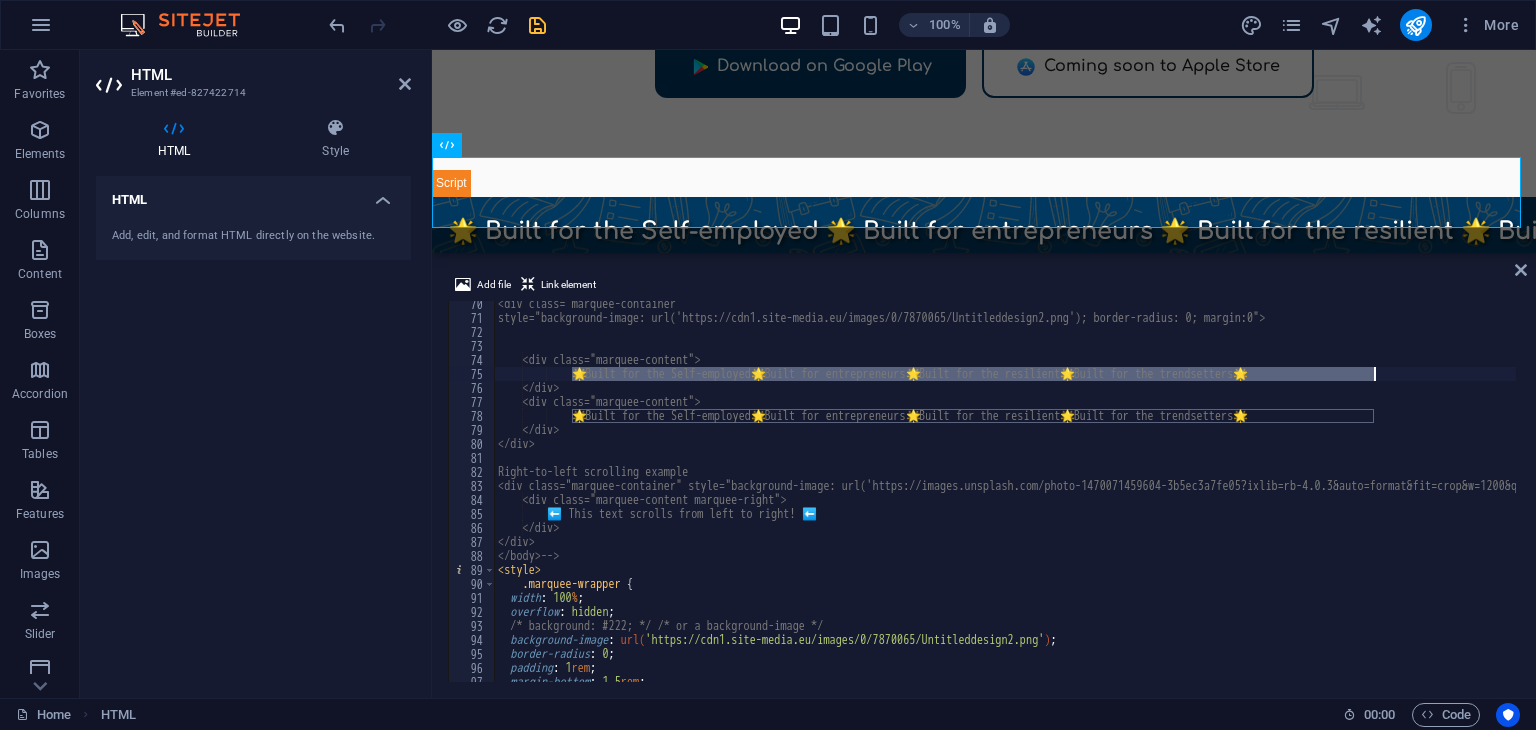 drag, startPoint x: 573, startPoint y: 376, endPoint x: 1406, endPoint y: 370, distance: 833.0216 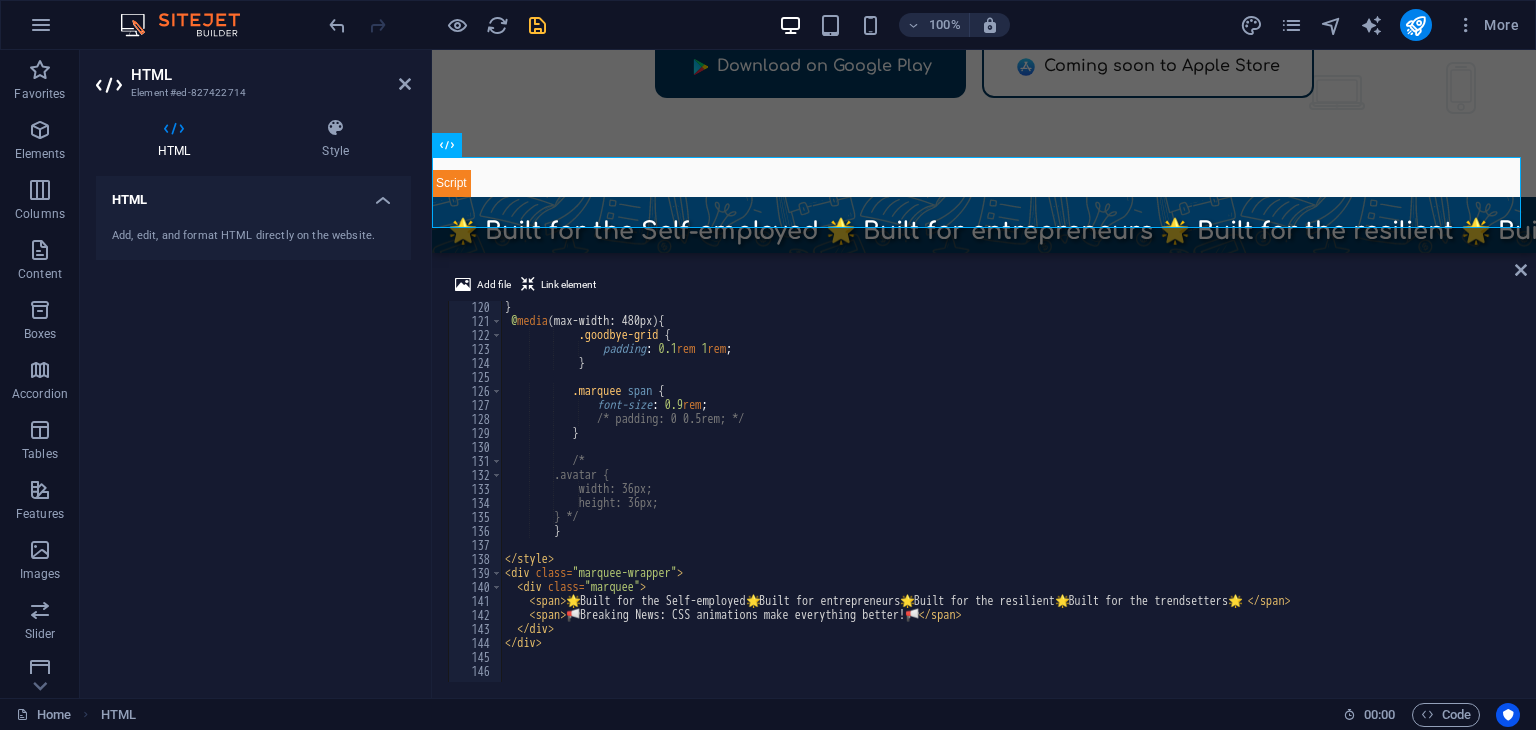 scroll, scrollTop: 1667, scrollLeft: 0, axis: vertical 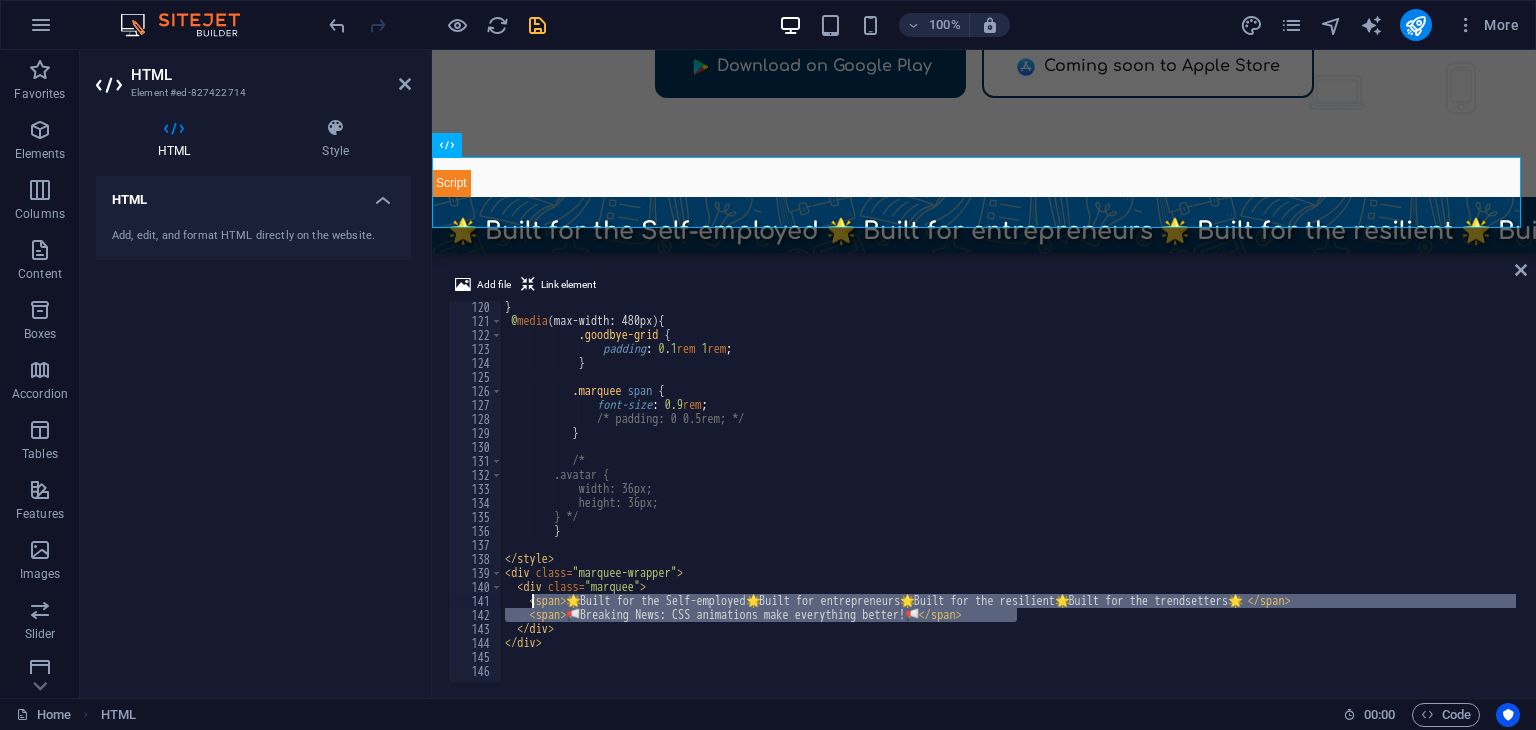 drag, startPoint x: 1037, startPoint y: 613, endPoint x: 535, endPoint y: 603, distance: 502.09958 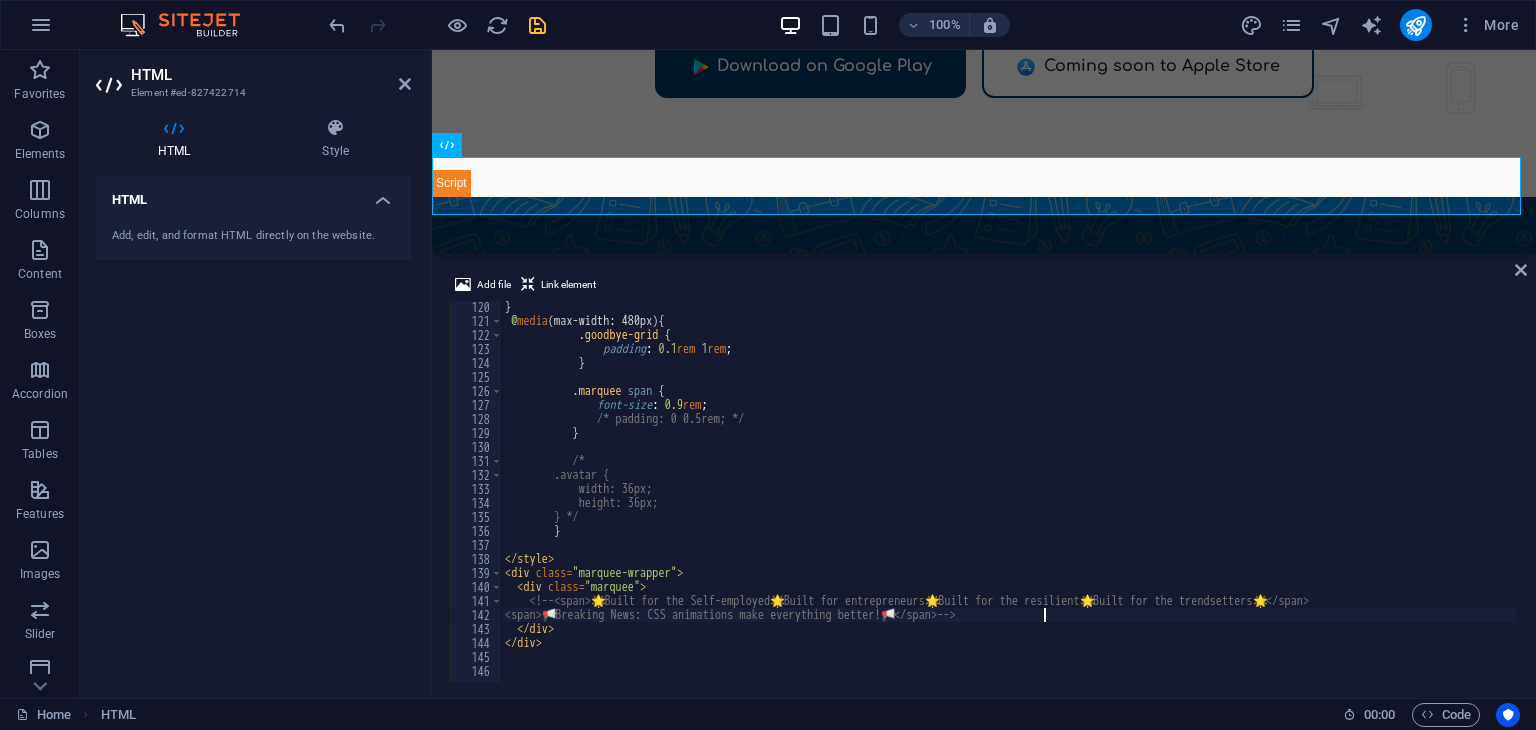 click on "}   @ media  (max-width: 480px)  {                .goodbye-grid   {                     padding :   0.1 rem   1 rem ;                }               .marquee   span   {                    font-size :   0.9 rem ;                    /* padding: 0 0.5rem; */               }                             /*              .avatar {                   width: 36px;                   height: 36px;              } */           } </ style > < div   class = "marquee-wrapper" >    < div   class = "marquee" >      <!--  <span> 🌟  Built for the Self-employed  🌟  Built for entrepreneurs  🌟  Built for the resilient  🌟  Built for the trendsetters  🌟  </span>     <span> 📢  Breaking News: CSS animations make everything better!  📢 </span>  -->    </ div > </ div >" at bounding box center [1098, 502] 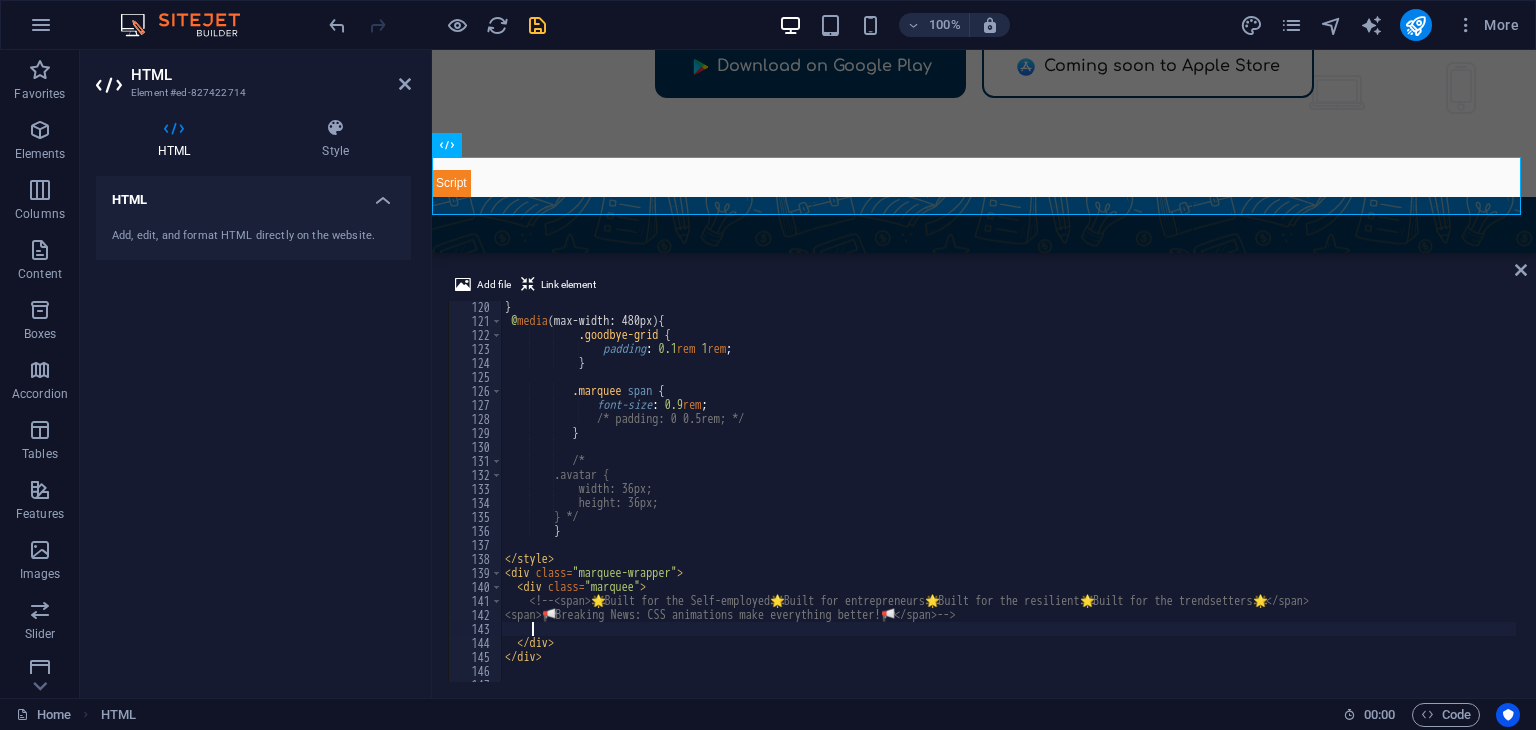 paste on "<span>🌟 Built for the trendsetters</span>" 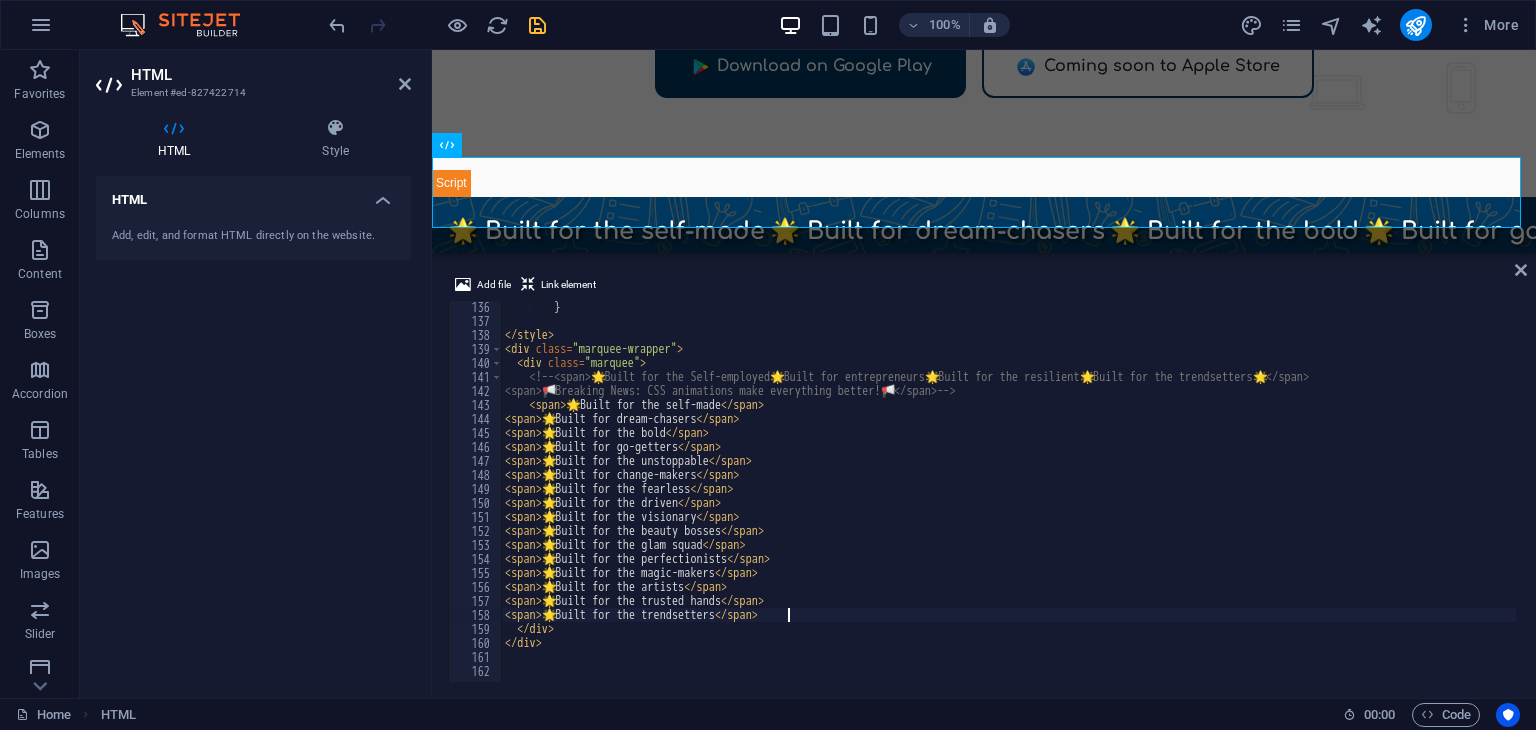 scroll, scrollTop: 1891, scrollLeft: 0, axis: vertical 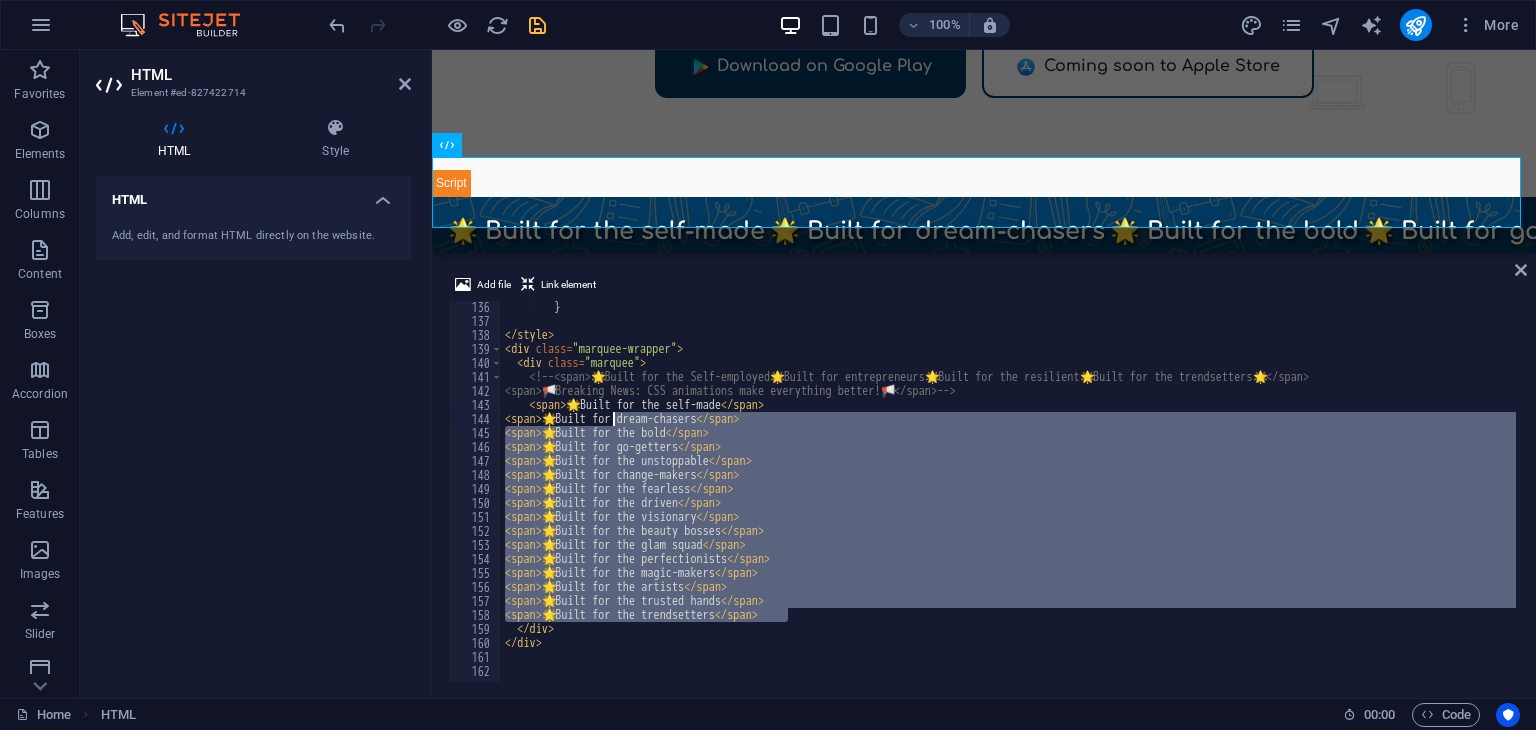 drag, startPoint x: 789, startPoint y: 608, endPoint x: 615, endPoint y: 417, distance: 258.37375 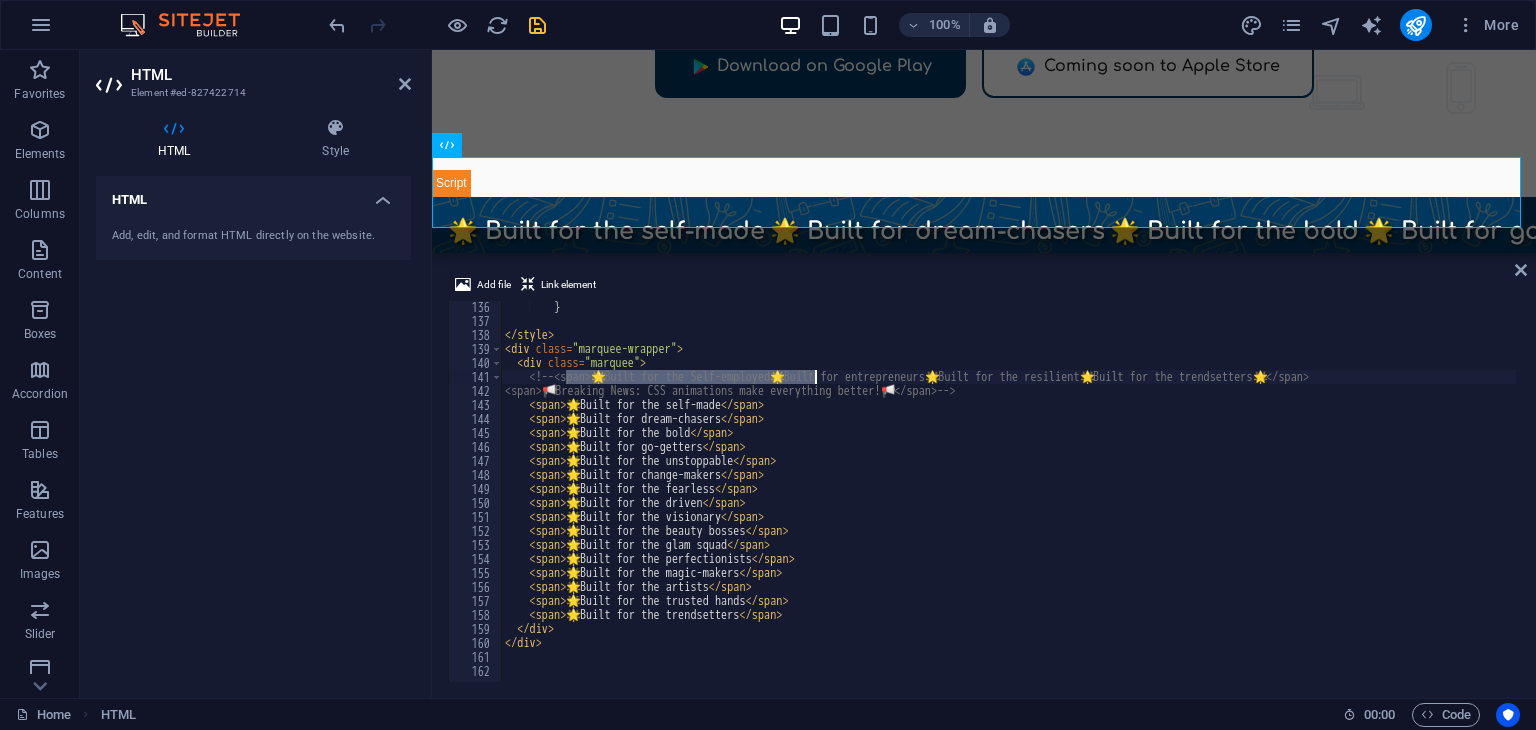drag, startPoint x: 567, startPoint y: 378, endPoint x: 824, endPoint y: 372, distance: 257.07004 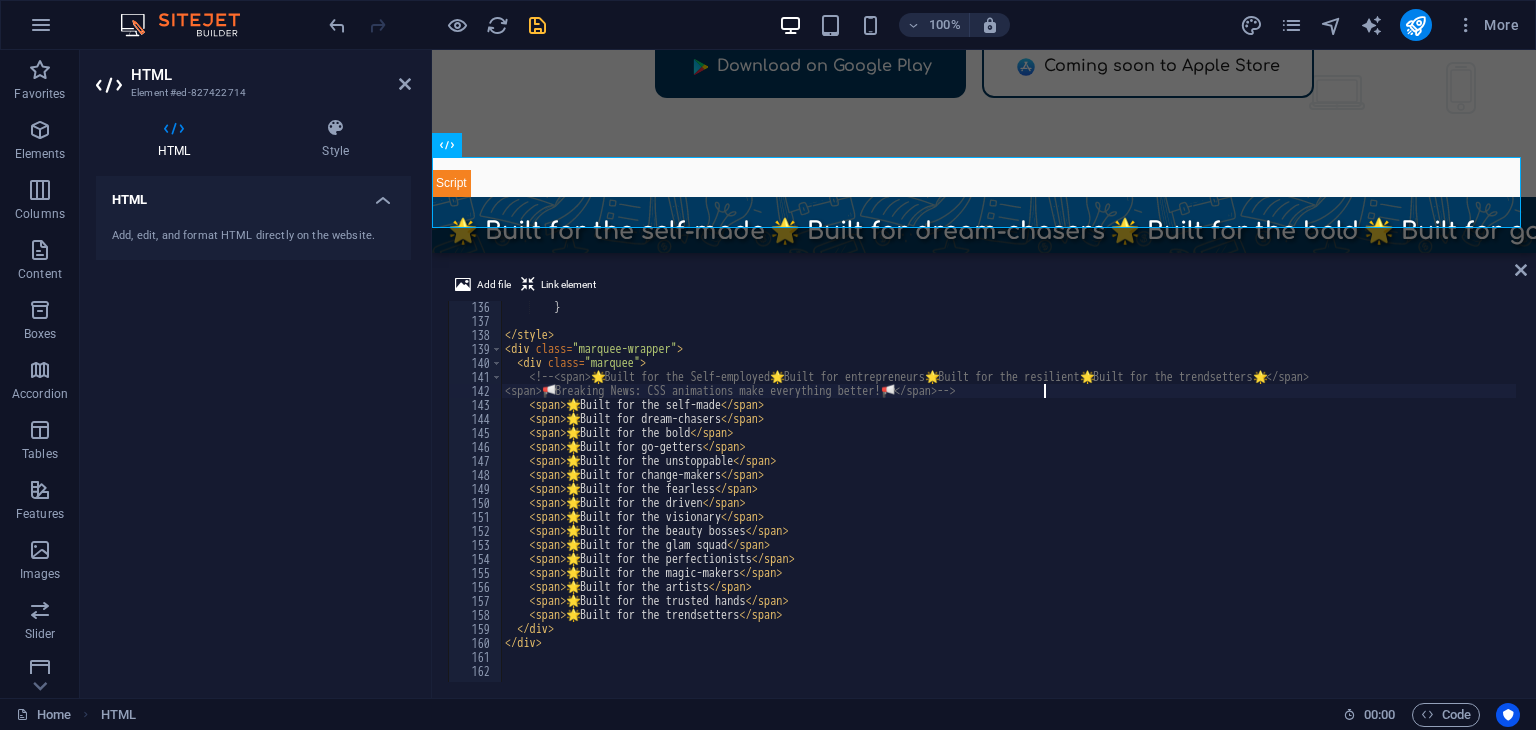 click on "} </ style > < div   class = "marquee-wrapper" >    < div   class = "marquee" >      <!--  <span> 🌟  Built for the Self-employed  🌟  Built for entrepreneurs  🌟  Built for the resilient  🌟  Built for the trendsetters  🌟  </span>     <span> 📢  Breaking News: CSS animations make everything better!  📢 </span>  -->      < span > 🌟  Built for the self-made </ span >      < span > 🌟  Built for dream-chasers </ span >      < span > 🌟  Built for the bold </ span >      < span > 🌟  Built for go-getters </ span >      < span > 🌟  Built for the unstoppable </ span >      < span > 🌟  Built for change-makers </ span >      < span > 🌟  Built for the fearless </ span >      < span > 🌟  Built for the driven </ span >      < span > 🌟  Built for the visionary </ span >      < span > 🌟  Built for the beauty bosses </ span >      < span > 🌟  Built for the glam squad </ span >      < span > 🌟  Built for the perfectionists </ span >      < span > 🌟 </ span >" at bounding box center (1098, 502) 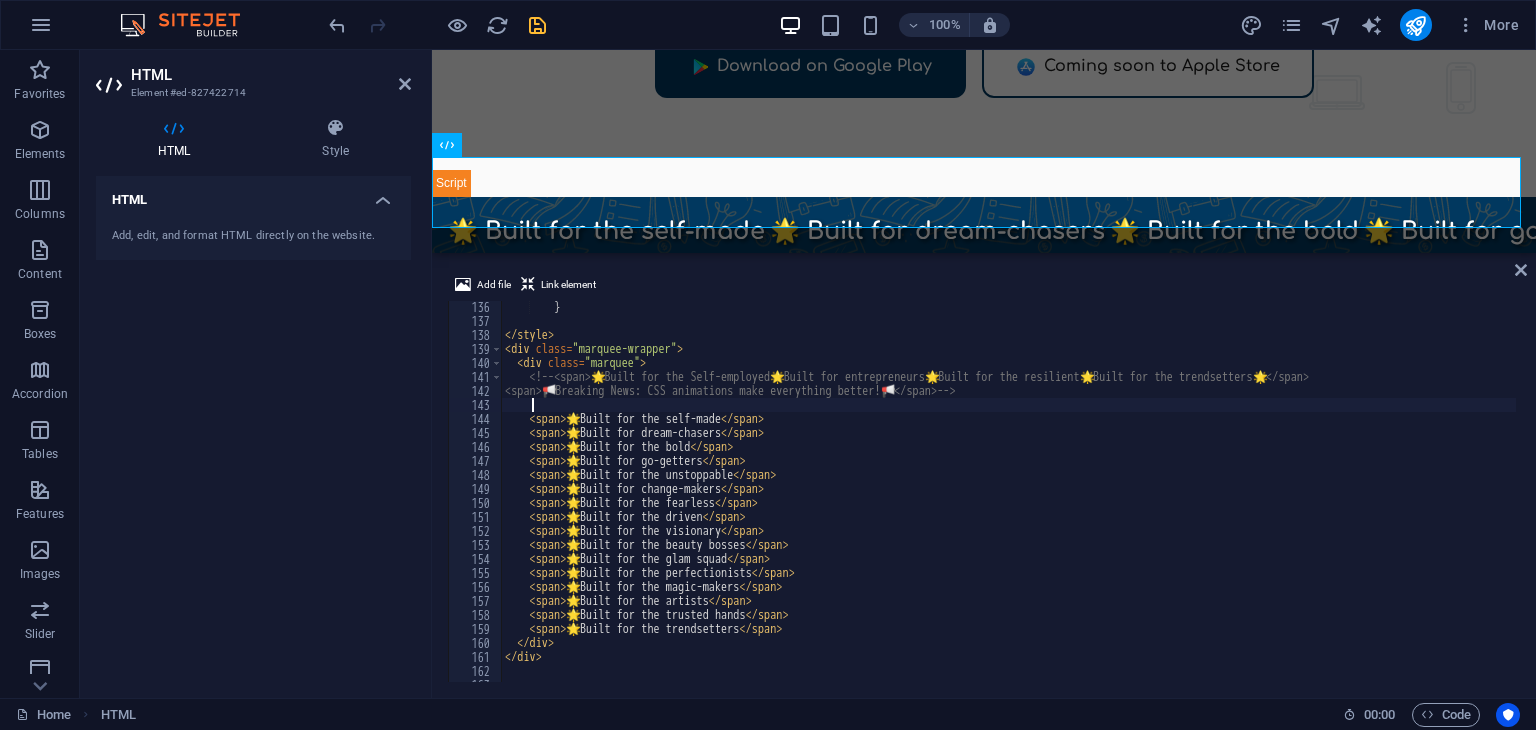 paste on "[HTML_TAG]🌟 Built for the Self-employed 🌟[/HTML_TAG]" 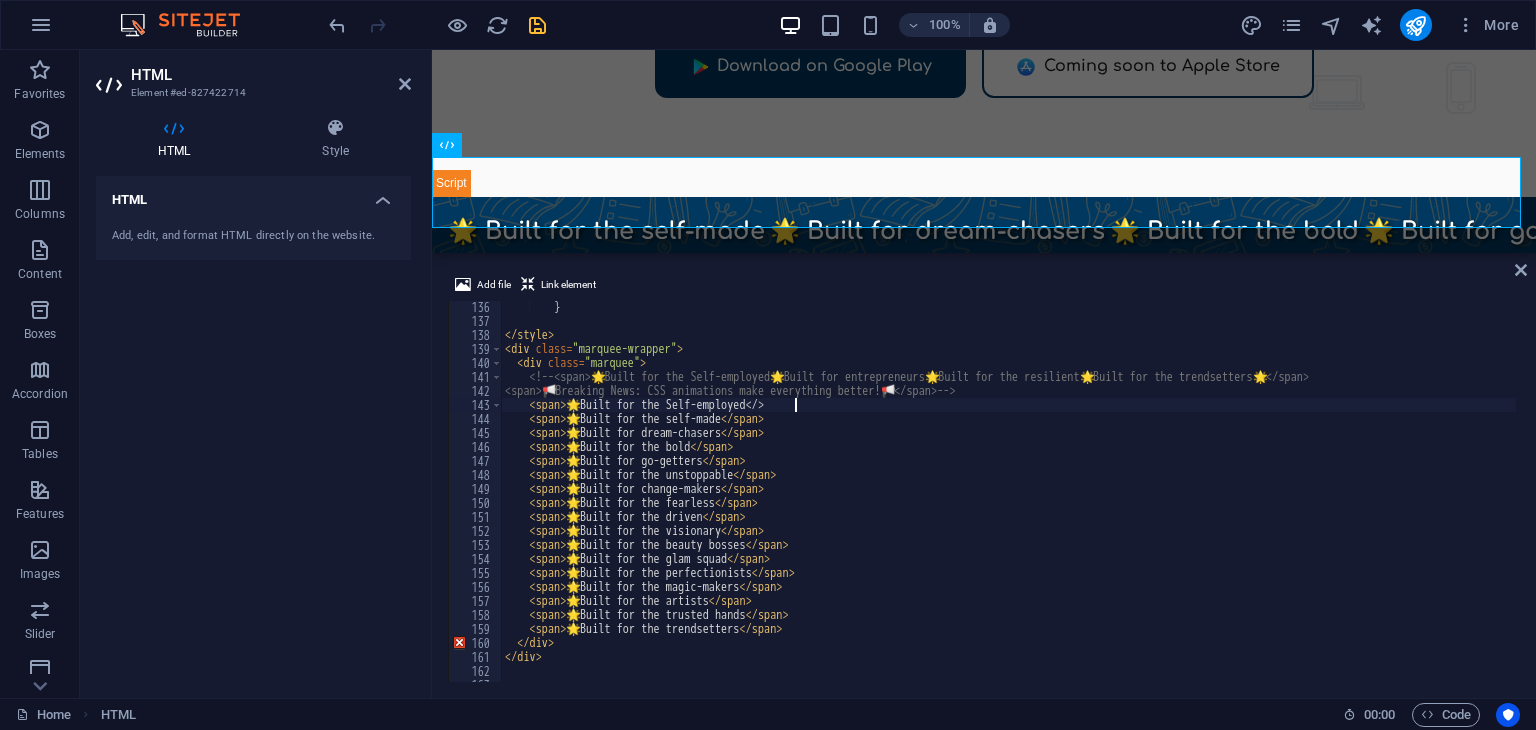 scroll, scrollTop: 0, scrollLeft: 24, axis: horizontal 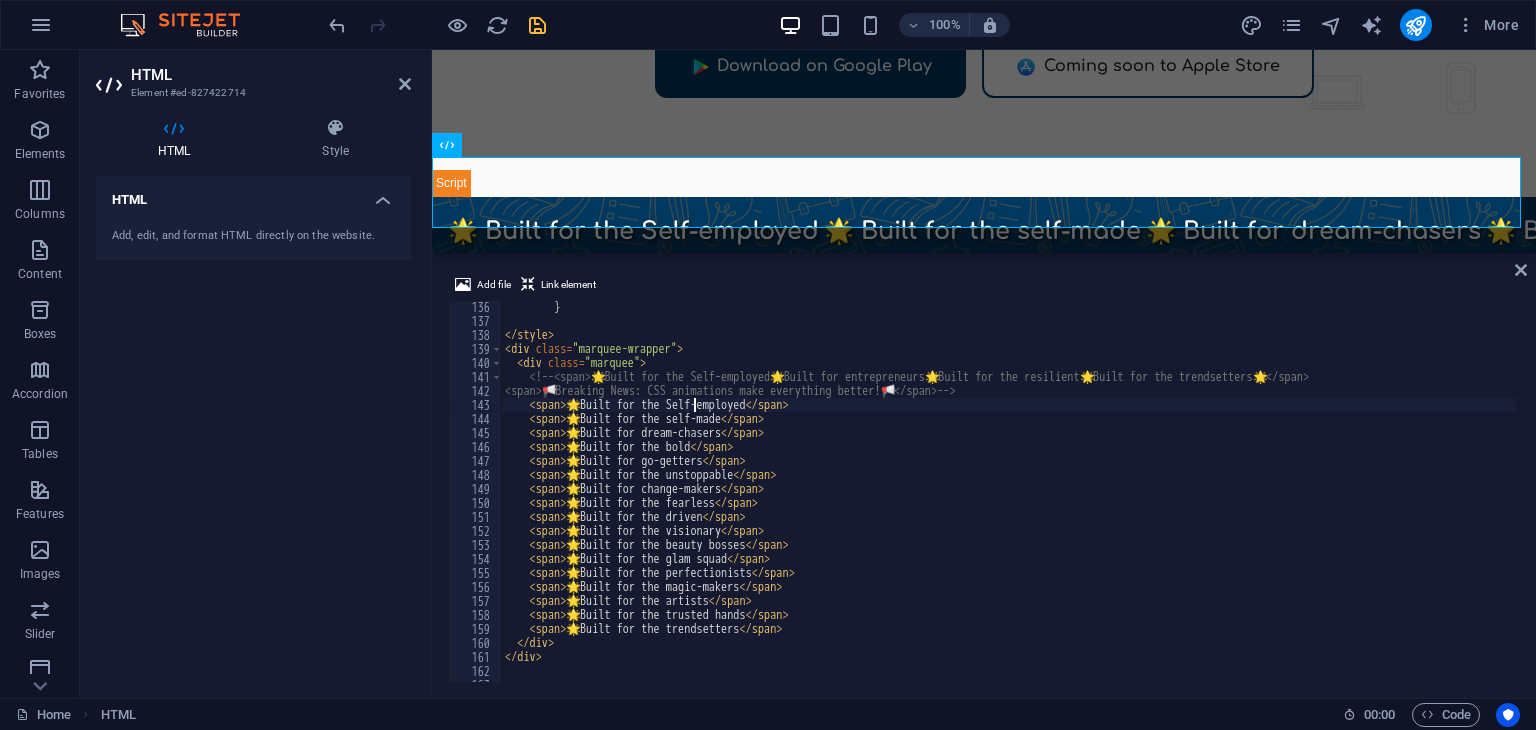 click on "} </ style > < div   class = "marquee-wrapper" >    < div   class = "marquee" >      <!--  <span> 🌟  Built for the Self-employed  🌟  Built for entrepreneurs  🌟  Built for the resilient  🌟  Built for the trendsetters  🌟  </span>     <span> 📢  Breaking News: CSS animations make everything better!  📢 </span>  -->      < span > 🌟  Built for the Self-employed  </ span >      < span > 🌟  Built for the self-made </ span >      < span > 🌟  Built for dream-chasers </ span >      < span > 🌟  Built for the bold </ span >      < span > 🌟  Built for go-getters </ span >      < span > 🌟  Built for the unstoppable </ span >      < span > 🌟  Built for change-makers </ span >      < span > 🌟  Built for the fearless </ span >      < span > 🌟  Built for the driven </ span >      < span > 🌟  Built for the visionary </ span >      < span > 🌟  Built for the beauty bosses </ span >      < span > 🌟  Built for the glam squad </ span >      < span > 🌟 </ span >" at bounding box center [1098, 502] 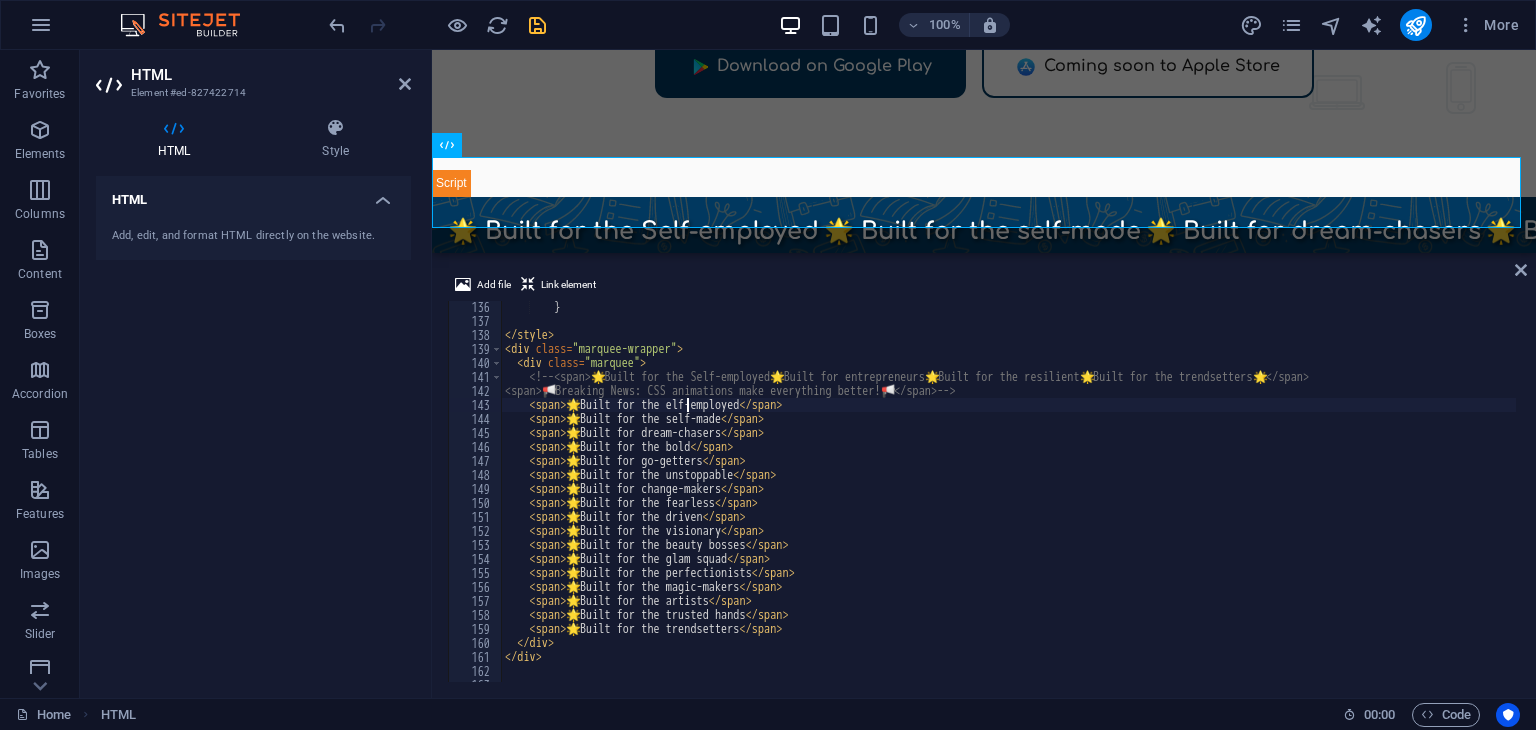 scroll, scrollTop: 0, scrollLeft: 16, axis: horizontal 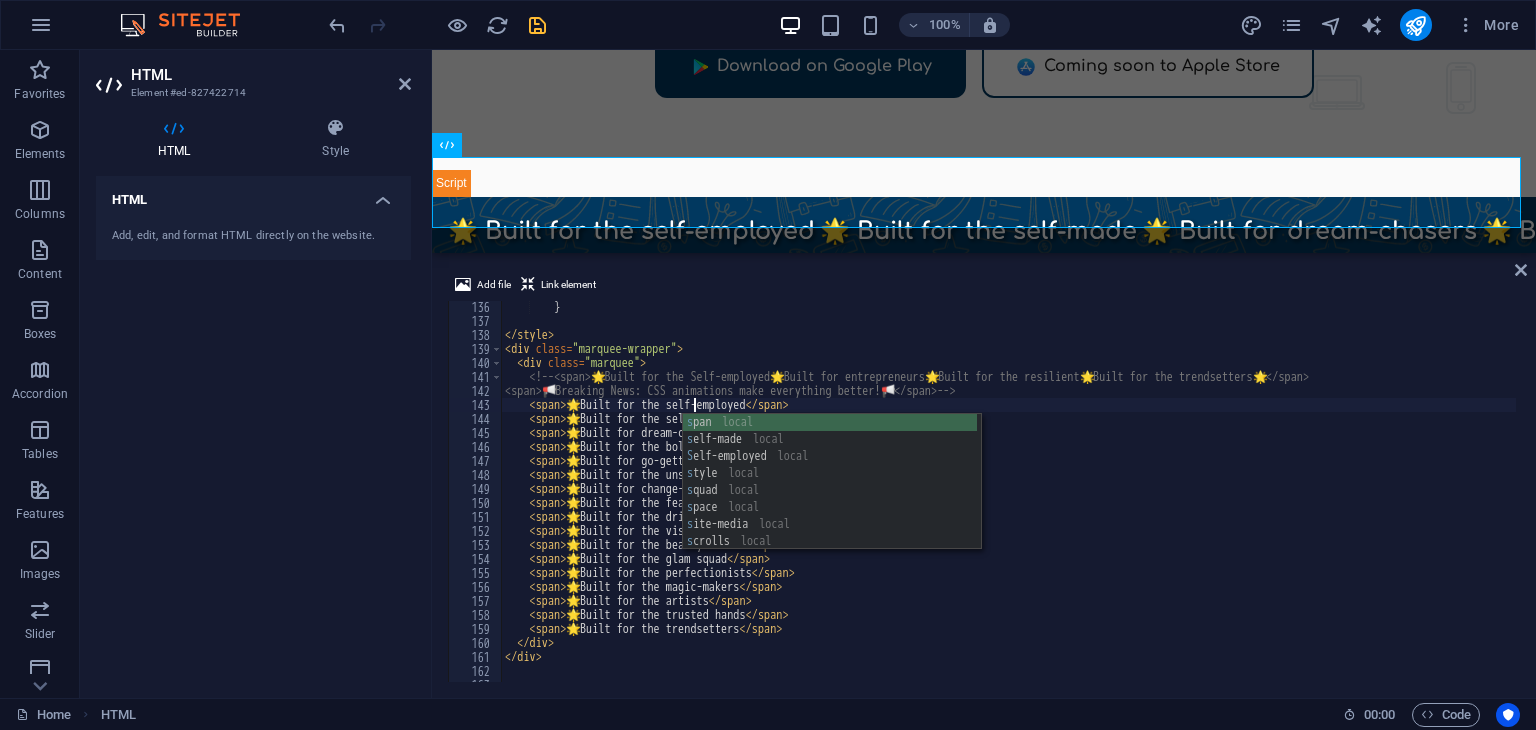 click on "About Features Contact
Dool - Business Assistant for Beauticians
$" at bounding box center [984, 4587] 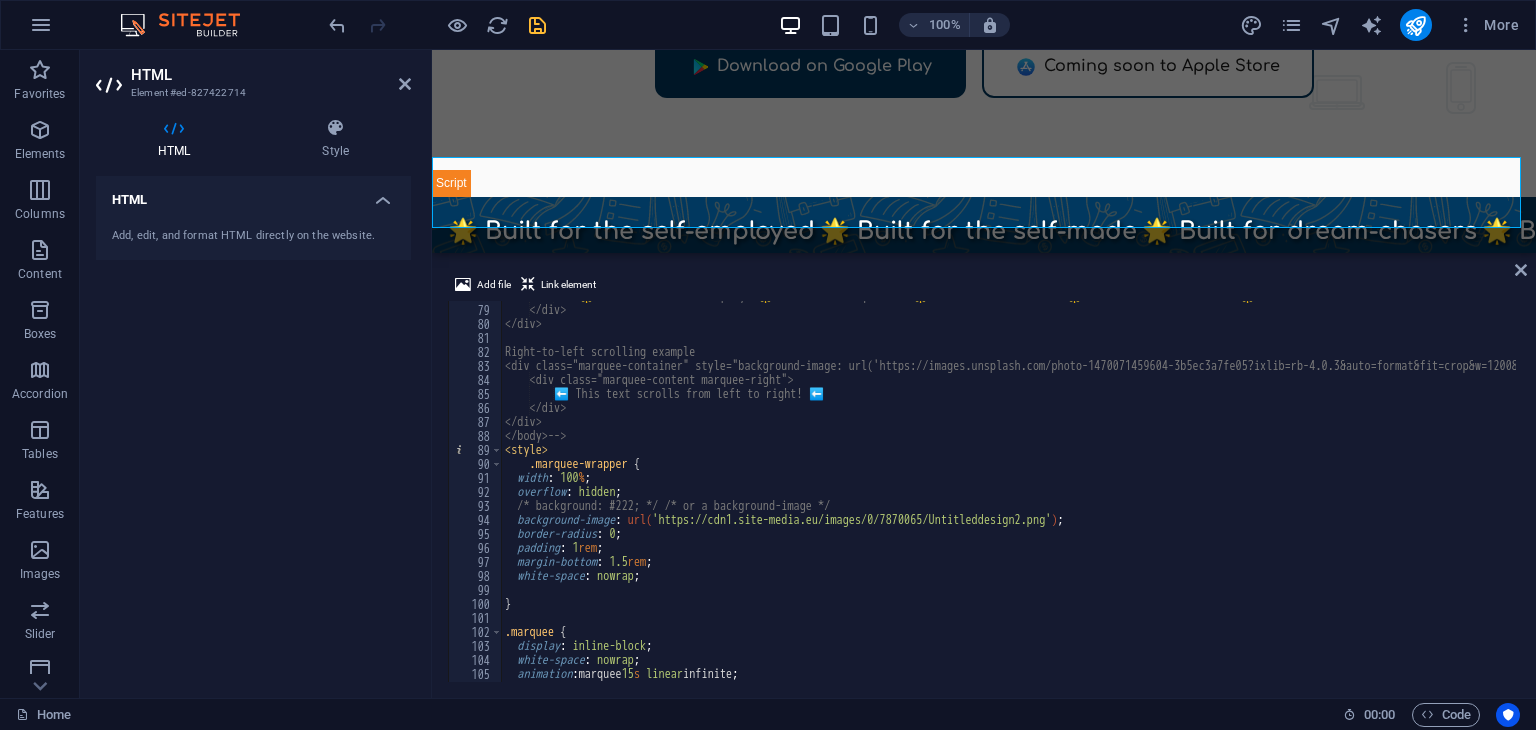 scroll, scrollTop: 1090, scrollLeft: 0, axis: vertical 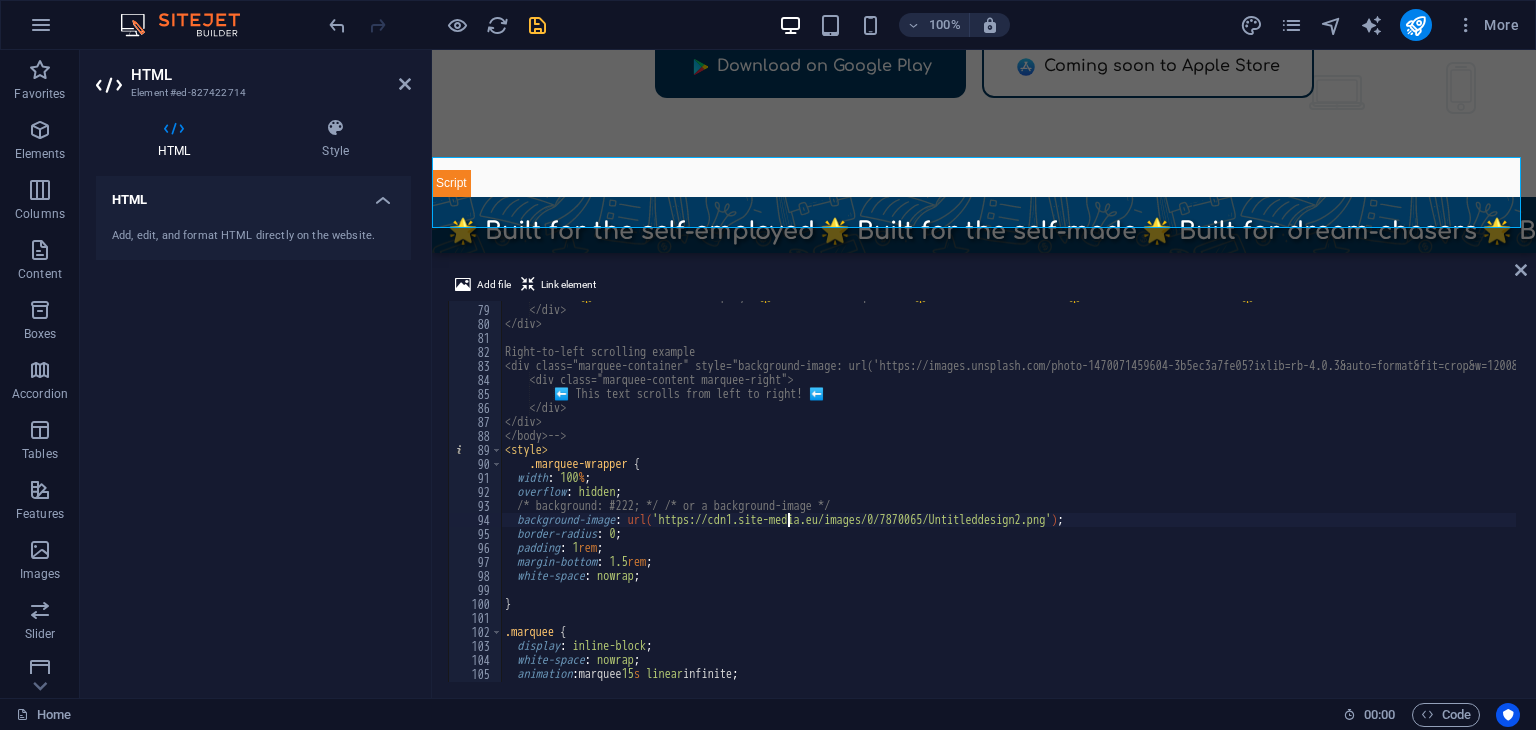 click on "🌟  Built for the Self-employed  🌟  Built for entrepreneurs  🌟  Built for the resilient  🌟  Built for the trendsetters  🌟            </div>     </div>     Right-to-left scrolling example   <div class="marquee-container" style="background-image: url('https://images.unsplash.com/photo-1470071459604-3b5ec3a7fe05?ixlib=rb-4.0.3&auto=format&fit=crop&w=1200&q=80');">        <div class="marquee-content marquee-right">             ⬅️ This text scrolls from left to right! ⬅️        </div>   </div> </body>  --> < style >      .marquee-wrapper   {    width :   100 % ;    overflow :   hidden ;    /* background: #222; */   /* or a background-image */    background-image :   url( 'https://cdn1.site-media.eu/images/0/7870065/Untitleddesign2.png' ) ;      border-radius :   0 ;      padding :   1 rem ;    margin-bottom :   1.5 rem ;    white-space :   nowrap ;      } .marquee   {    display :   inline-block ;    white-space :   nowrap ;    animation :  marquee  15 s   linear  infinite ;" at bounding box center (1098, 491) 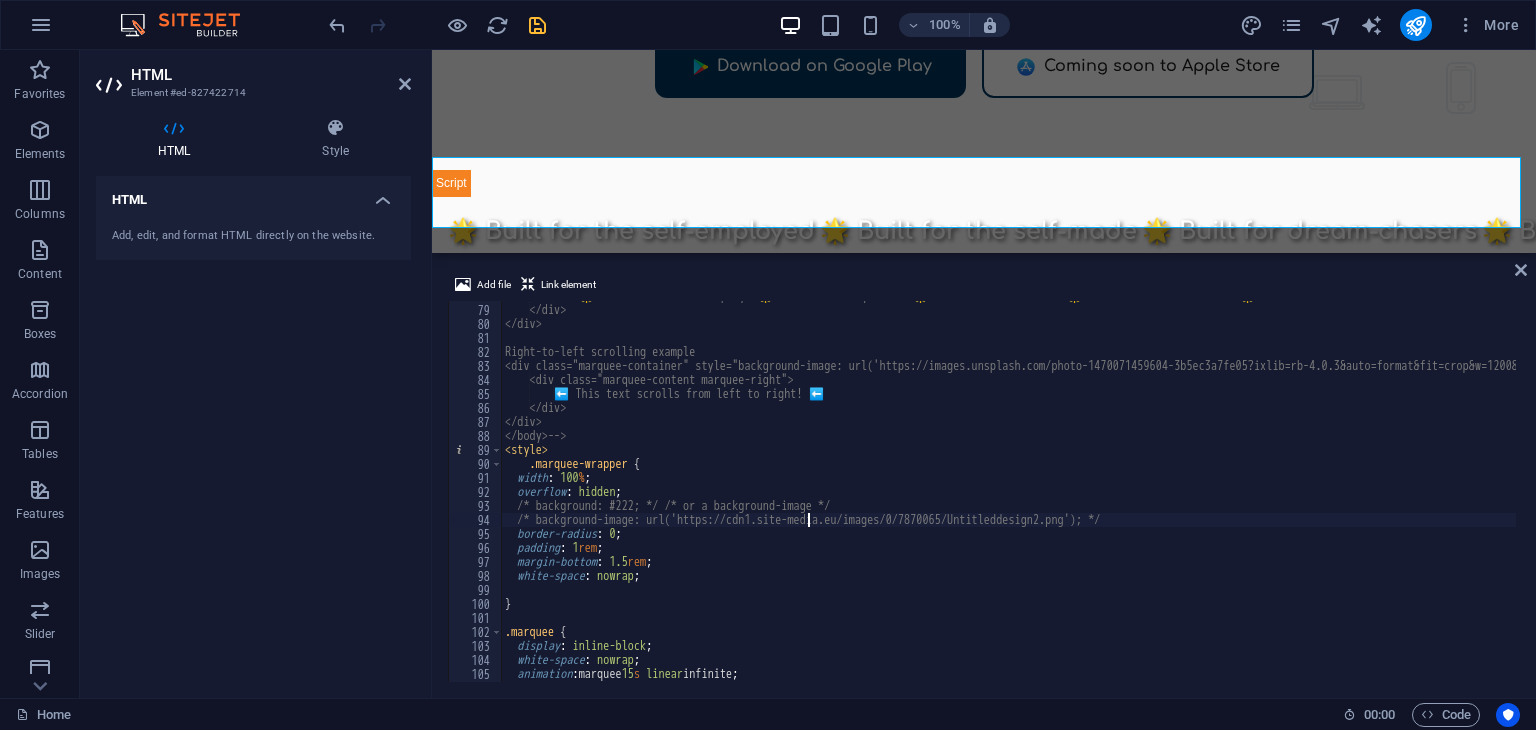 type on "background-image: url('https://cdn1.site-media.eu/images/0/7870065/Untitleddesign2.png');" 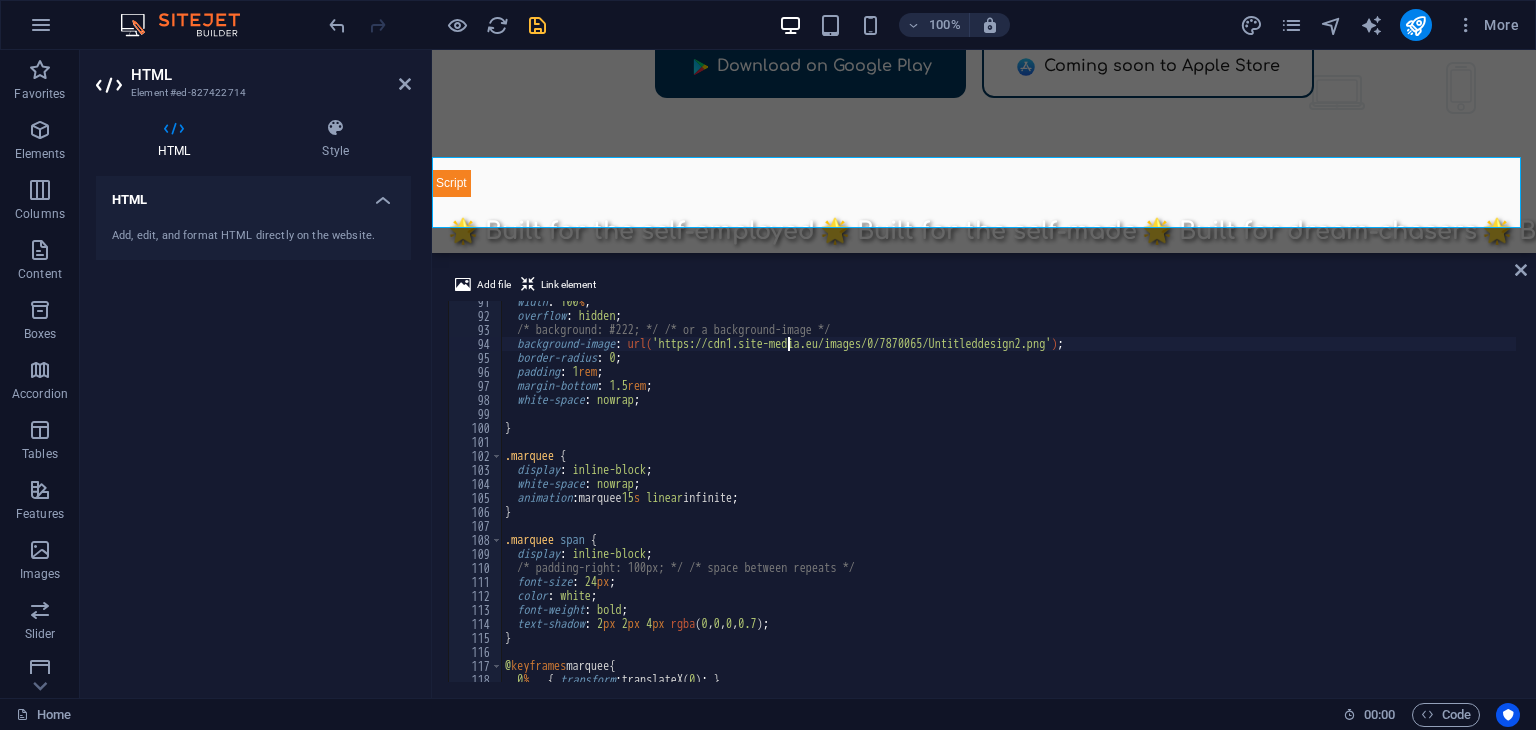 scroll, scrollTop: 1267, scrollLeft: 0, axis: vertical 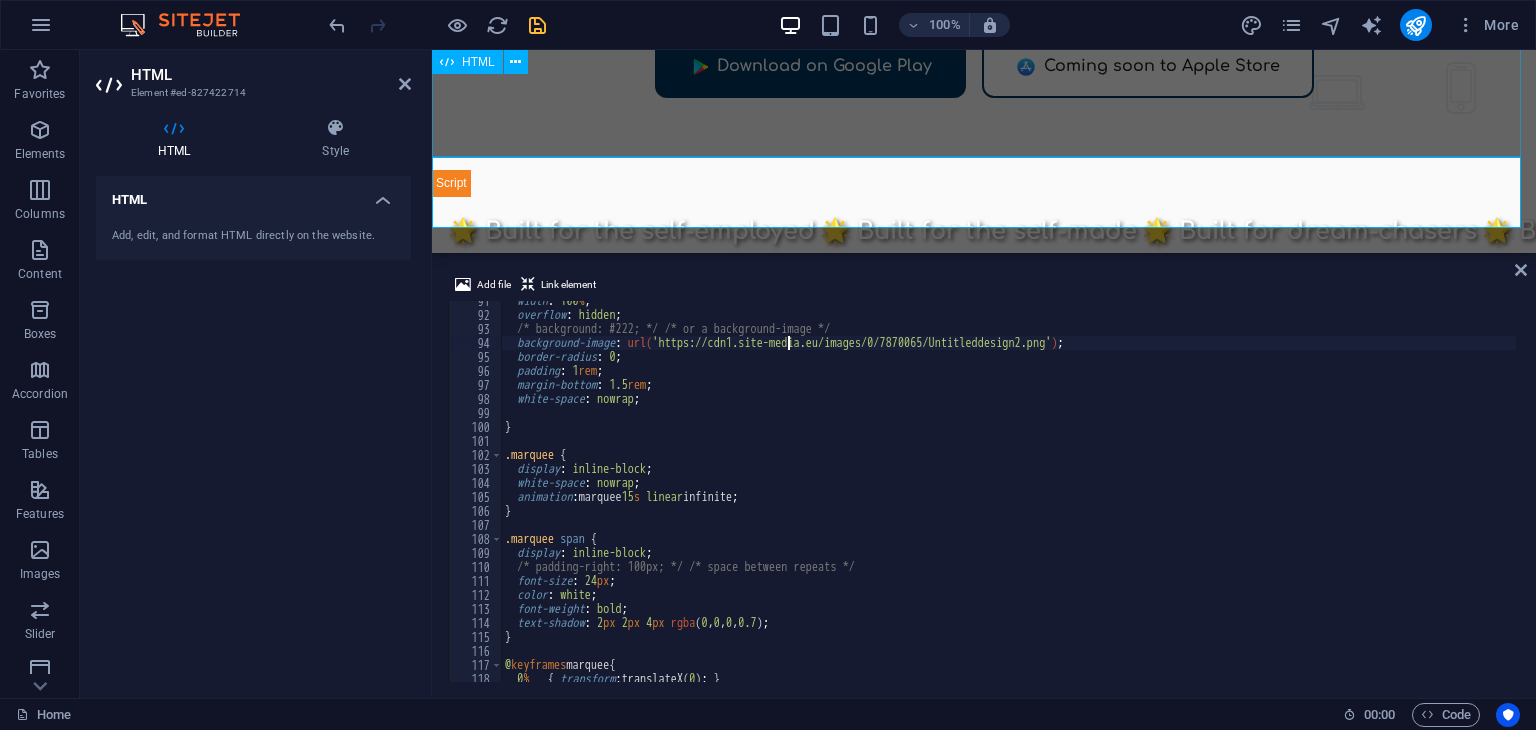 click on "Dool - Business Assistant for Beauticians
$
🌐" at bounding box center (984, -7) 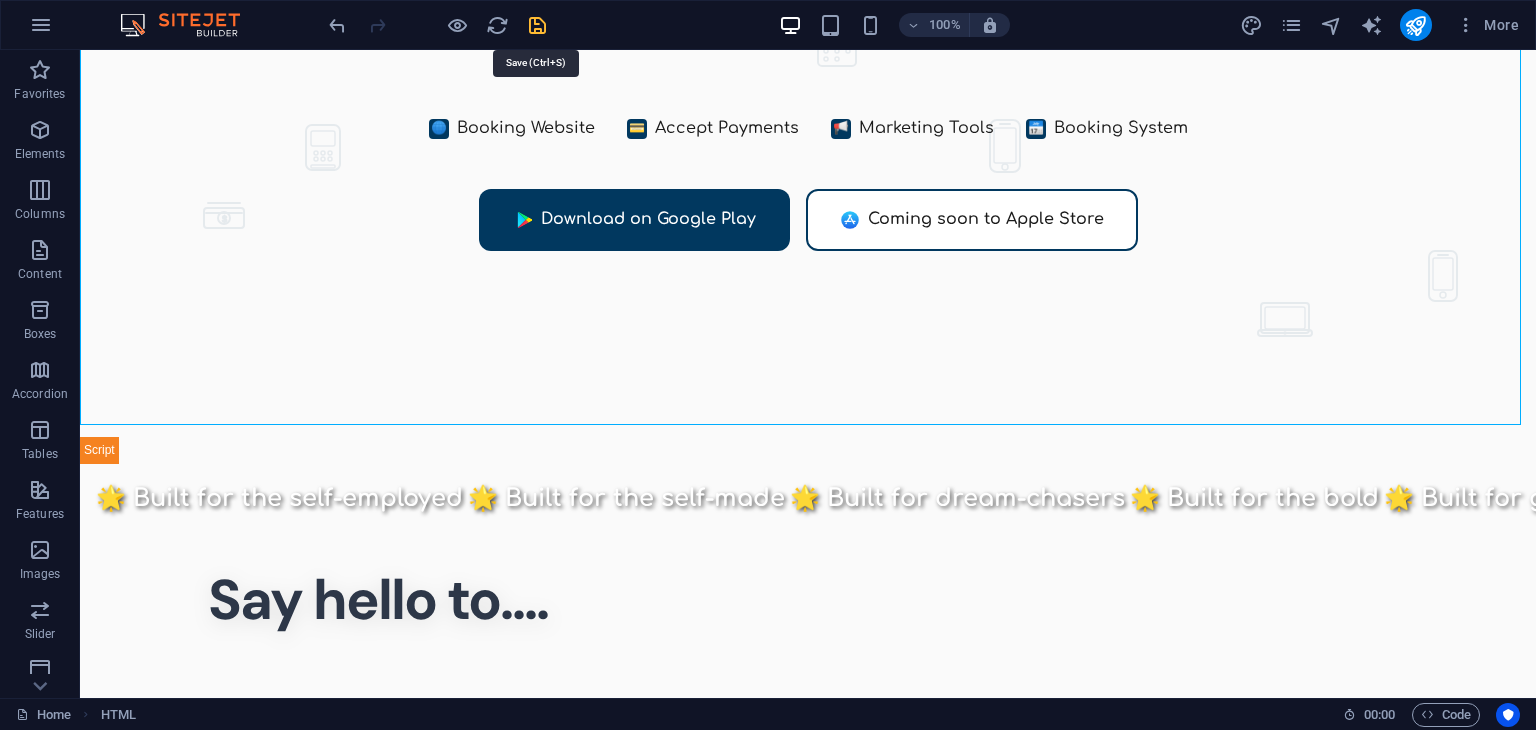 drag, startPoint x: 533, startPoint y: 29, endPoint x: 96, endPoint y: 24, distance: 437.0286 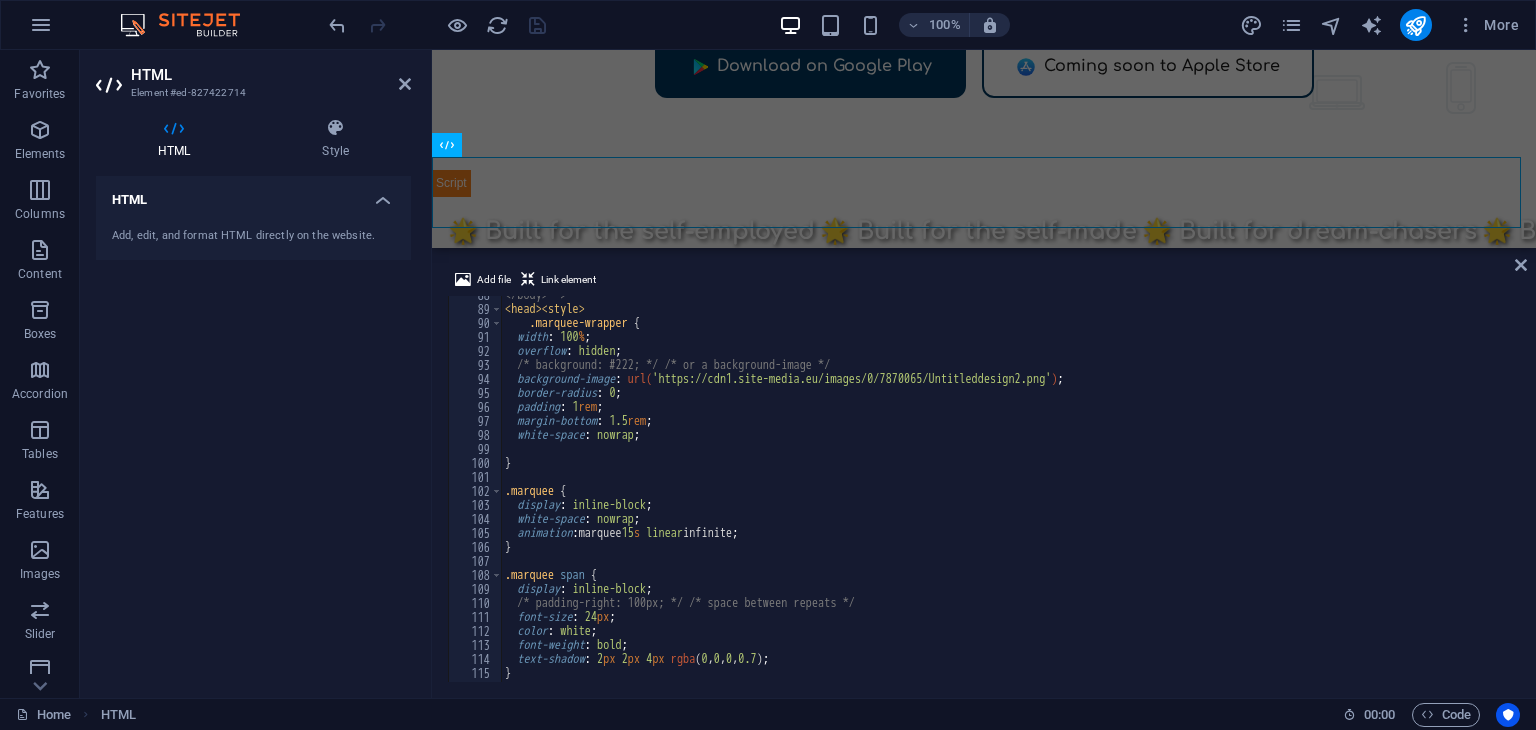 scroll, scrollTop: 1225, scrollLeft: 0, axis: vertical 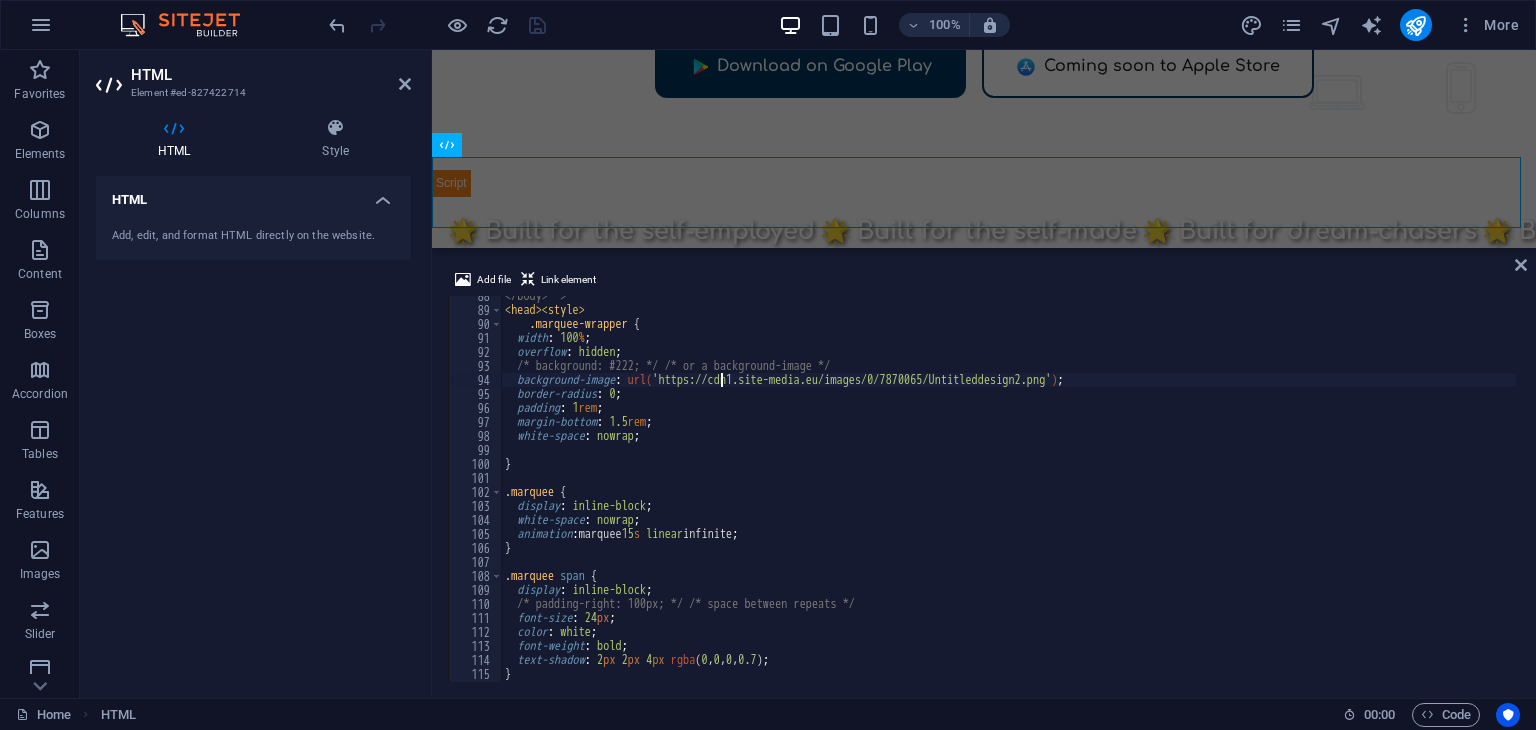 click on "</body>  --> < head > < style >      .marquee-wrapper   {    width :   100 % ;    overflow :   hidden ;    /* background: #222; */   /* or a background-image */    background-image :   url( 'https://cdn1.site-media.eu/images/0/7870065/Untitleddesign2.png' ) ;      border-radius :   0 ;      padding :   1 rem ;    margin-bottom :   1.5 rem ;    white-space :   nowrap ;      } .marquee   {    display :   inline-block ;    white-space :   nowrap ;    animation :  marquee  15 s   linear  infinite ; } .marquee   span   {    display :   inline-block ;    /* padding-right: 100px; */   /* space between repeats */    font-size :   24 px ;    color :   white ;    font-weight :   bold ;    text-shadow :   2 px   2 px   4 px   rgba ( 0 , 0 , 0 , 0.7 ) ; }" at bounding box center [1098, 494] 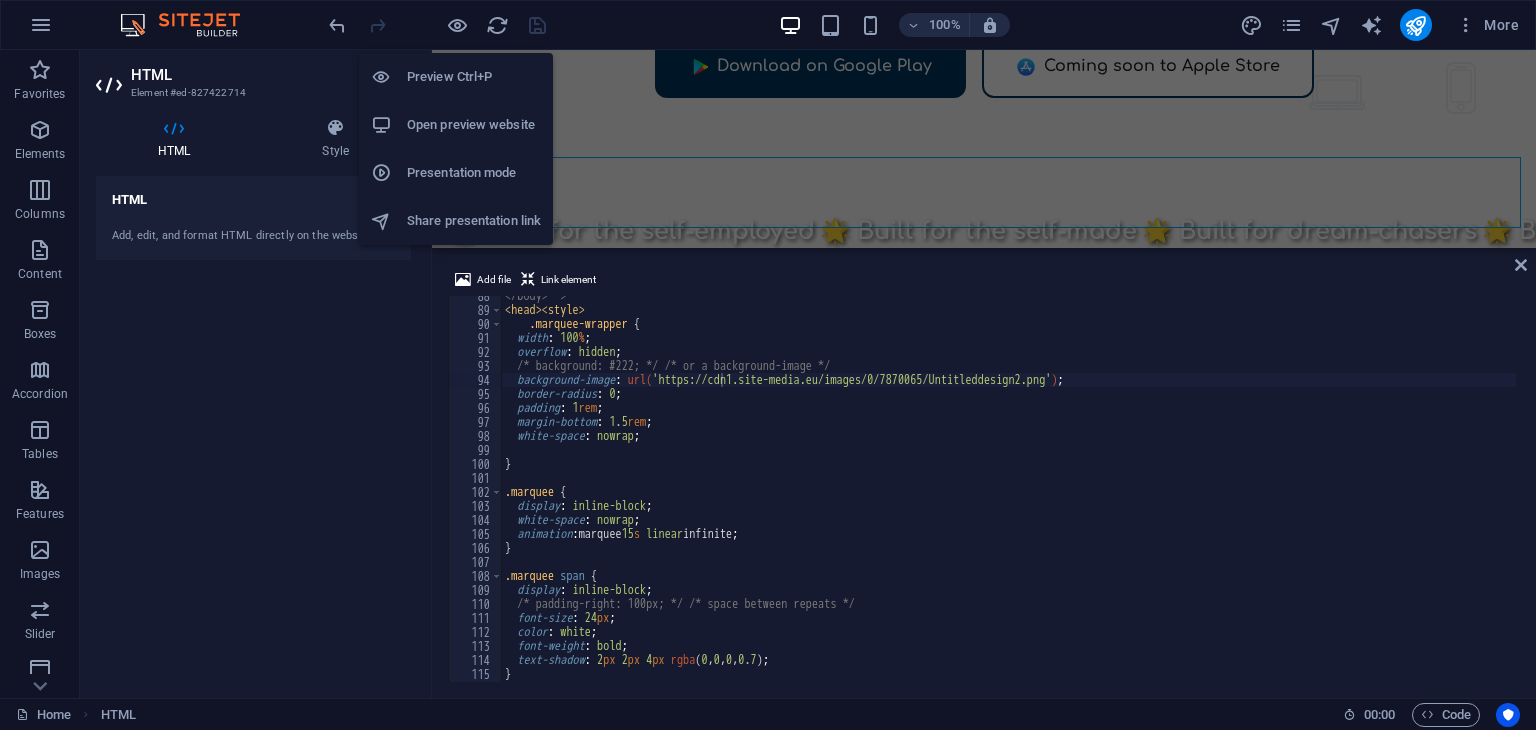 click on "Open preview website" at bounding box center [474, 125] 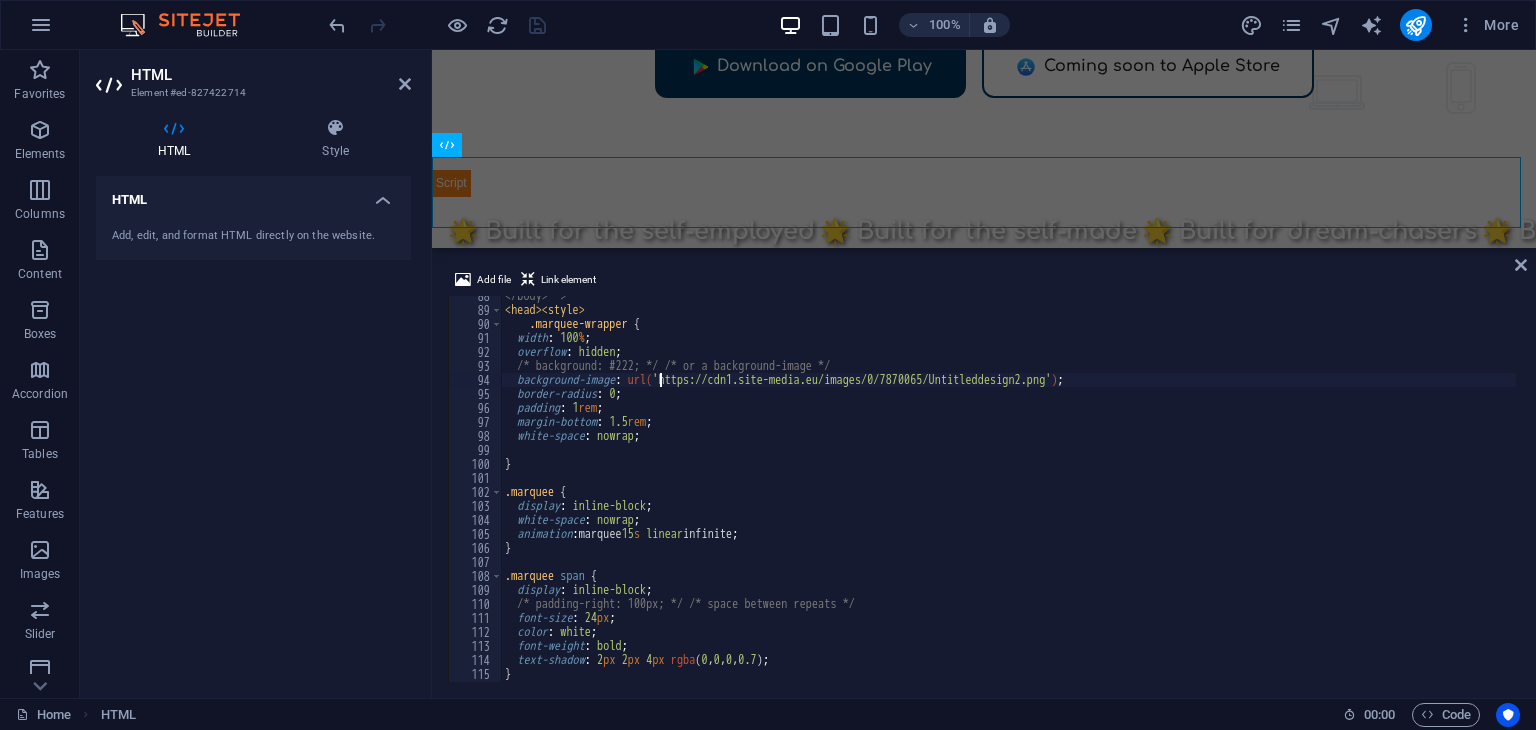 click on "</body>  --> < head > < style >      .marquee-wrapper   {    width :   100 % ;    overflow :   hidden ;    /* background: #222; */   /* or a background-image */    background-image :   url( 'https://cdn1.site-media.eu/images/0/7870065/Untitleddesign2.png' ) ;      border-radius :   0 ;      padding :   1 rem ;    margin-bottom :   1.5 rem ;    white-space :   nowrap ;      } .marquee   {    display :   inline-block ;    white-space :   nowrap ;    animation :  marquee  15 s   linear  infinite ; } .marquee   span   {    display :   inline-block ;    /* padding-right: 100px; */   /* space between repeats */    font-size :   24 px ;    color :   white ;    font-weight :   bold ;    text-shadow :   2 px   2 px   4 px   rgba ( 0 , 0 , 0 , 0.7 ) ; }" at bounding box center (1098, 494) 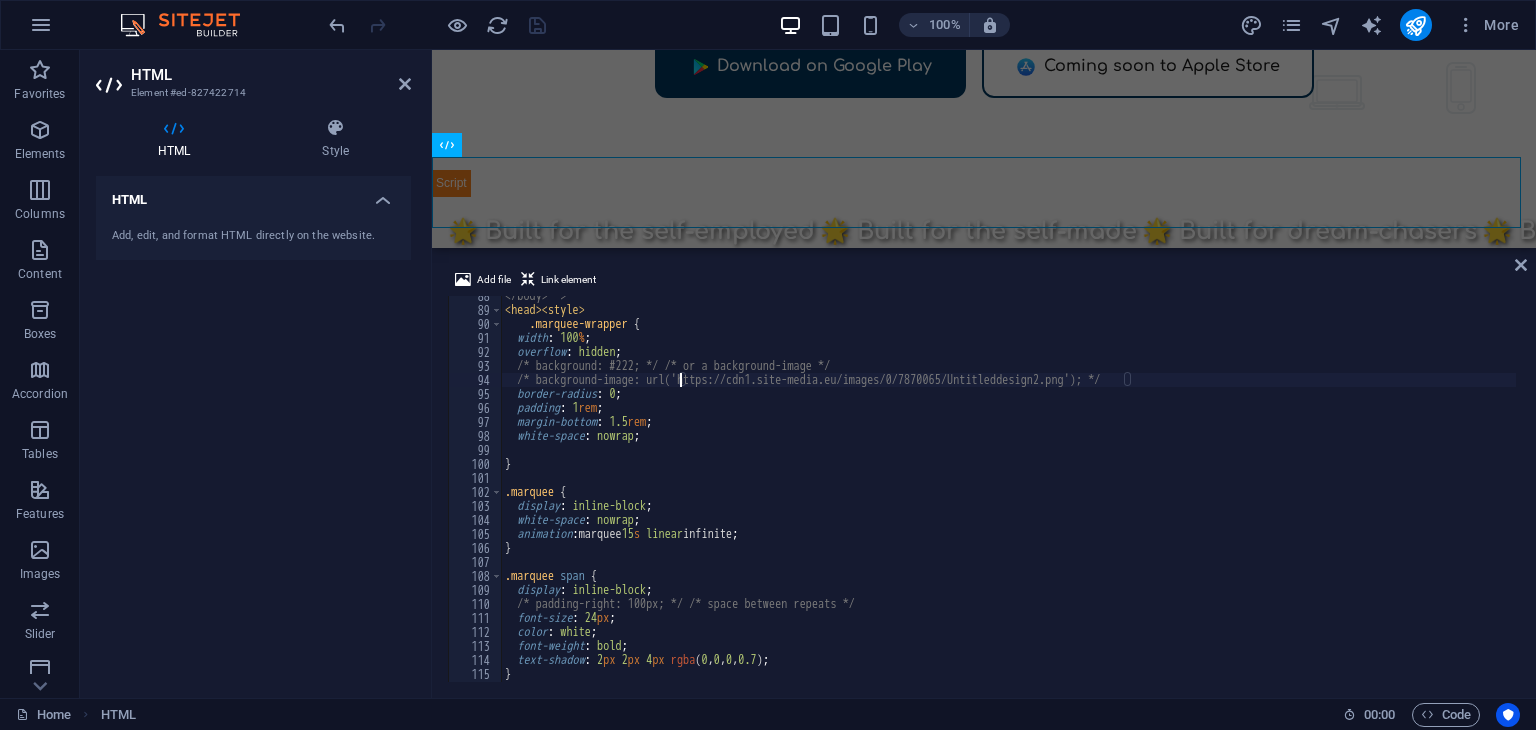 type on "background-image: url('https://cdn1.site-media.eu/images/0/7870065/Untitleddesign2.png');" 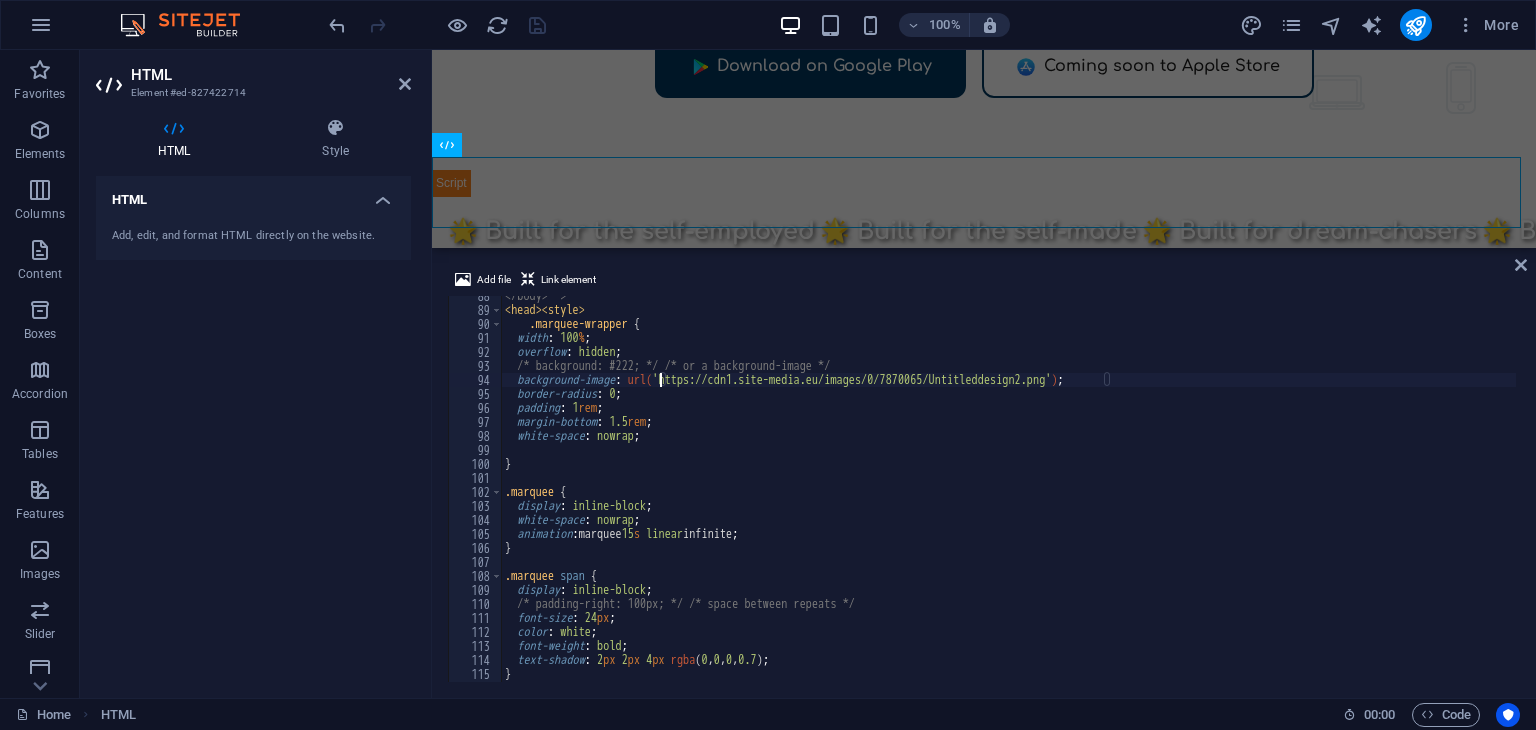 click on "</body>  --> < head > < style >      .marquee-wrapper   {    width :   100 % ;    overflow :   hidden ;    /* background: #222; */   /* or a background-image */    background-image :   url( 'https://cdn1.site-media.eu/images/0/7870065/Untitleddesign2.png' ) ;      border-radius :   0 ;      padding :   1 rem ;    margin-bottom :   1.5 rem ;    white-space :   nowrap ;      } .marquee   {    display :   inline-block ;    white-space :   nowrap ;    animation :  marquee  15 s   linear  infinite ; } .marquee   span   {    display :   inline-block ;    /* padding-right: 100px; */   /* space between repeats */    font-size :   24 px ;    color :   white ;    font-weight :   bold ;    text-shadow :   2 px   2 px   4 px   rgba ( 0 , 0 , 0 , 0.7 ) ; }" at bounding box center (1098, 494) 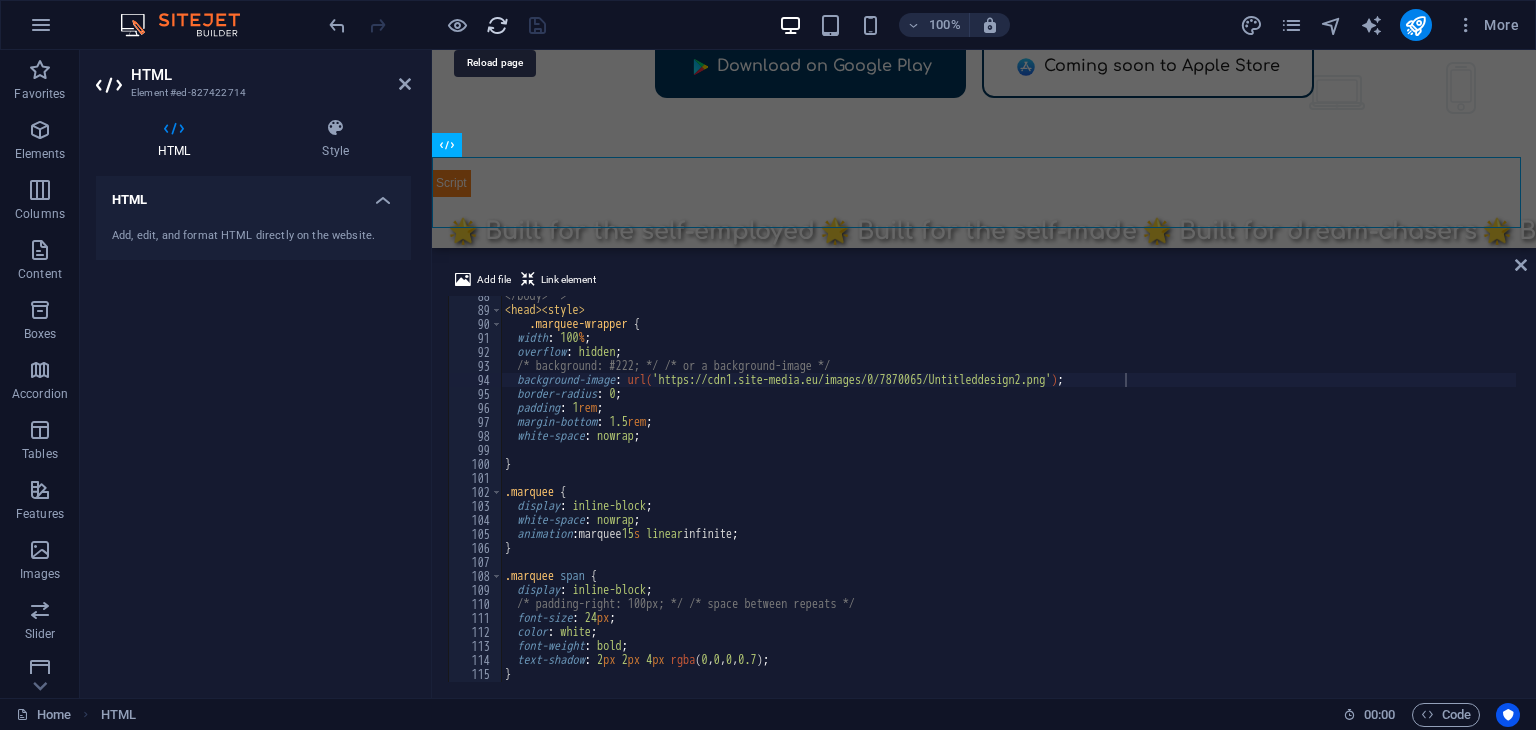 drag, startPoint x: 497, startPoint y: 23, endPoint x: 488, endPoint y: 91, distance: 68.593 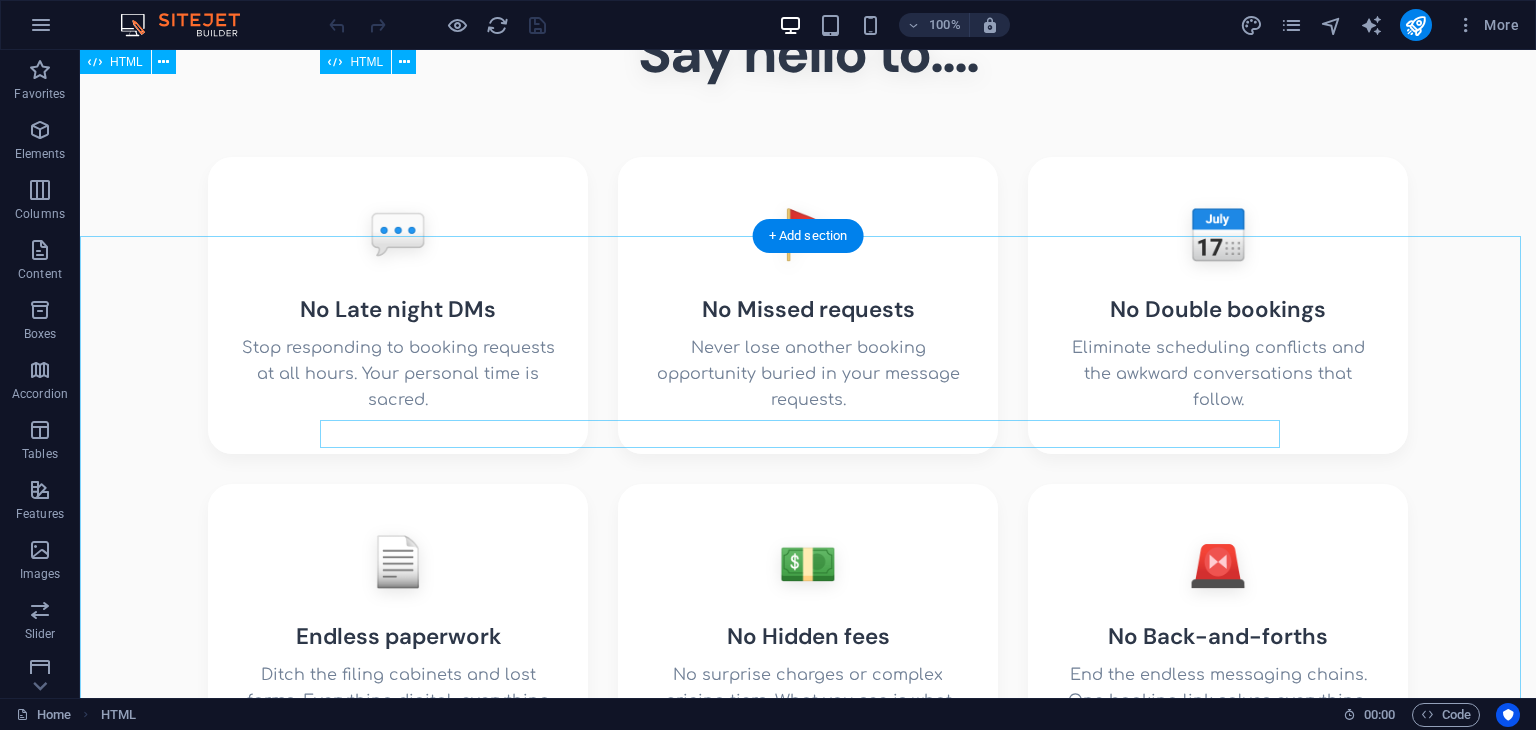scroll, scrollTop: 471, scrollLeft: 0, axis: vertical 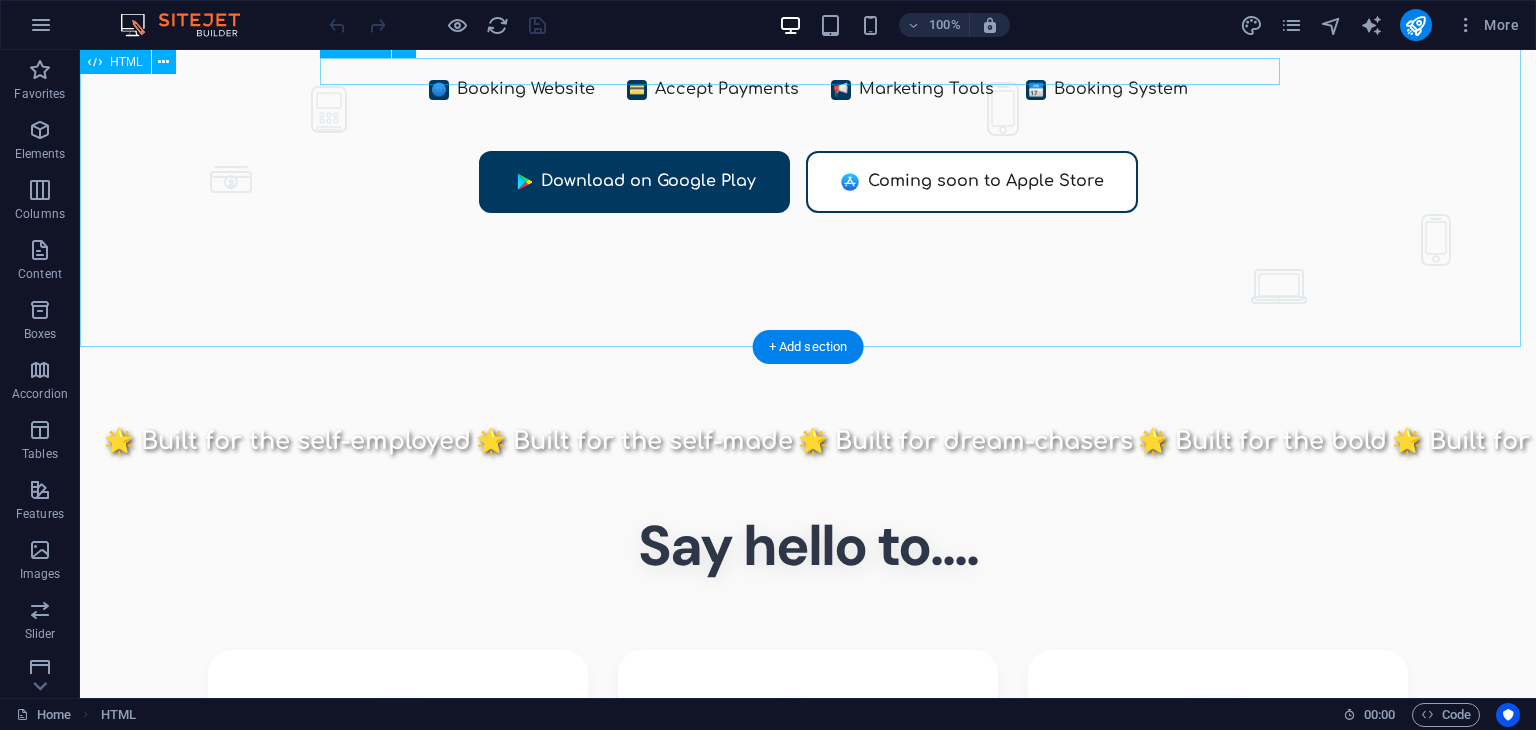click on "🌟 Built for the self-employed
🌟 Built for the self-made
🌟 Built for dream-chasers
🌟 Built for the bold
🌟 Built for go-getters
🌟 Built for the unstoppable
🌟 Built for change-makers
🌟 Built for the fearless
🌟 Built for the driven
🌟 Built for the visionary
🌟 Built for the beauty bosses
🌟 Built for the glam squad
🌟 Built for the perfectionists
🌟 Built for the magic-makers
🌟 Built for the artists
🌟 Built for the trusted hands
🌟 Built for the trendsetters" at bounding box center (808, 442) 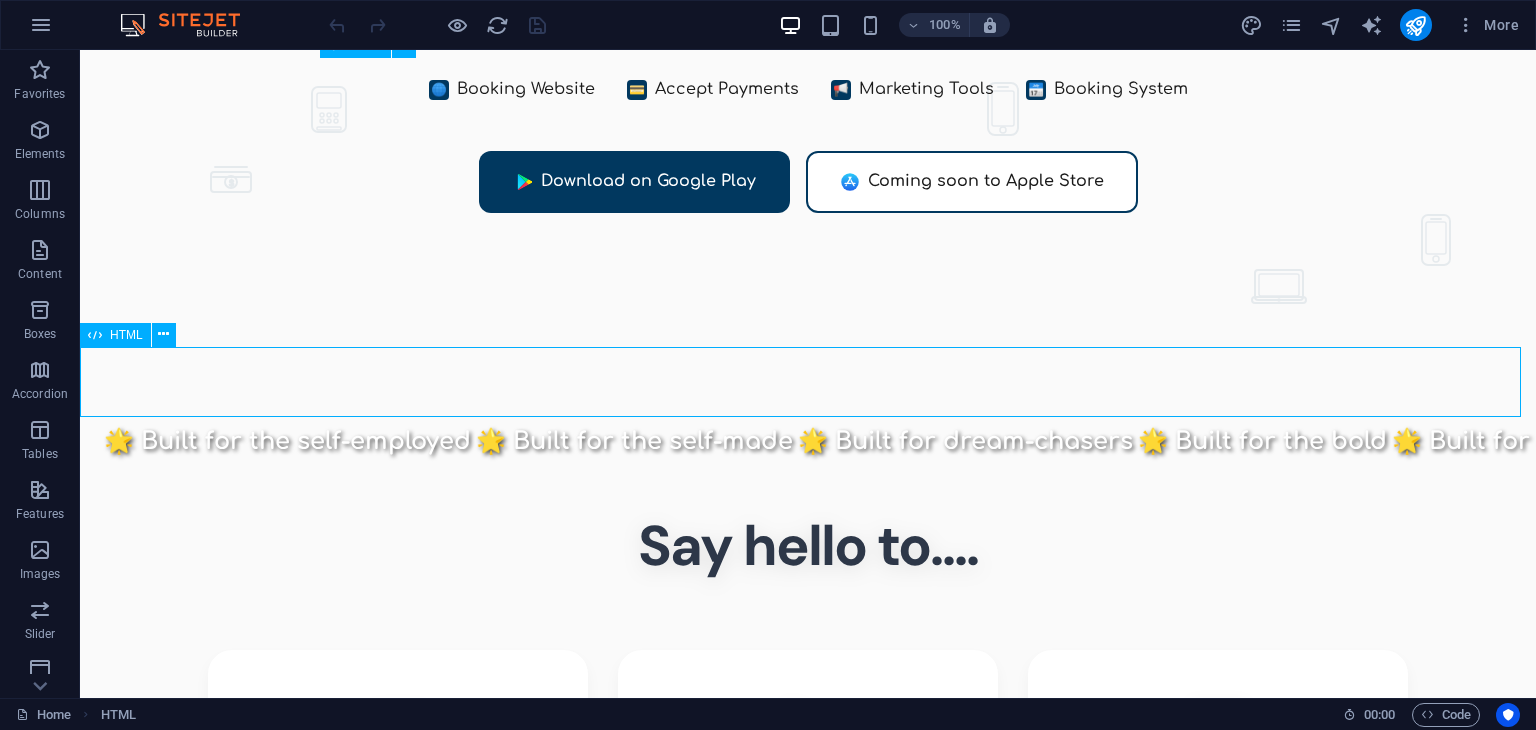 click on "HTML" at bounding box center (126, 335) 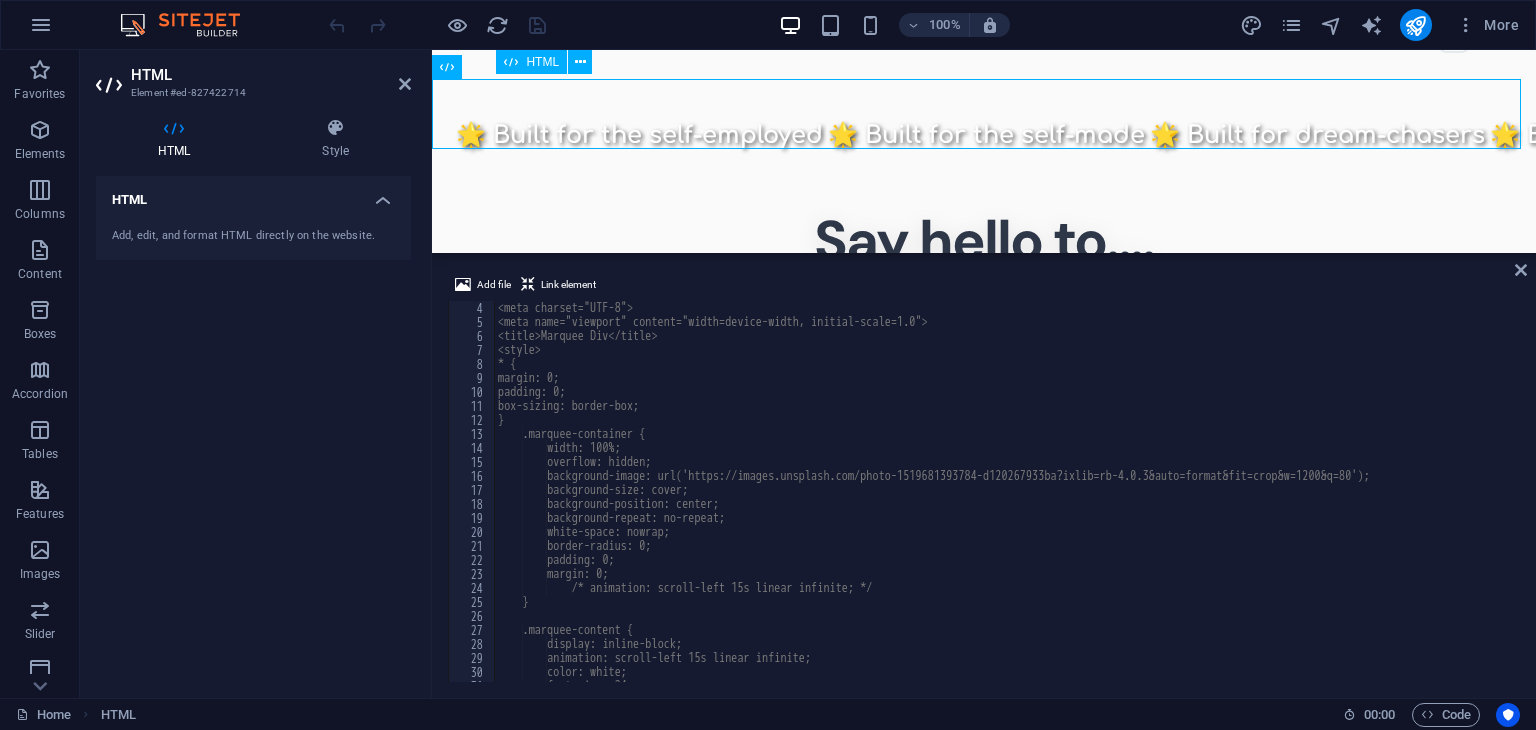 scroll, scrollTop: 0, scrollLeft: 0, axis: both 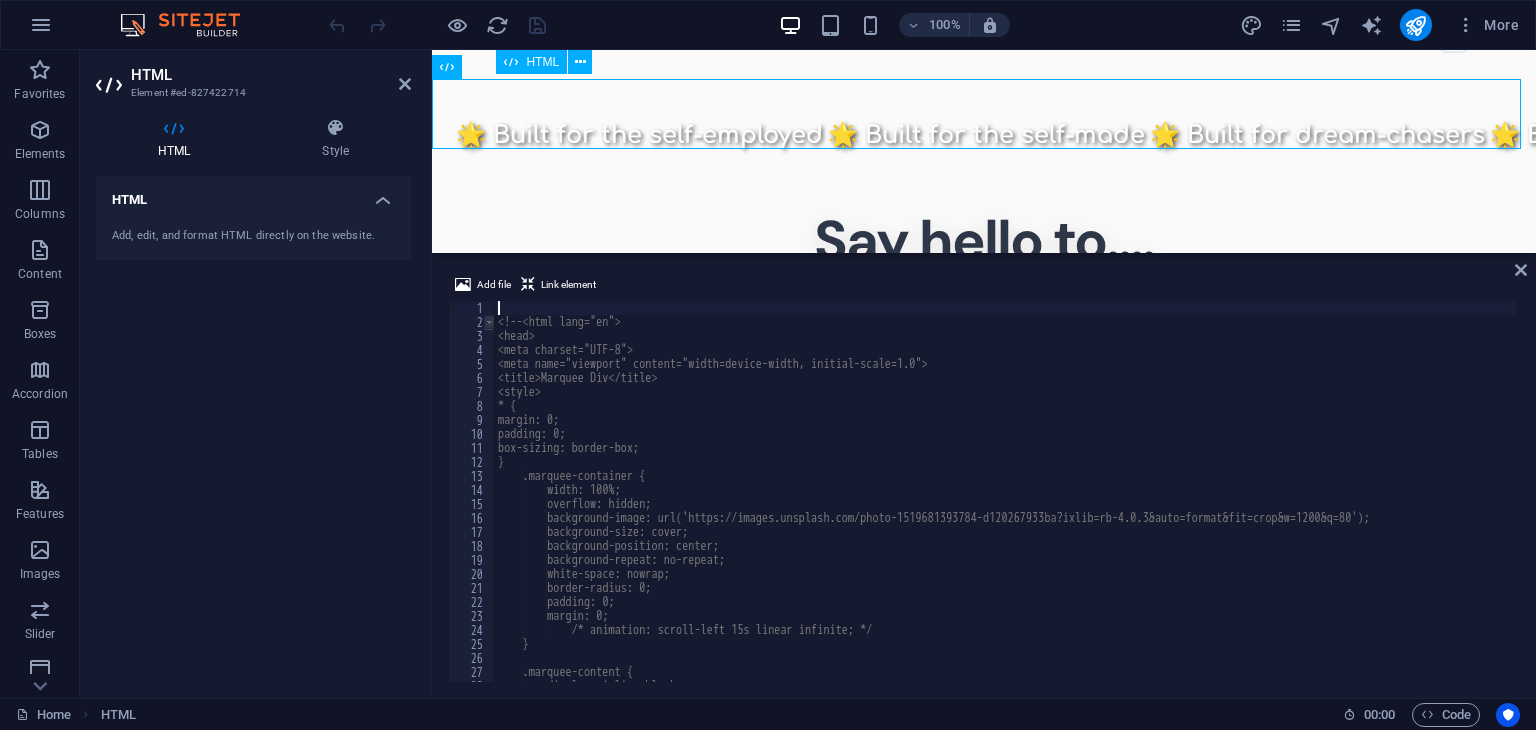 click at bounding box center (489, 322) 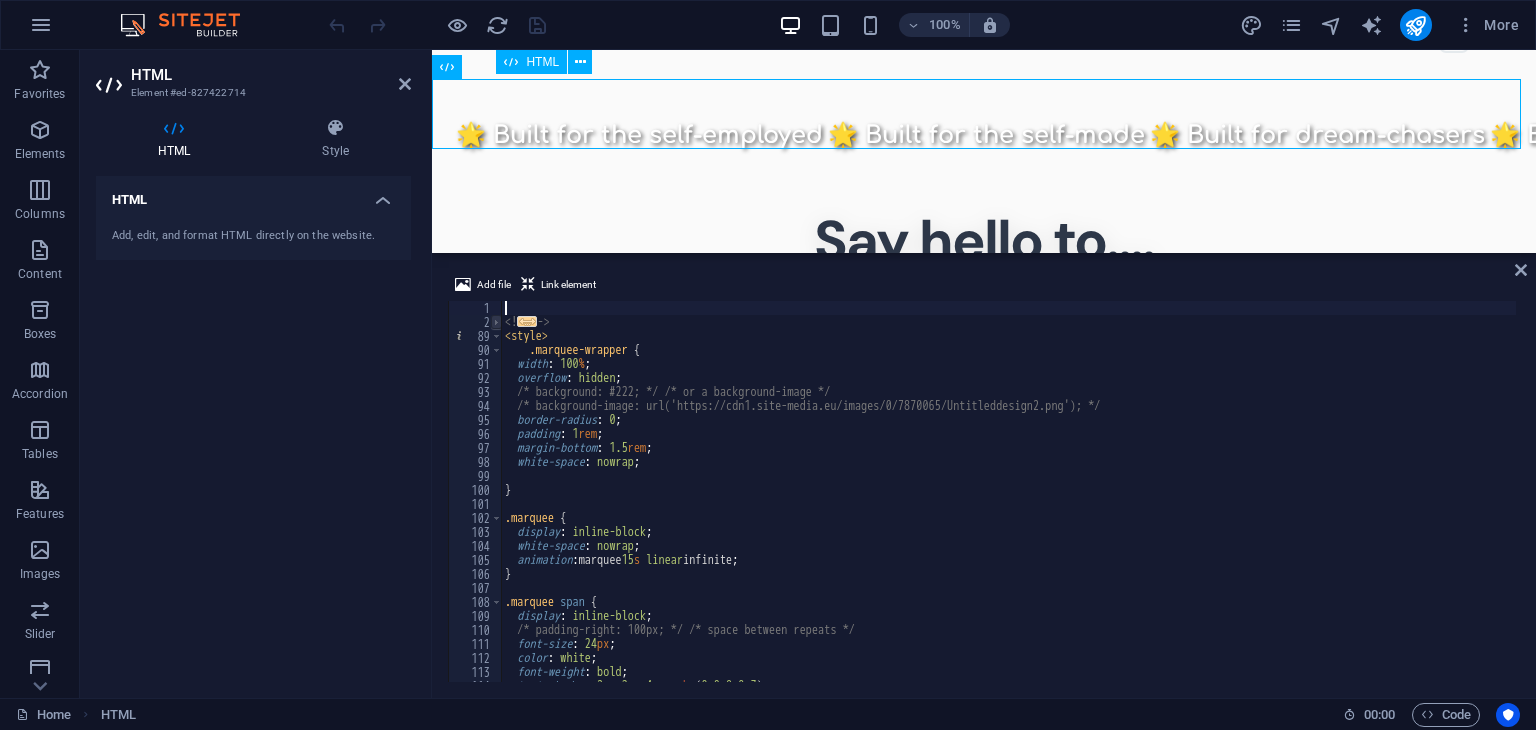 click at bounding box center [496, 322] 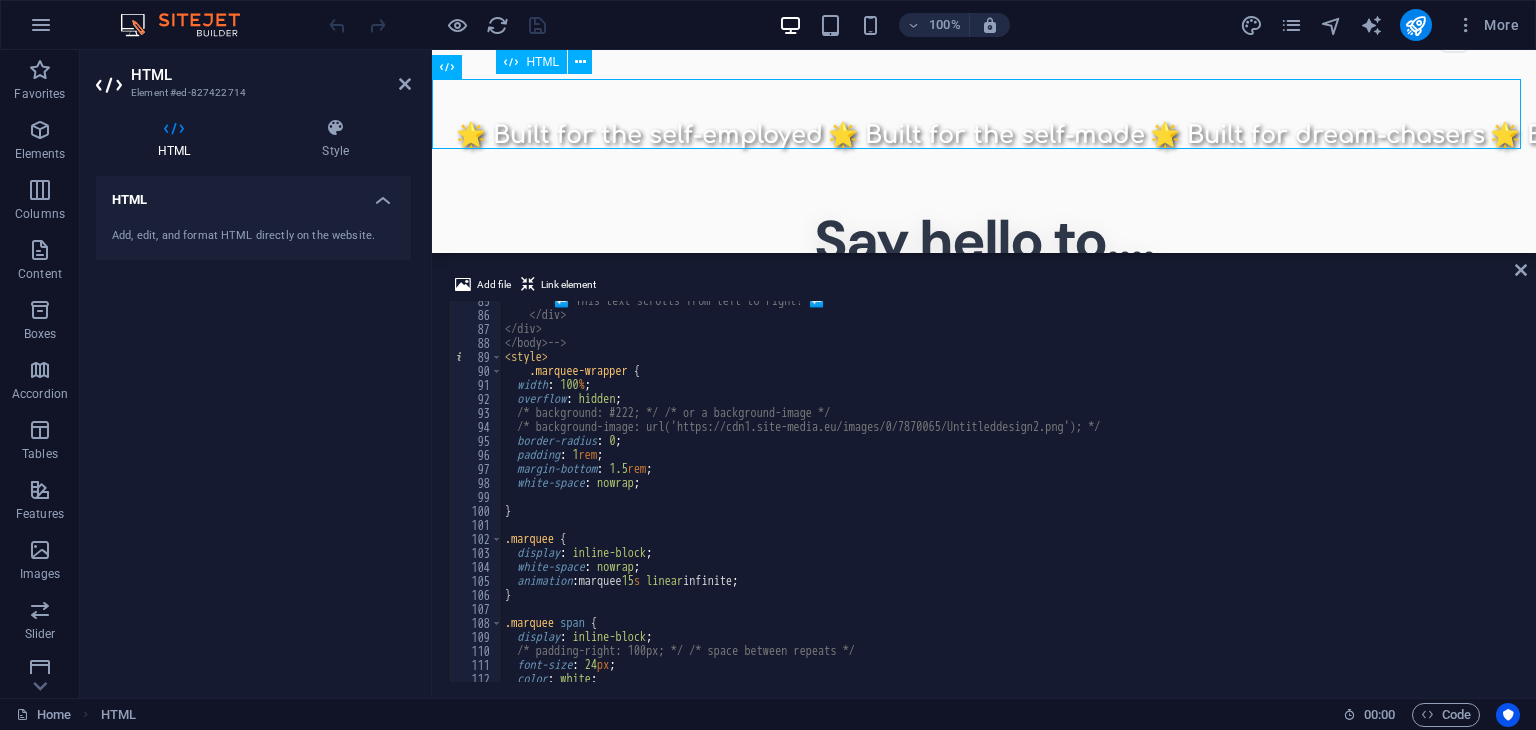 scroll, scrollTop: 1183, scrollLeft: 0, axis: vertical 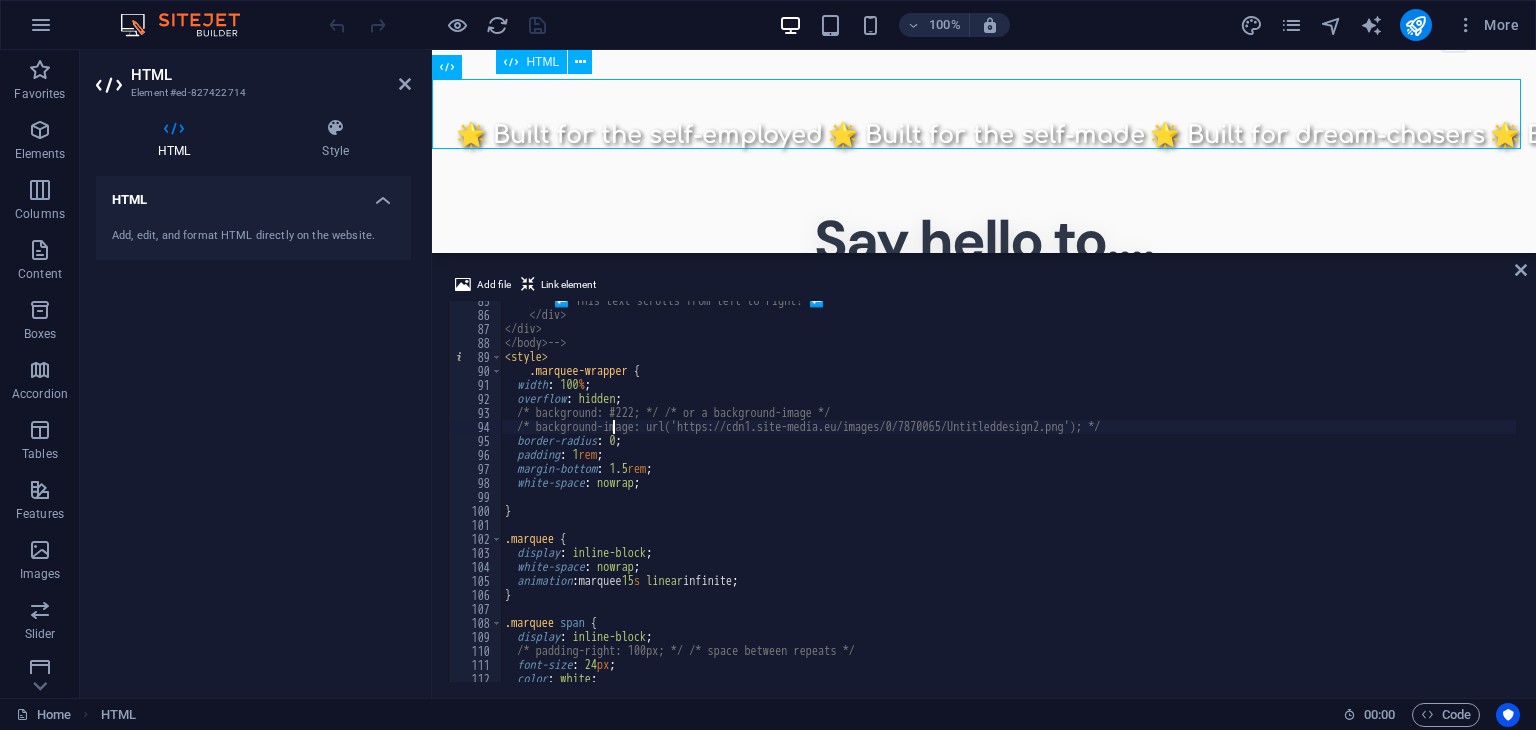 click on "⬅️ This text scrolls from left to right! ⬅️        </div>   </div> </body>  --> < style >      .marquee-wrapper   {    width :   100 % ;    overflow :   hidden ;    /* background: #222; */   /* or a background-image */    /* background-image: url('https://cdn1.site-media.eu/images/0/7870065/Untitleddesign2.png'); */      border-radius :   0 ;      padding :   1 rem ;    margin-bottom :   1.5 rem ;    white-space :   nowrap ;      } .marquee   {    display :   inline-block ;    white-space :   nowrap ;    animation :  marquee  15 s   linear  infinite ; } .marquee   span   {    display :   inline-block ;    /* padding-right: 100px; */   /* space between repeats */    font-size :   24 px ;    color :   white ;" at bounding box center [1098, 496] 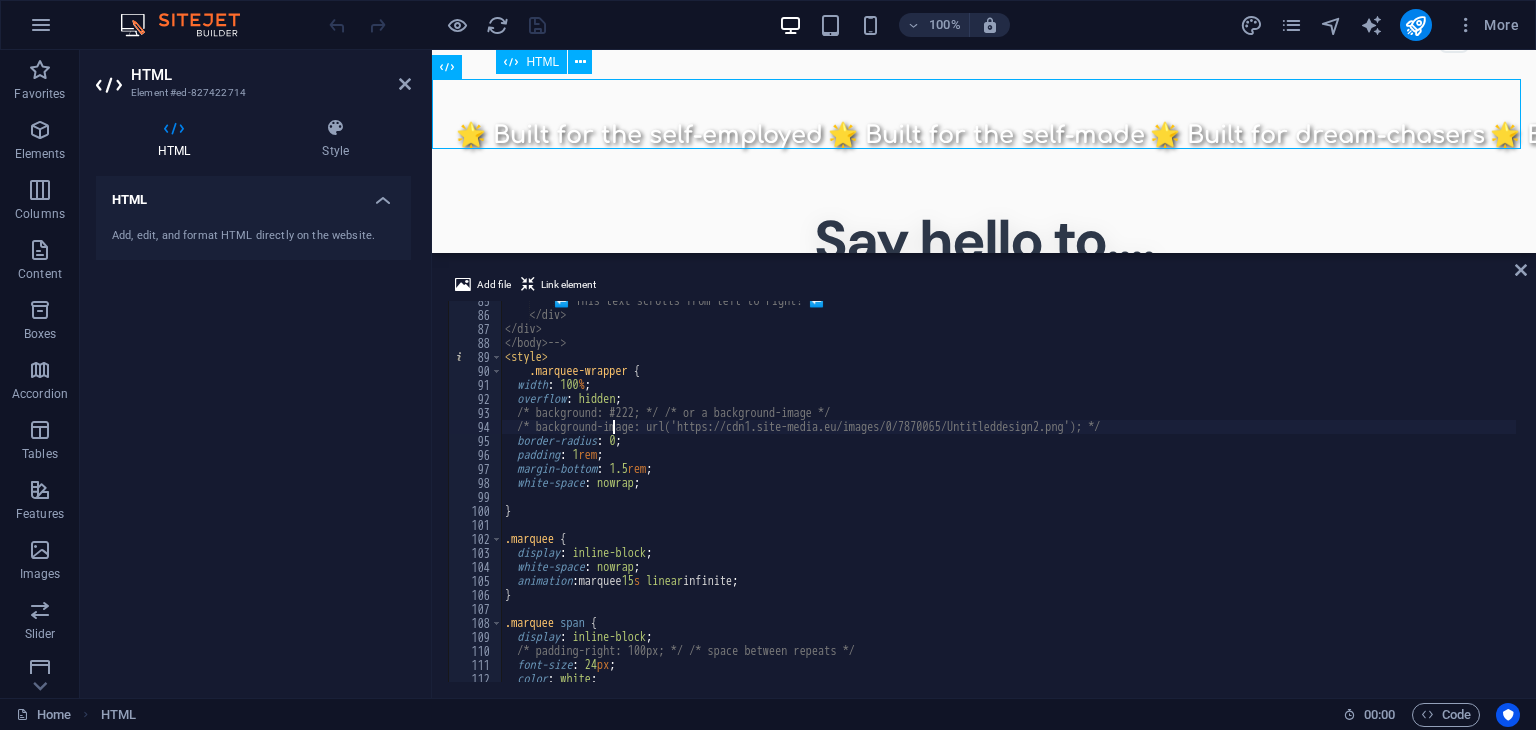 type on "background-image: url('https://cdn1.site-media.eu/images/0/7870065/Untitleddesign2.png');" 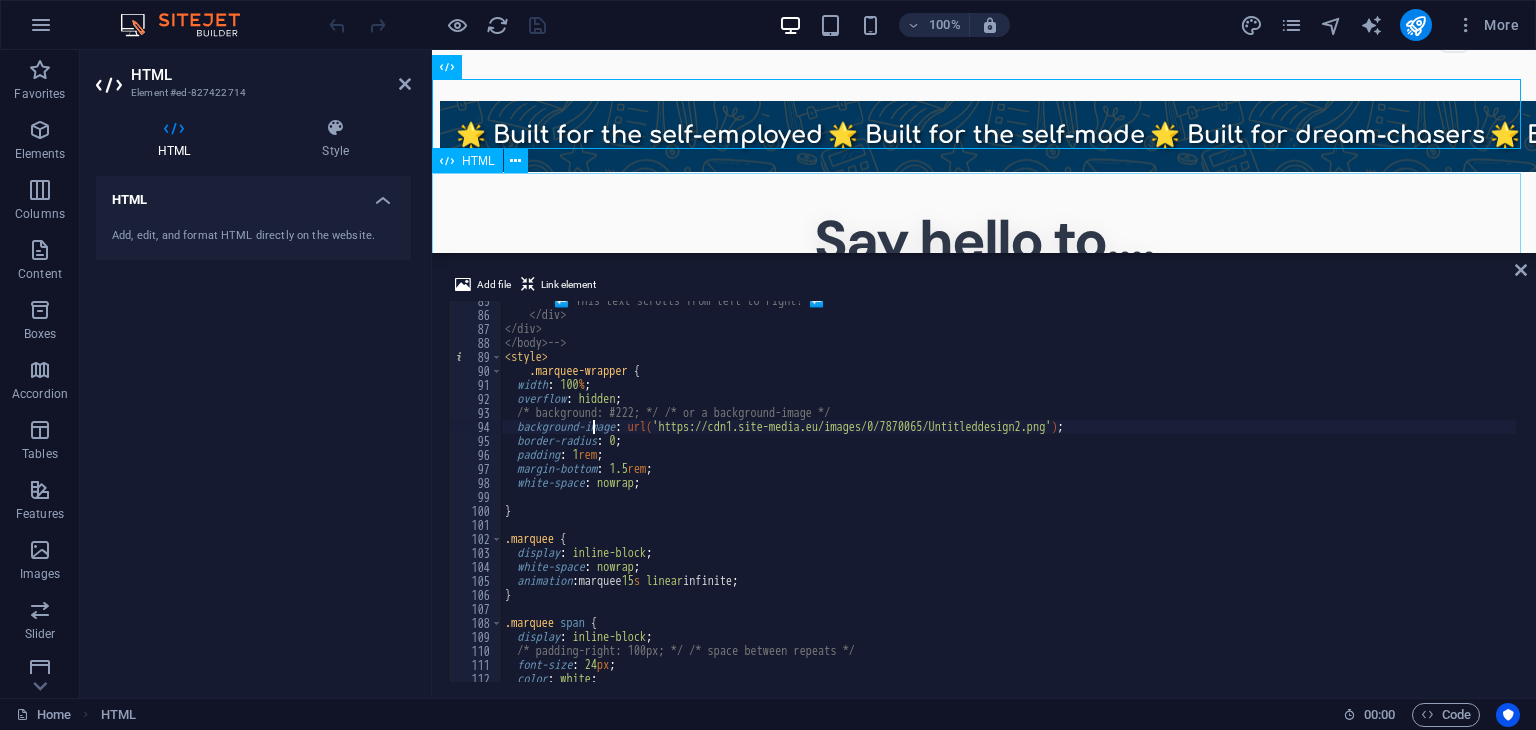 click on "Say Goodbye To Section
Say hello to....
💬
No Late night DMs
Stop responding to booking requests at all hours. Your personal time is sacred.
🚩
No Missed requests
Never lose another booking opportunity buried in your message requests.
📅
No Double bookings
Eliminate scheduling conflicts and the awkward conversations that follow.
📄
Endless paperwork
Ditch the filing cabinets and lost forms. Everything digital, everything organized.
💵
No Hidden fees
🚨" at bounding box center [984, 582] 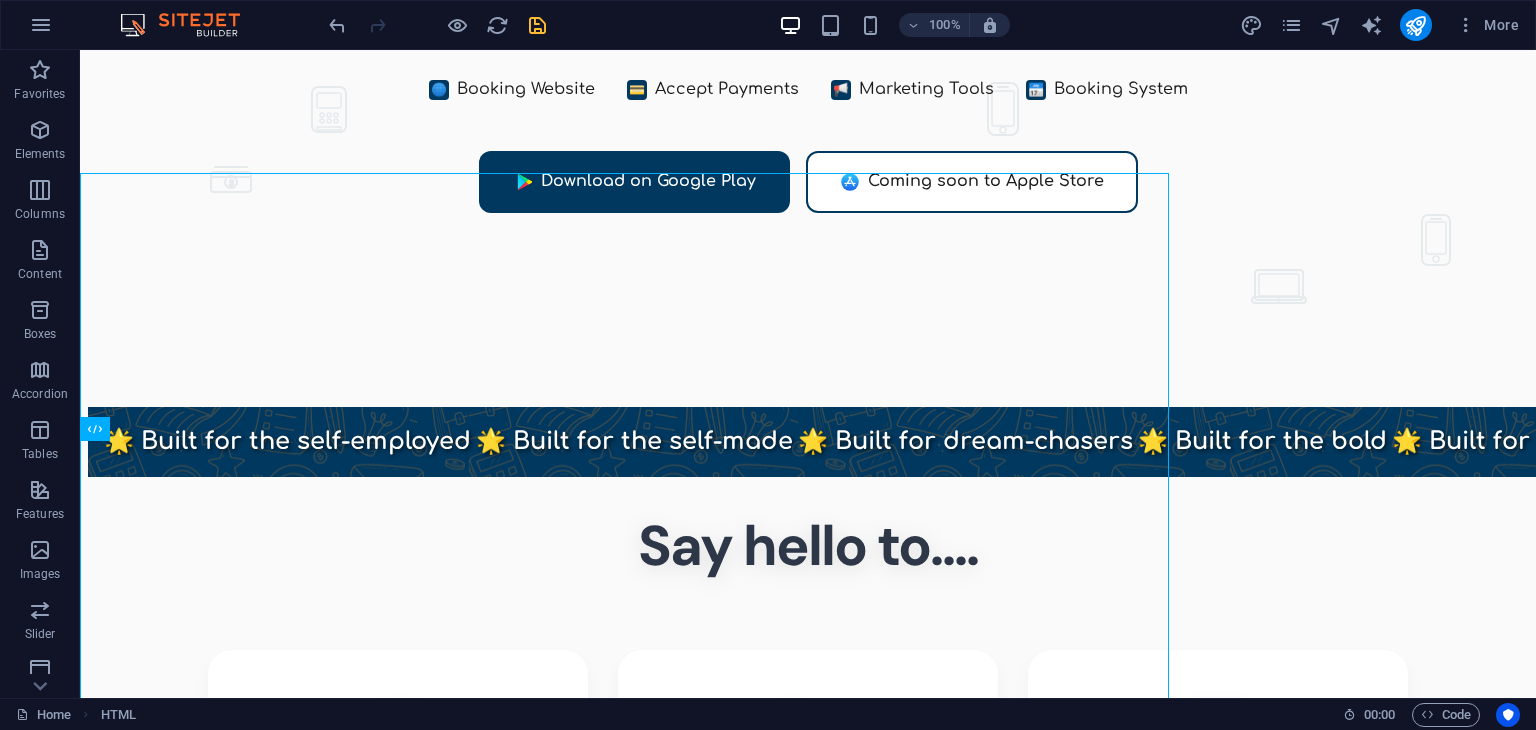 click at bounding box center (537, 25) 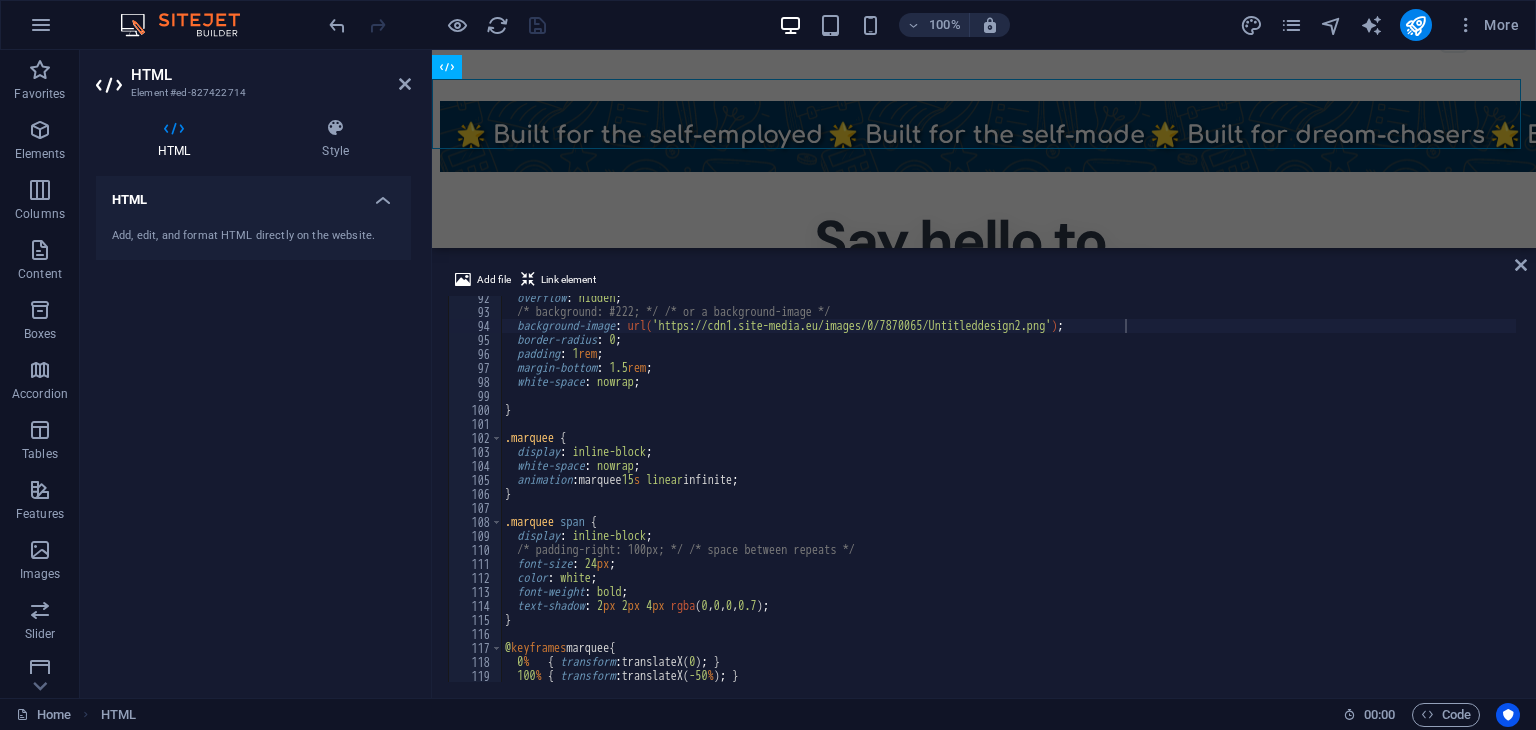 scroll, scrollTop: 1279, scrollLeft: 0, axis: vertical 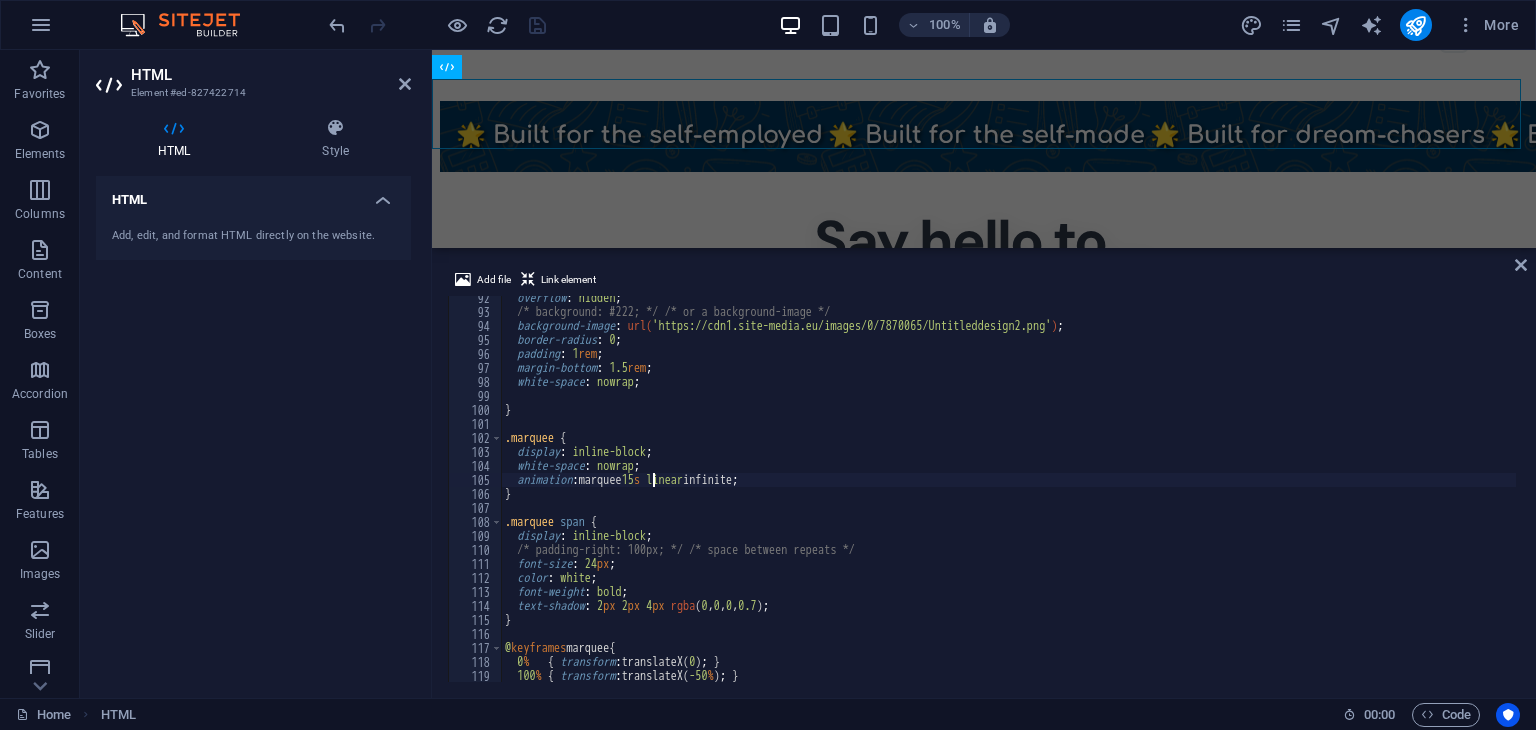 click on "overflow :   hidden ;    /* background: #222; */   /* or a background-image */    background-image :   url( 'https://cdn1.site-media.eu/images/0/7870065/Untitleddesign2.png' ) ;      border-radius :   0 ;      padding :   1 rem ;    margin-bottom :   1.5 rem ;    white-space :   nowrap ;      } .marquee   {    display :   inline-block ;    white-space :   nowrap ;    animation :  marquee  15 s   linear  infinite ; } .marquee   span   {    display :   inline-block ;    /* padding-right: 100px; */   /* space between repeats */    font-size :   24 px ;    color :   white ;    font-weight :   bold ;    text-shadow :   2 px   2 px   4 px   rgba ( 0 , 0 , 0 , 0.7 ) ; } @ keyframes  marquee  {    0 %     {   transform :  translateX( 0 ) ;   }    100 %   {   transform :  translateX( -50 % ) ;   } }" at bounding box center (1098, 496) 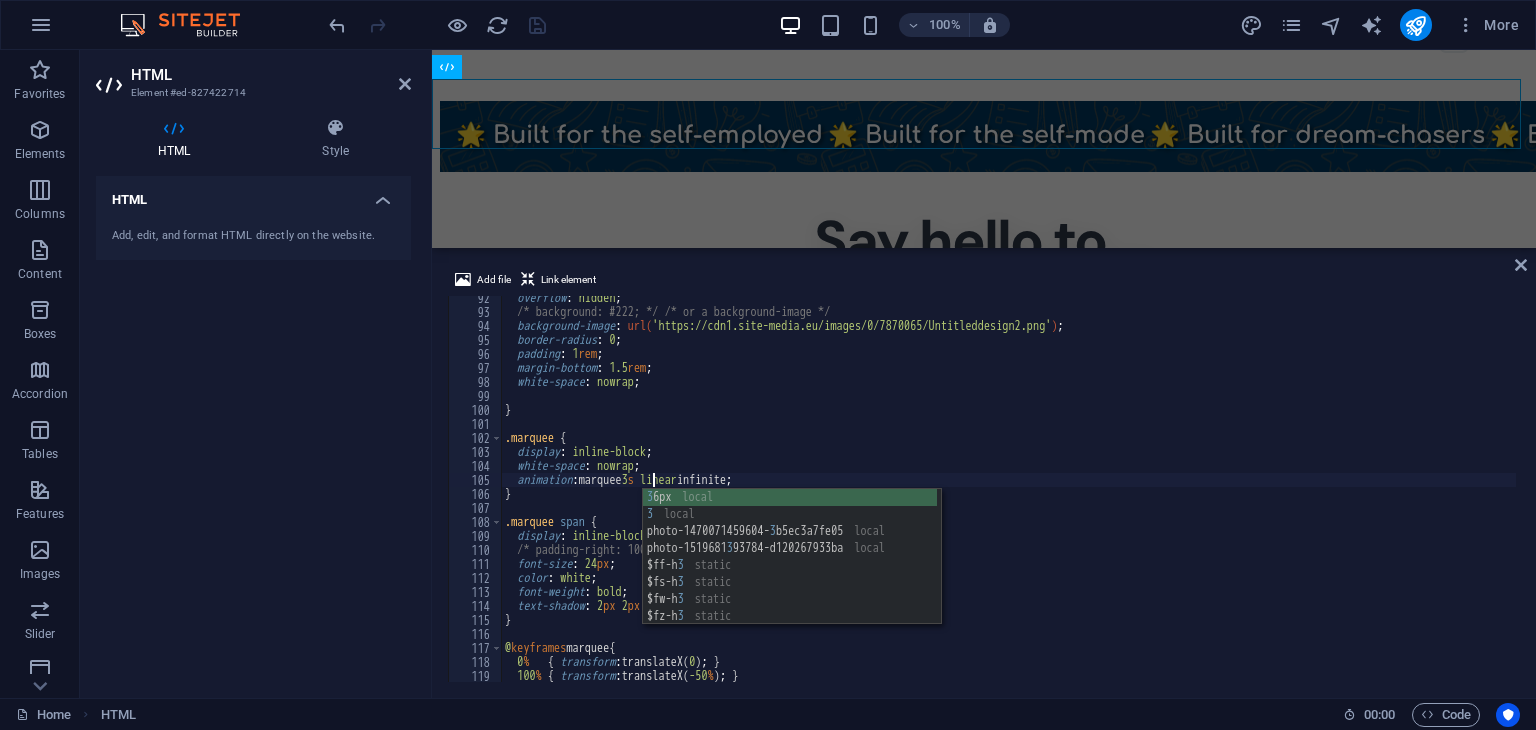 type on "animation: marquee 30s linear infinite;" 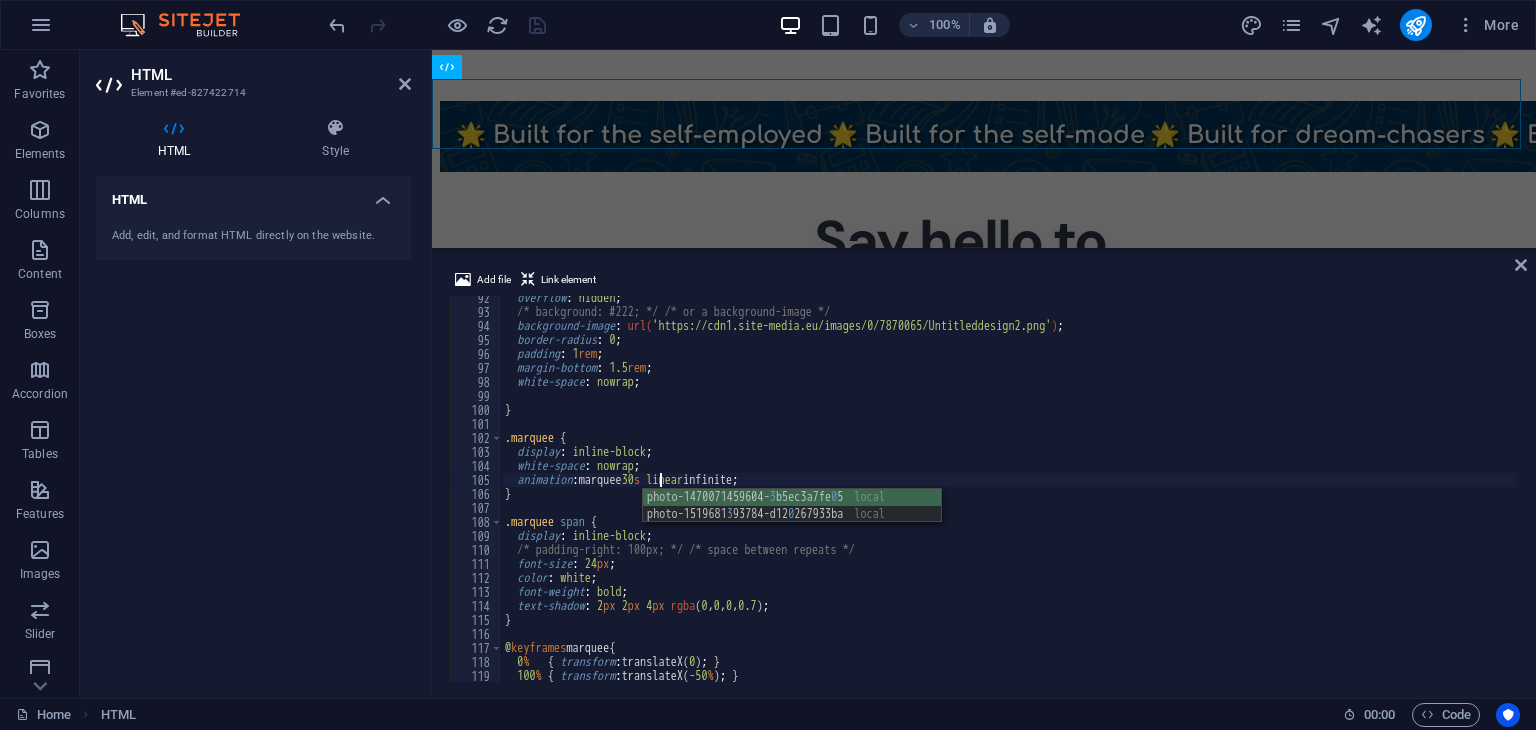 click on "overflow :   hidden ;    /* background: #222; */   /* or a background-image */    background-image :   url( 'https://cdn1.site-media.eu/images/0/7870065/Untitleddesign2.png' ) ;      border-radius :   0 ;      padding :   1 rem ;    margin-bottom :   1.5 rem ;    white-space :   nowrap ;      } .marquee   {    display :   inline-block ;    white-space :   nowrap ;    animation :  marquee  30 s   linear  infinite ; } .marquee   span   {    display :   inline-block ;    /* padding-right: 100px; */   /* space between repeats */    font-size :   24 px ;    color :   white ;    font-weight :   bold ;    text-shadow :   2 px   2 px   4 px   rgba ( 0 , 0 , 0 , 0.7 ) ; } @ keyframes  marquee  {    0 %     {   transform :  translateX( 0 ) ;   }    100 %   {   transform :  translateX( -50 % ) ;   } }" at bounding box center (1098, 496) 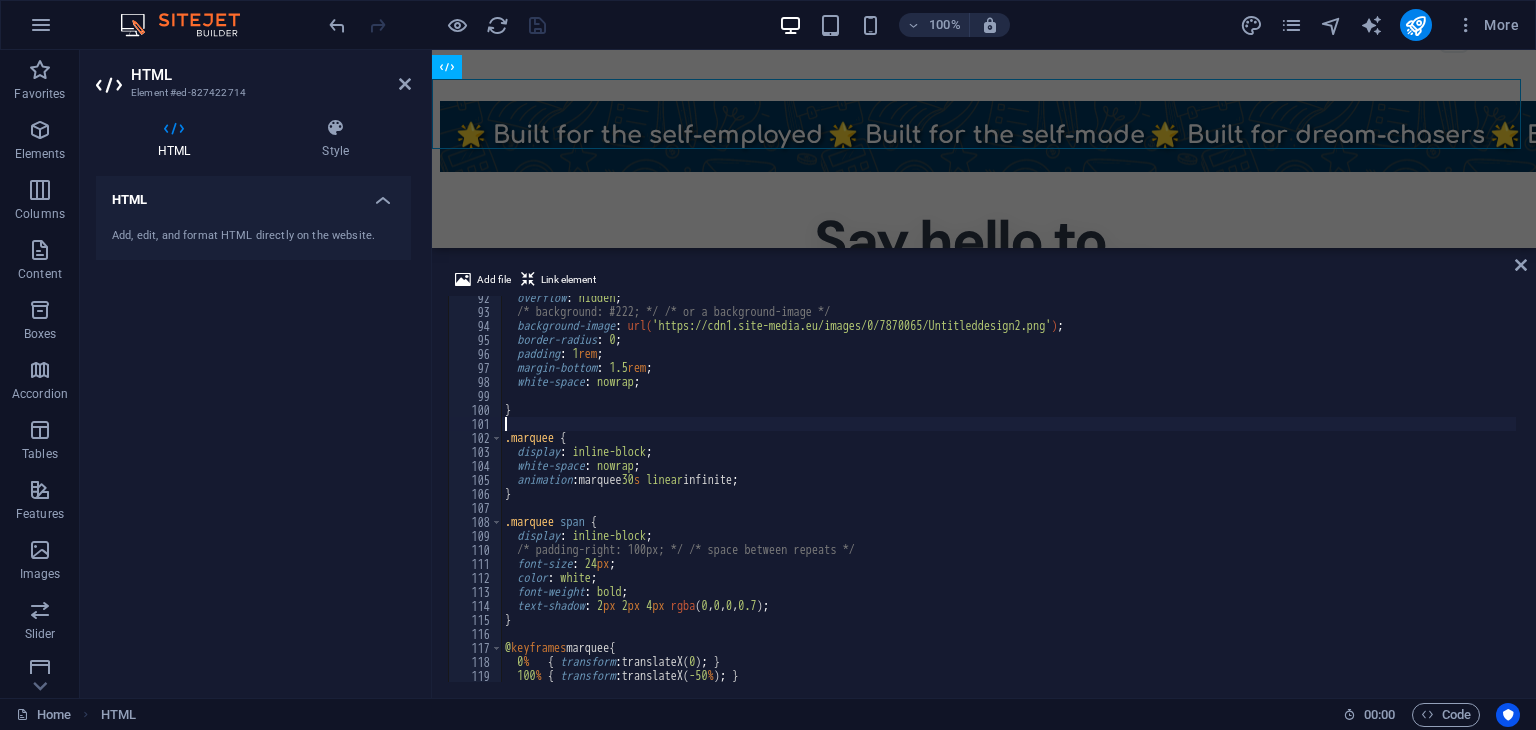 scroll, scrollTop: 0, scrollLeft: 0, axis: both 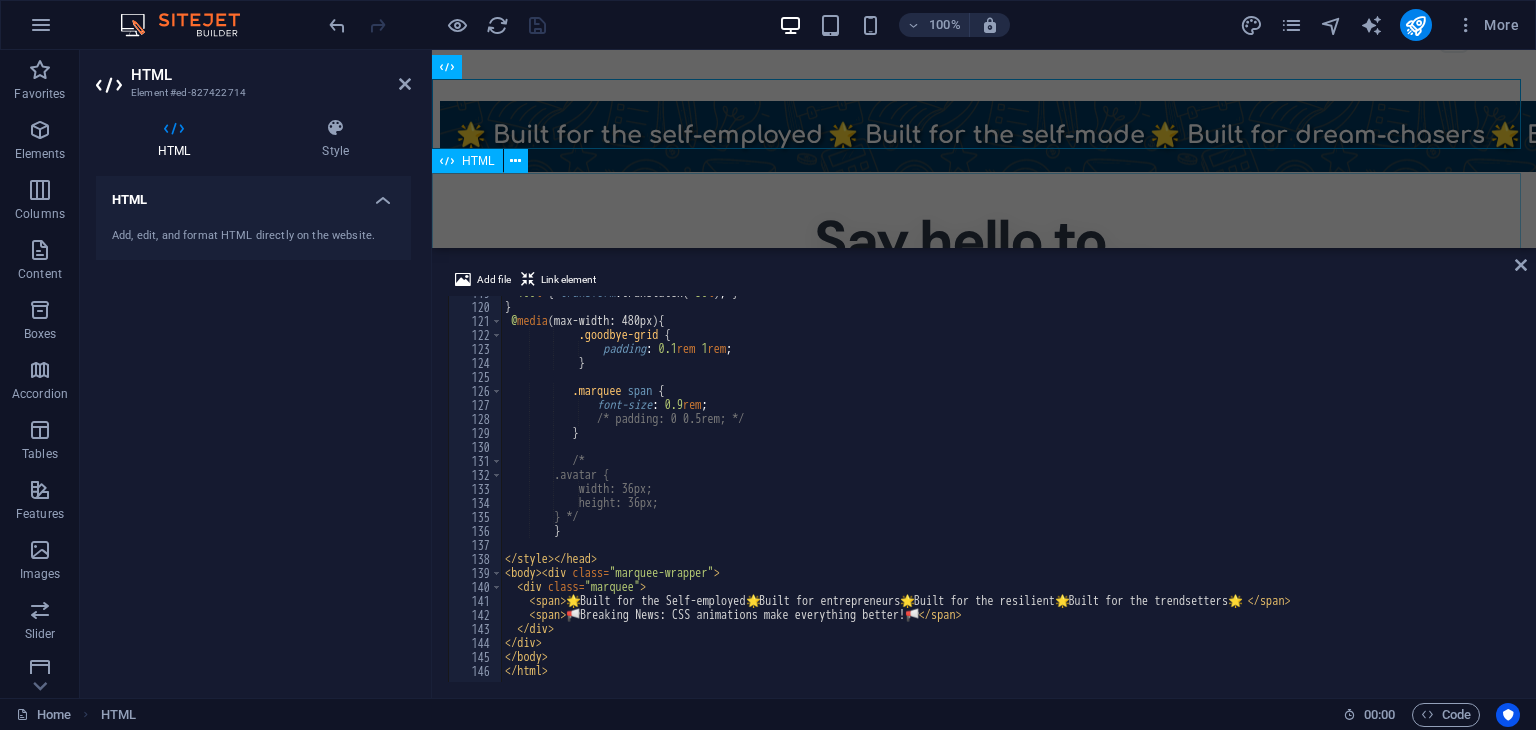 type 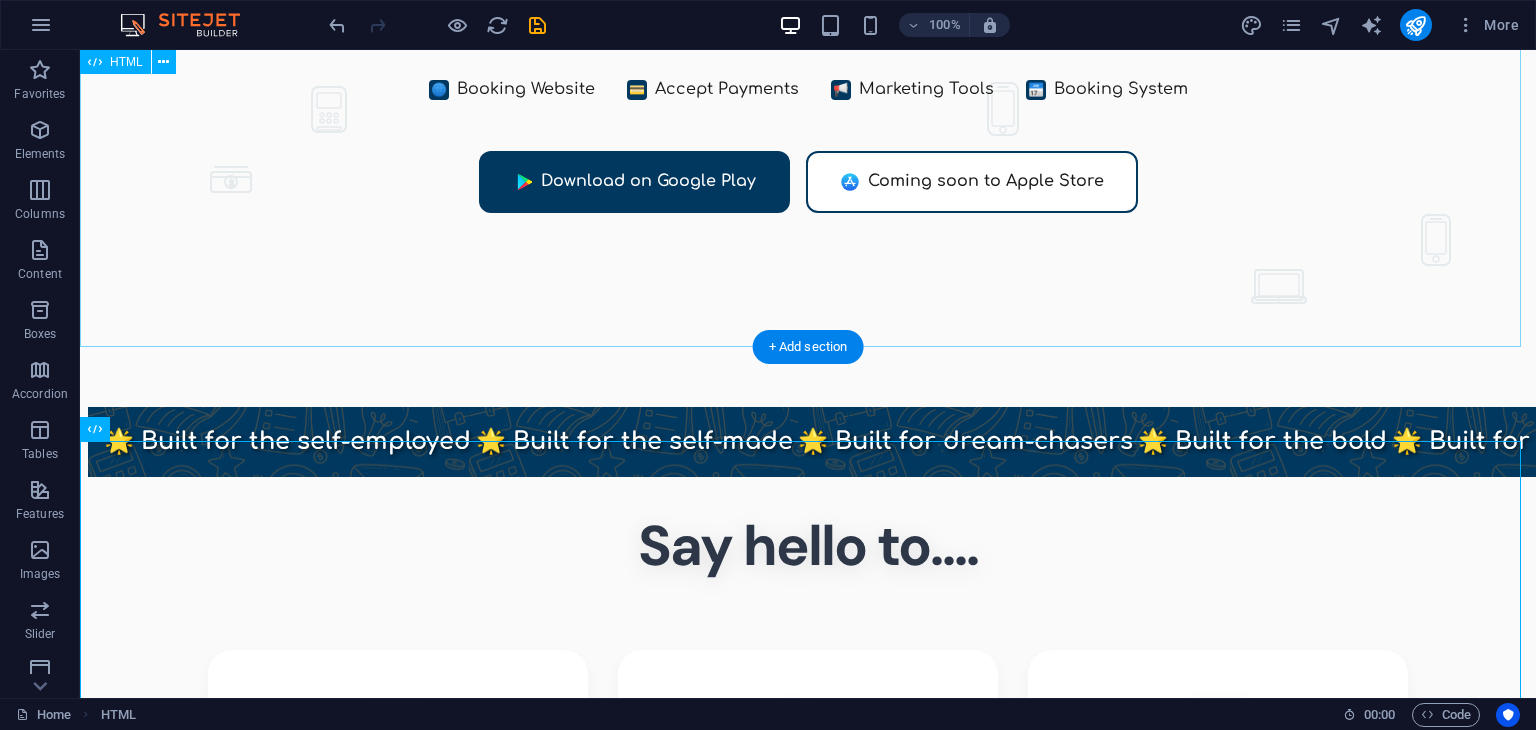 click on "Dool - Business Assistant for Beauticians
$
🌐" at bounding box center (808, 75) 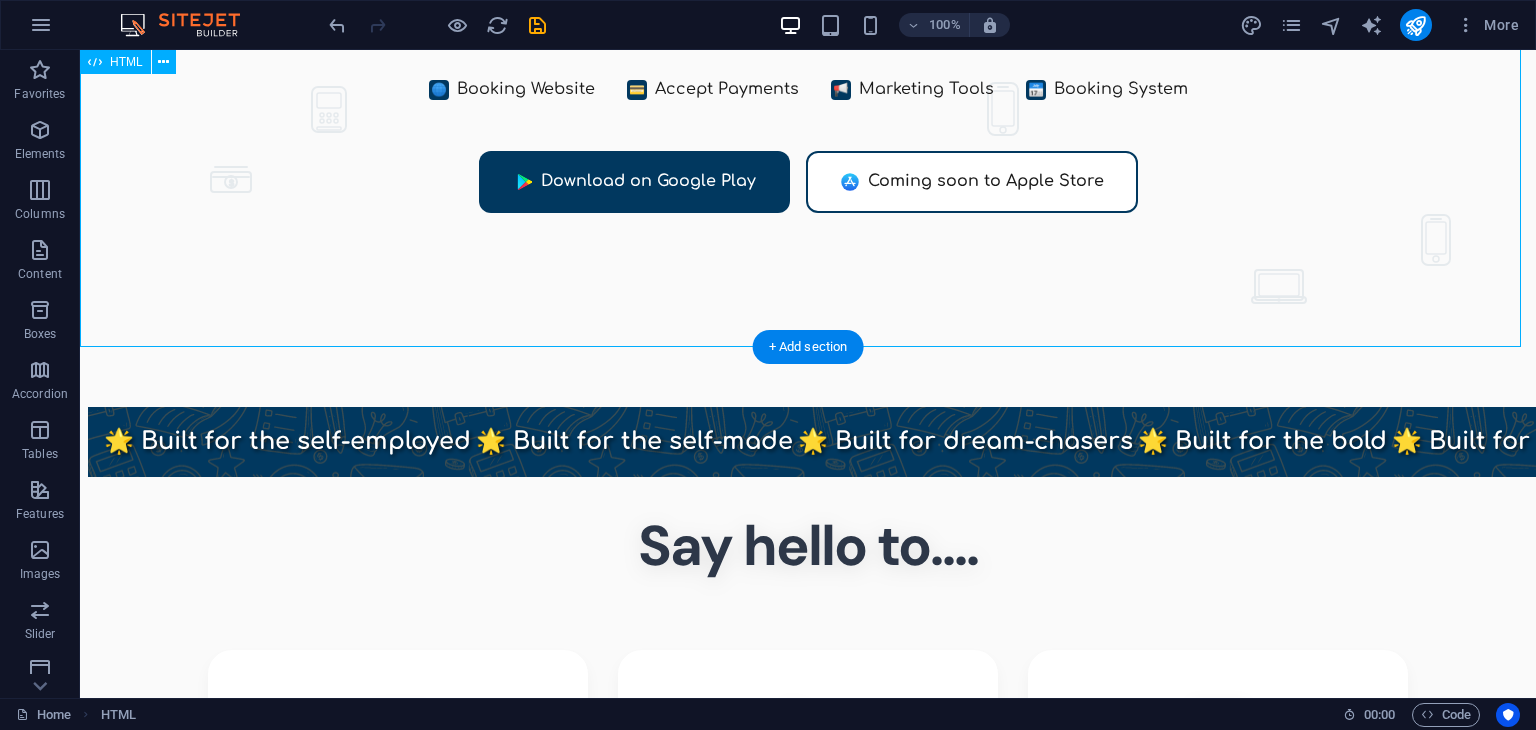 click on "Dool - Business Assistant for Beauticians
$
🌐" at bounding box center [808, 75] 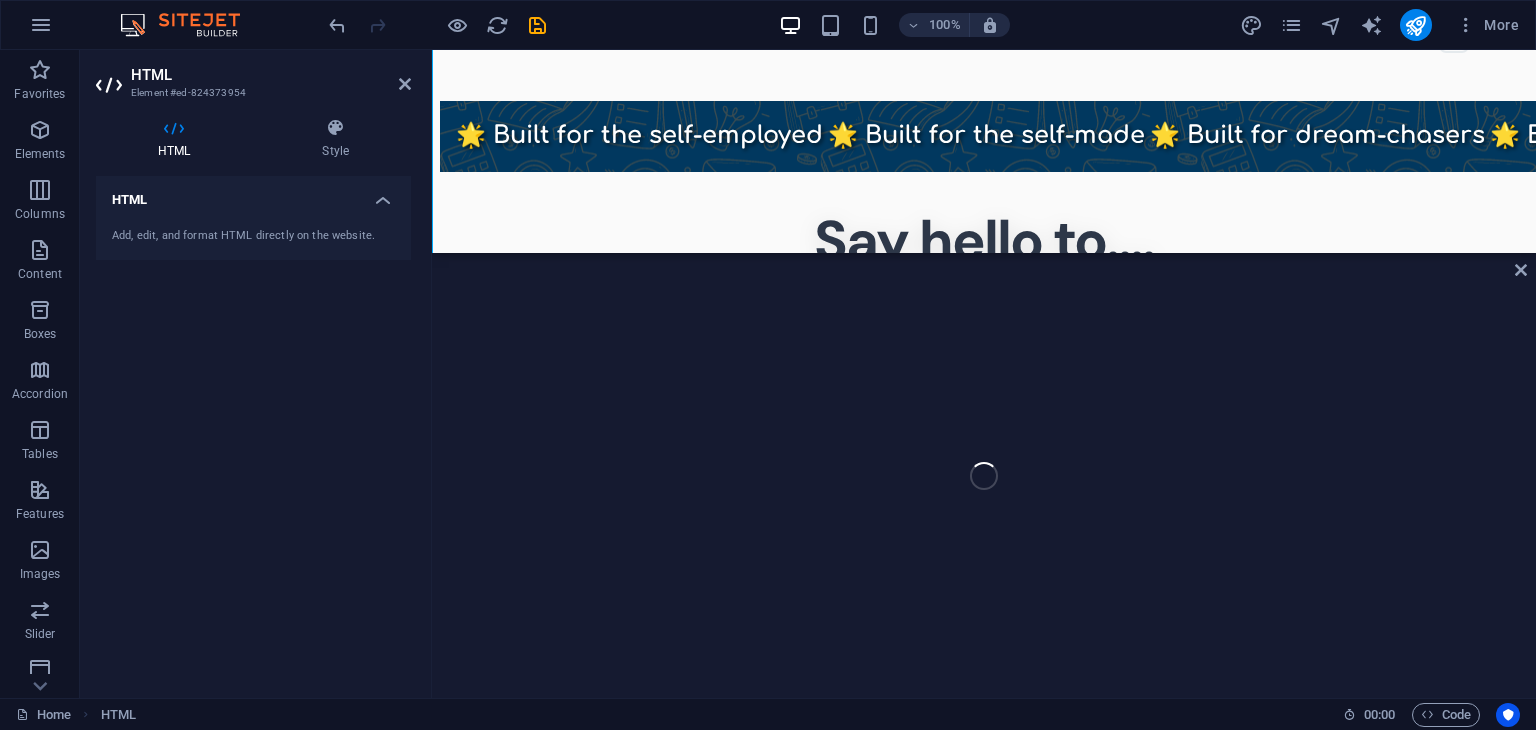 click on "HTML Add, edit, and format HTML directly on the website." at bounding box center [253, 429] 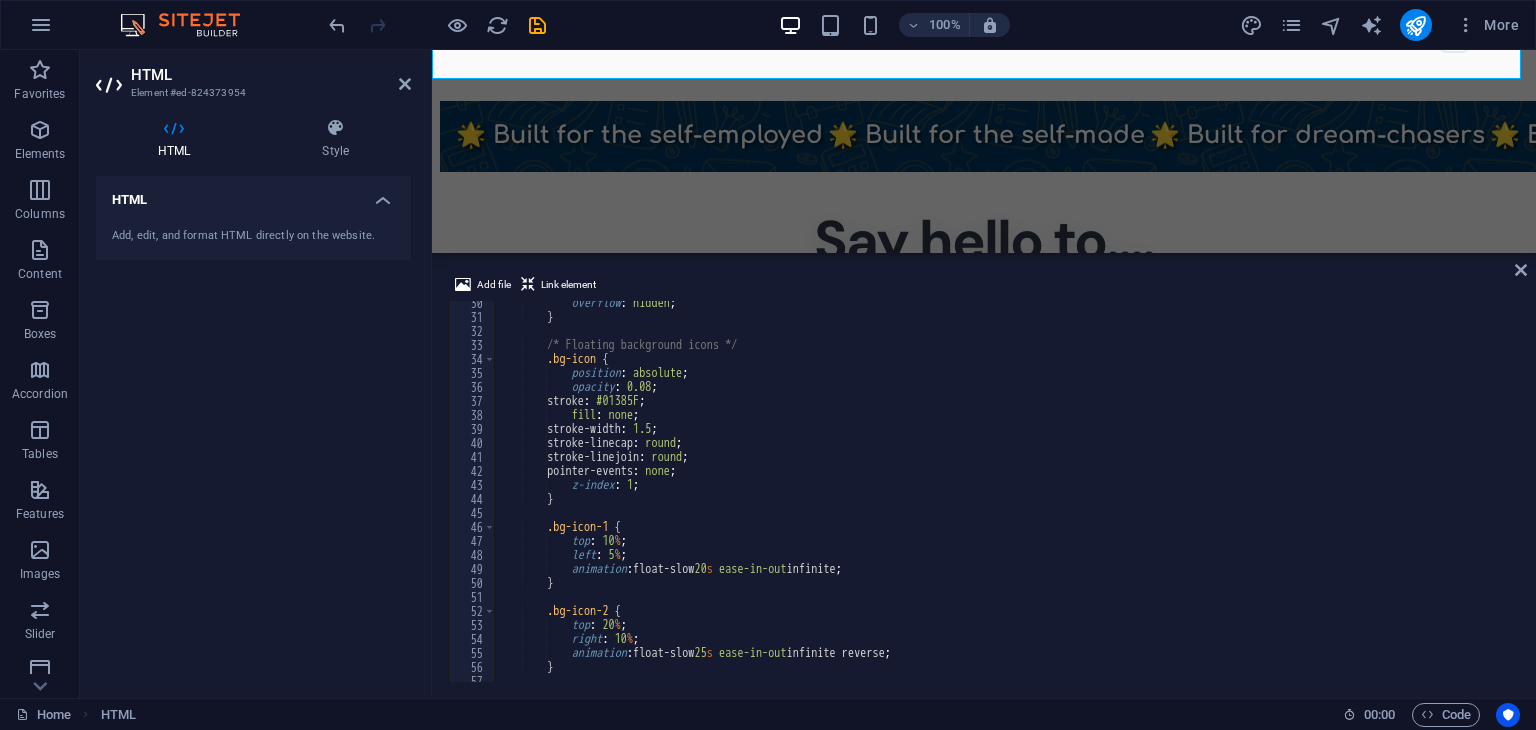 scroll, scrollTop: 411, scrollLeft: 0, axis: vertical 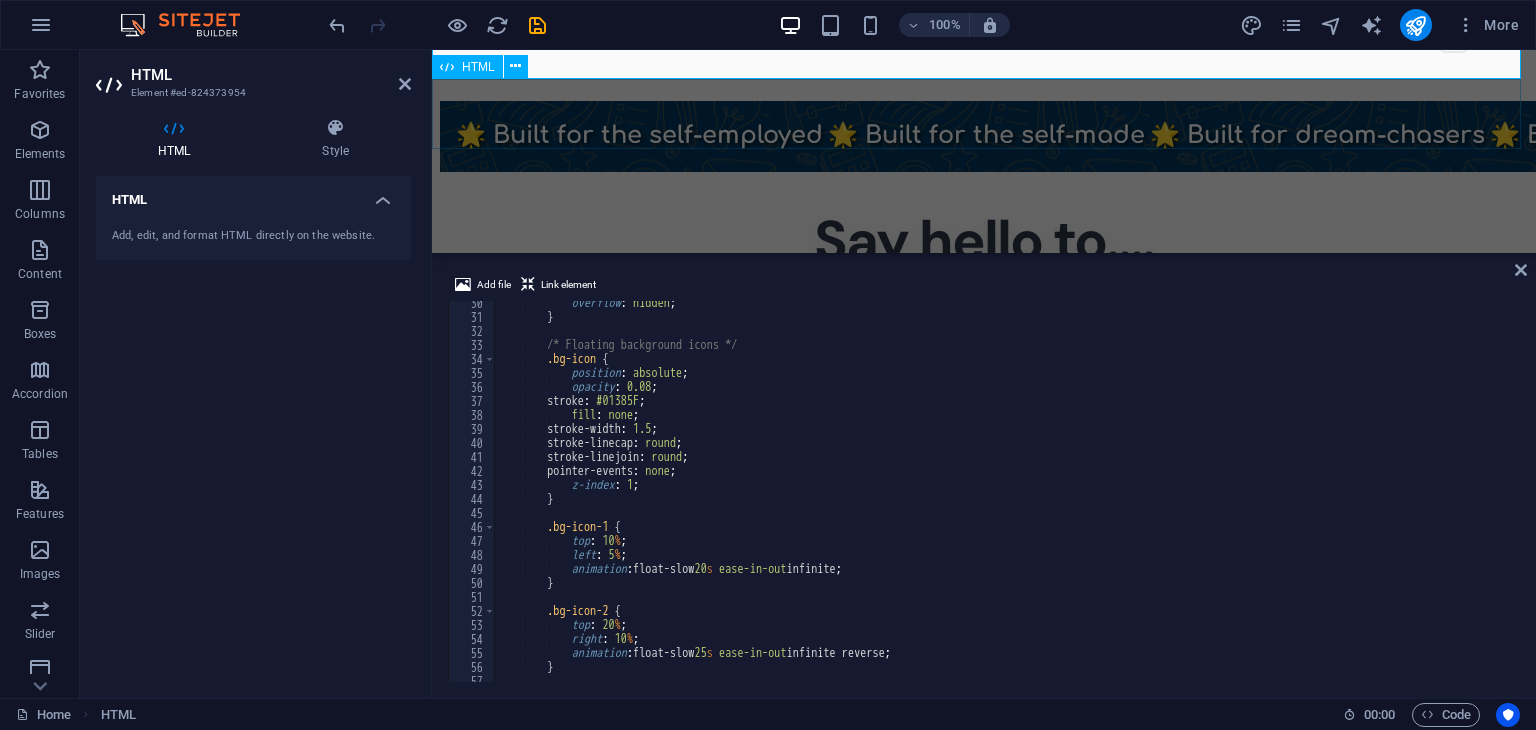 click on "HTML" at bounding box center (467, 67) 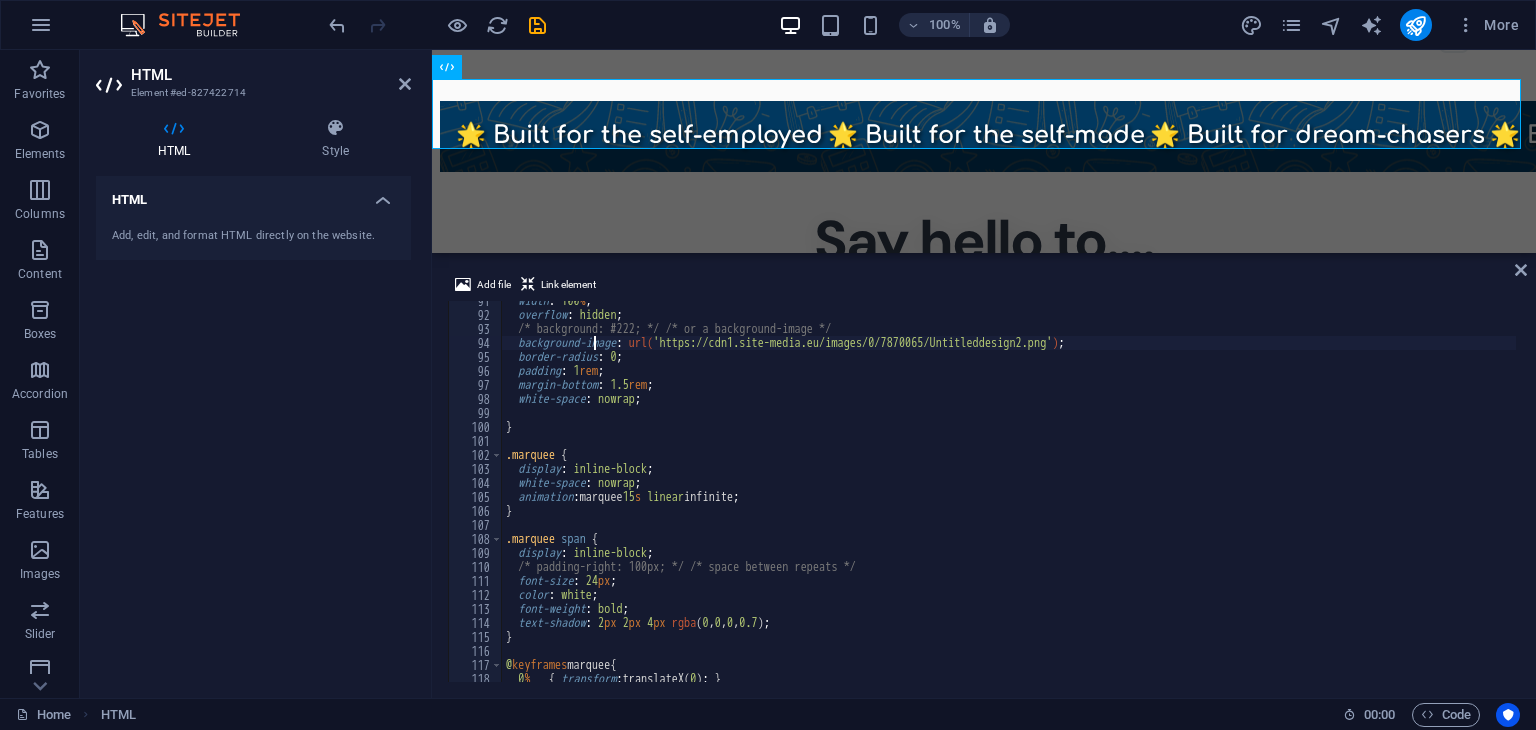 scroll, scrollTop: 1267, scrollLeft: 0, axis: vertical 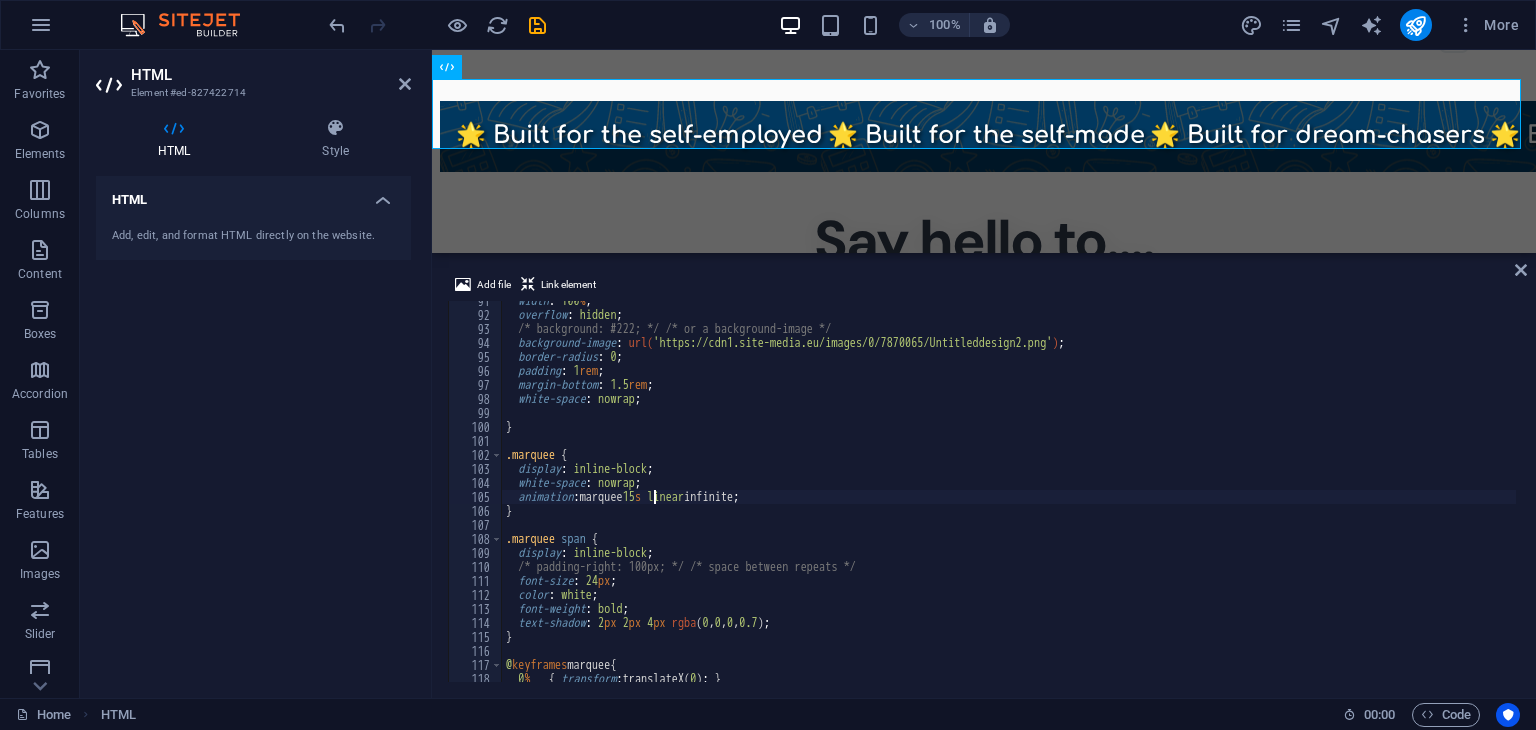 click on "width :   100 % ;    overflow :   hidden ;    /* background: #222; */   /* or a background-image */    background-image :   url( 'https://cdn1.site-media.eu/images/0/7870065/Untitleddesign2.png' ) ;      border-radius :   0 ;      padding :   1 rem ;    margin-bottom :   1.5 rem ;    white-space :   nowrap ;      } .marquee   {    display :   inline-block ;    white-space :   nowrap ;    animation :  marquee  15 s   linear  infinite ; } .marquee   span   {    display :   inline-block ;    /* padding-right: 100px; */   /* space between repeats */    font-size :   24 px ;    color :   white ;    font-weight :   bold ;    text-shadow :   2 px   2 px   4 px   rgba ( 0 , 0 , 0 , 0.7 ) ; } @ keyframes  marquee  {    0 %     {   transform :  translateX( 0 ) ;   }" at bounding box center (1099, 496) 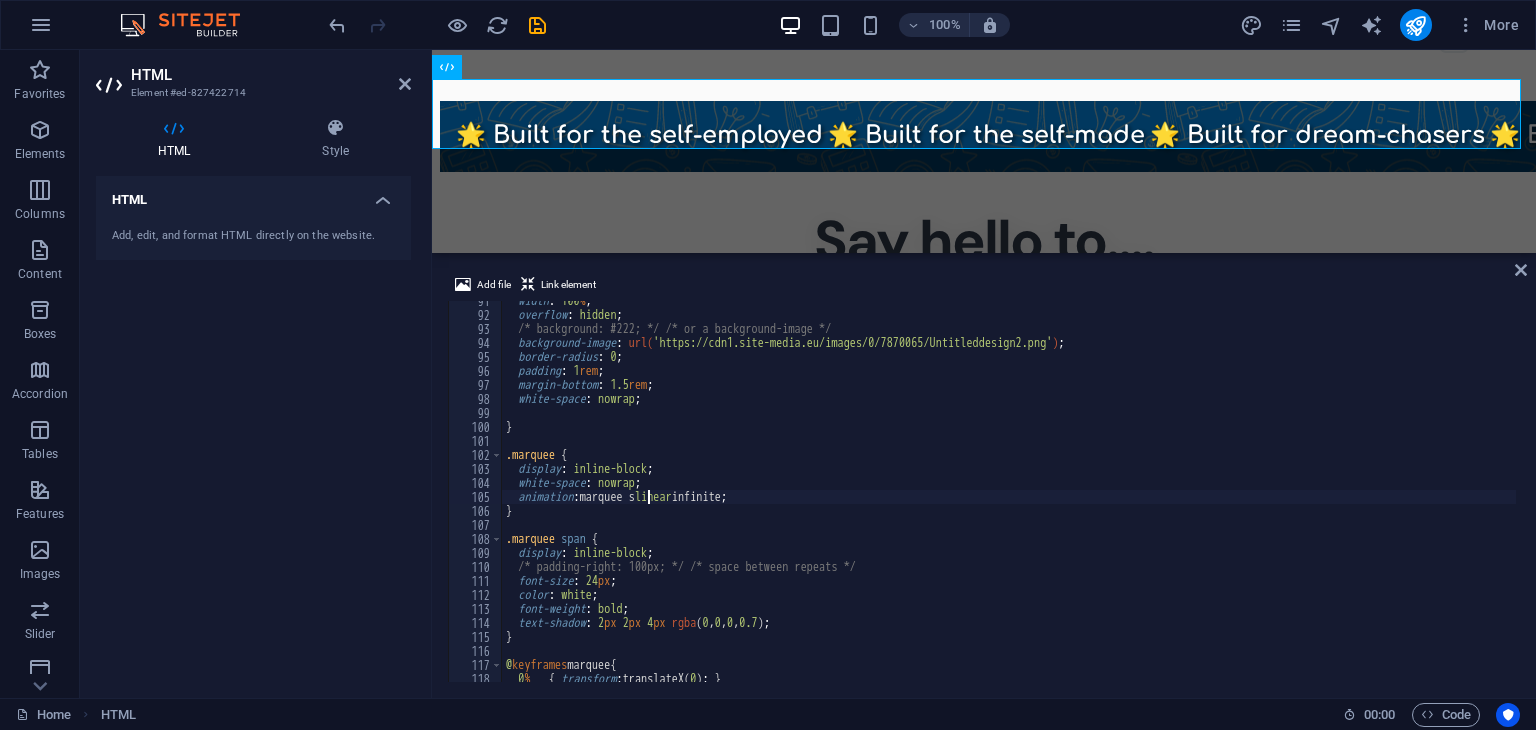 scroll, scrollTop: 0, scrollLeft: 12, axis: horizontal 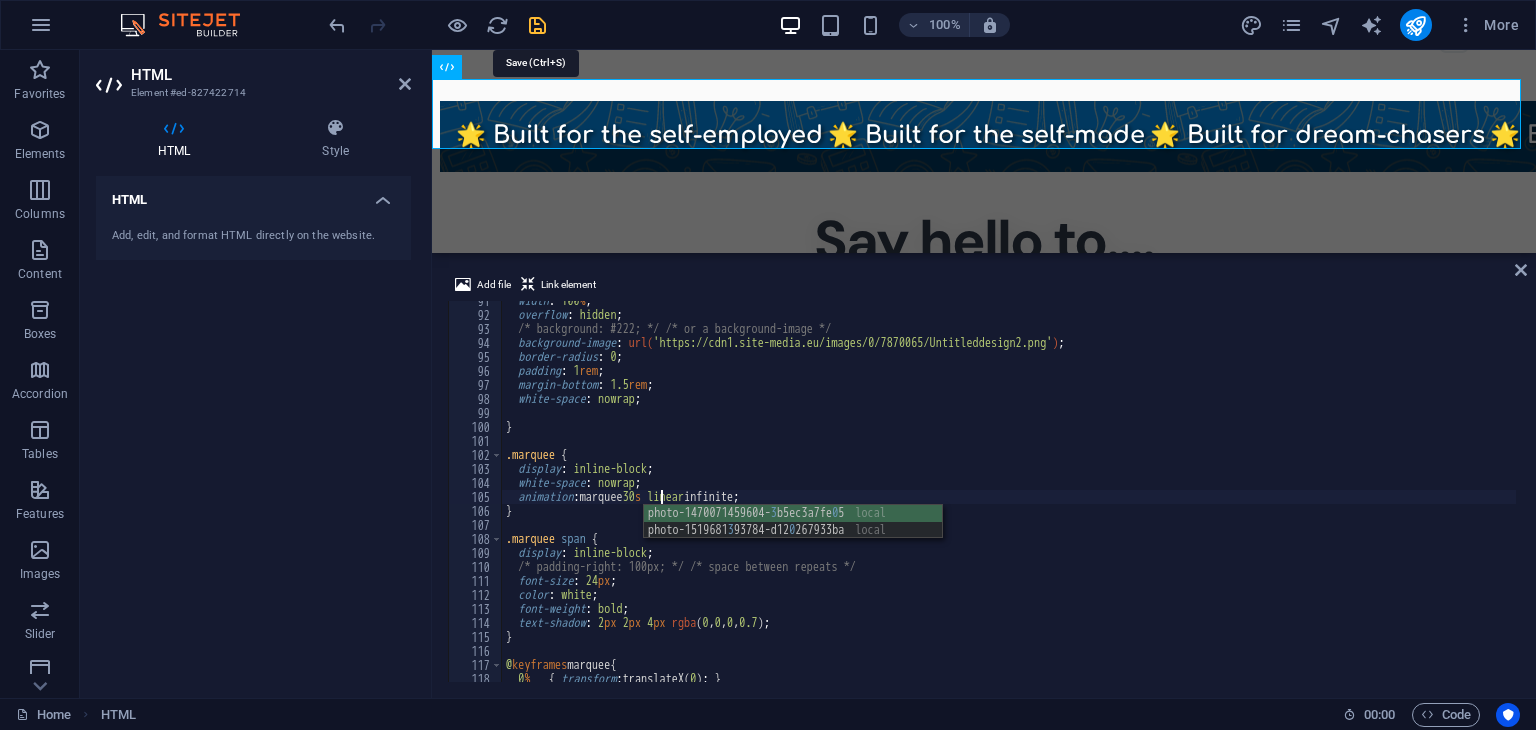 type on "animation: marquee 30s linear infinite;" 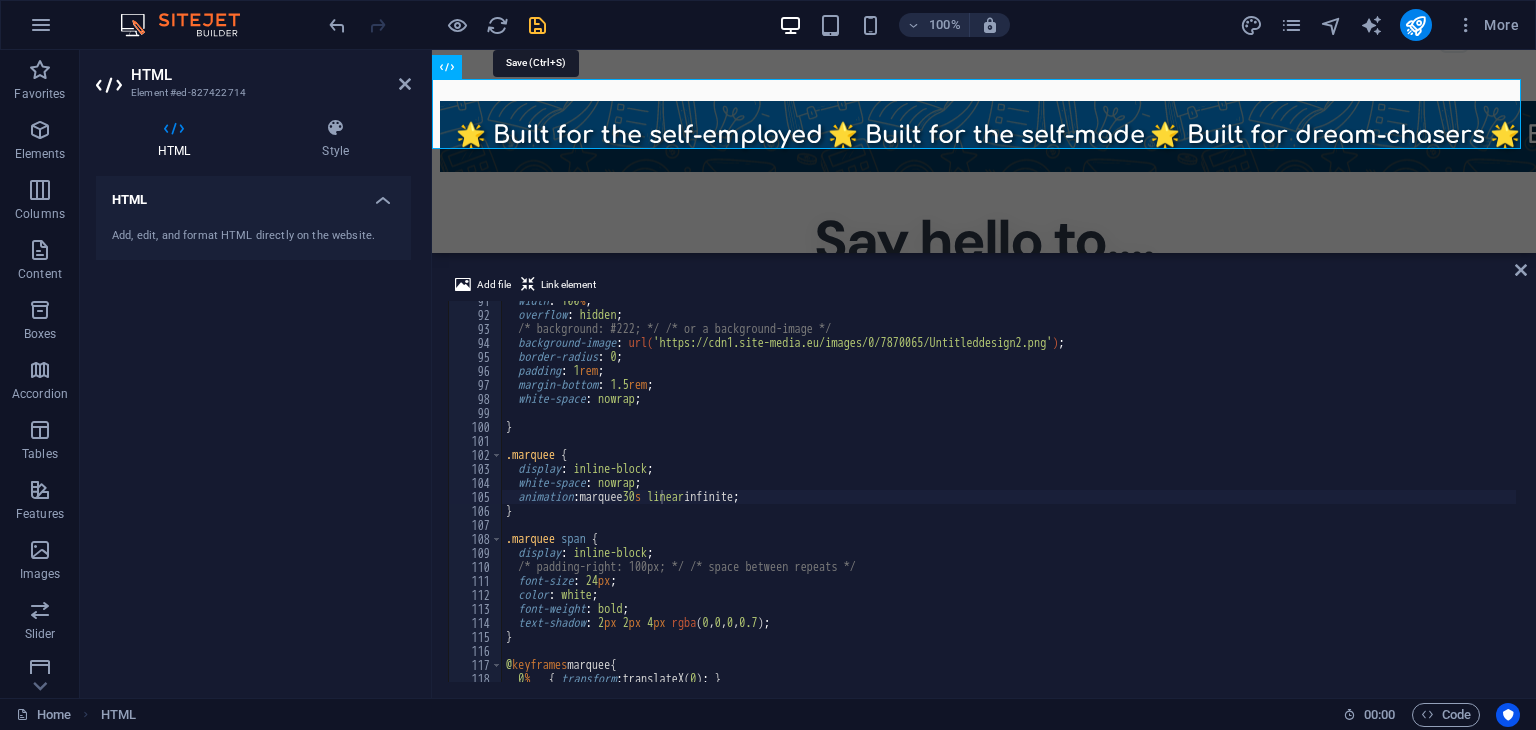 drag, startPoint x: 534, startPoint y: 25, endPoint x: 484, endPoint y: 27, distance: 50.039986 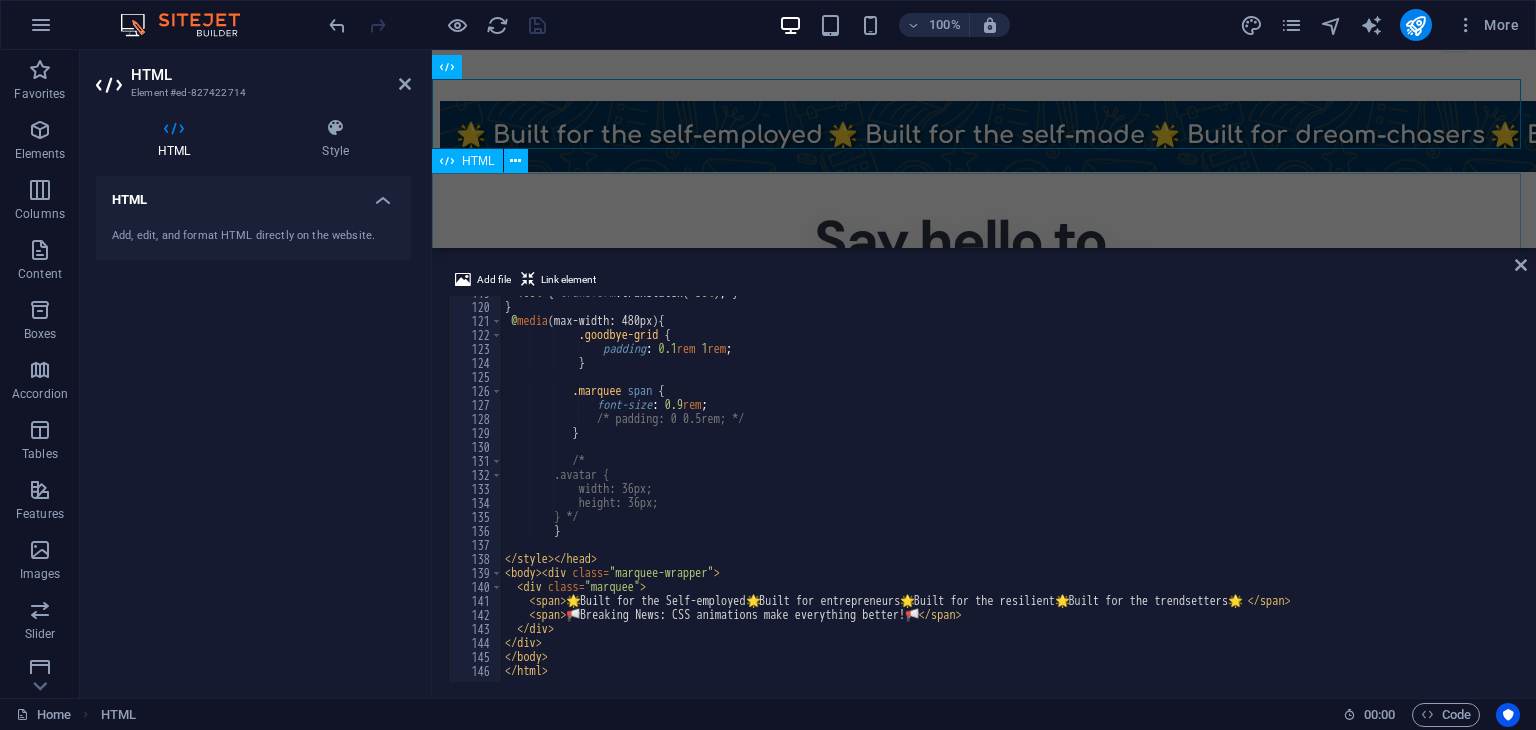 click on "Say Goodbye To Section
Say hello to....
💬
No Late night DMs
Stop responding to booking requests at all hours. Your personal time is sacred.
🚩
No Missed requests
Never lose another booking opportunity buried in your message requests.
📅
No Double bookings
Eliminate scheduling conflicts and the awkward conversations that follow.
📄
Endless paperwork
Ditch the filing cabinets and lost forms. Everything digital, everything organized.
💵
No Hidden fees
🚨" at bounding box center [984, 582] 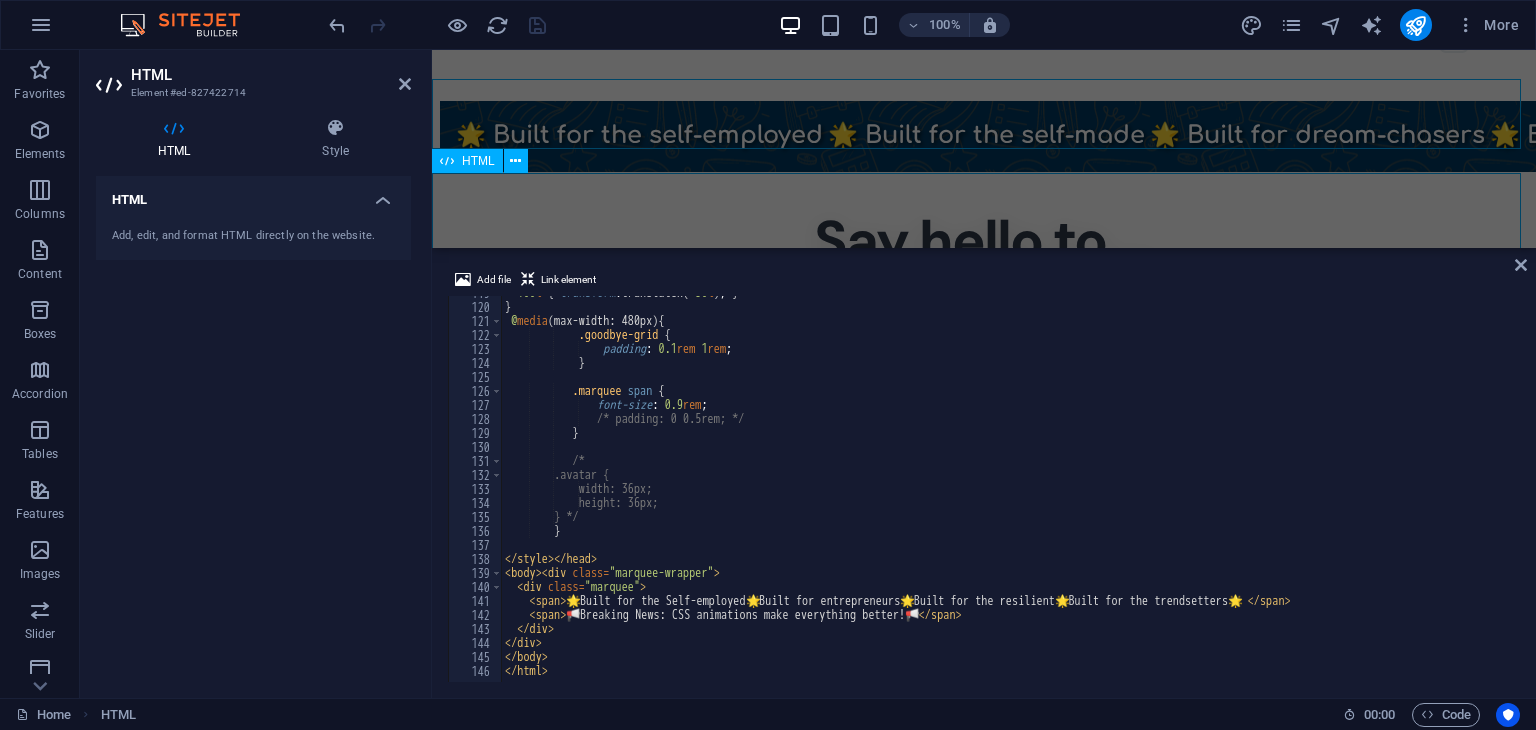 drag, startPoint x: 827, startPoint y: 204, endPoint x: 1108, endPoint y: 50, distance: 320.43253 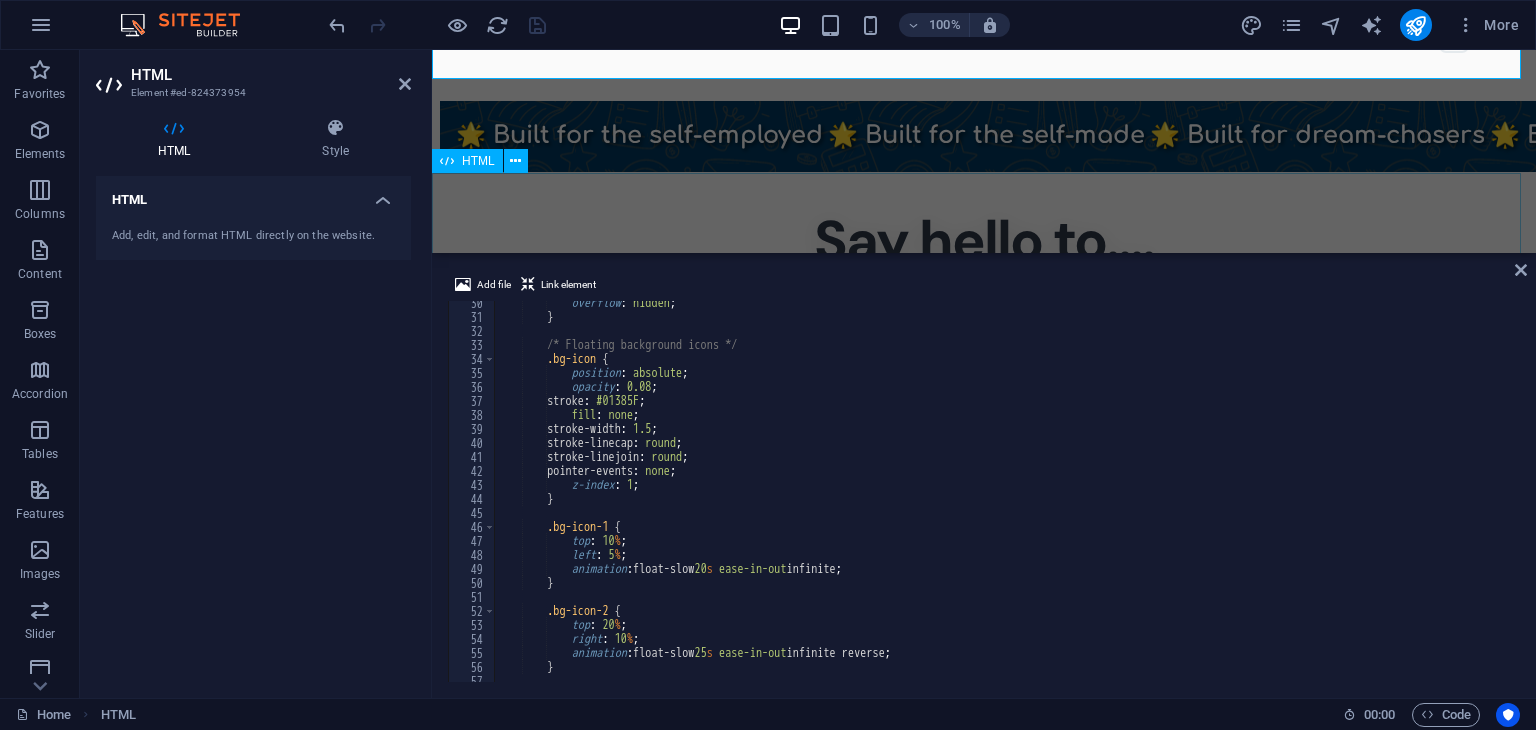click on "Say Goodbye To Section
Say hello to....
💬
No Late night DMs
Stop responding to booking requests at all hours. Your personal time is sacred.
🚩
No Missed requests
Never lose another booking opportunity buried in your message requests.
📅
No Double bookings
Eliminate scheduling conflicts and the awkward conversations that follow.
📄
Endless paperwork
Ditch the filing cabinets and lost forms. Everything digital, everything organized.
💵
No Hidden fees
🚨" at bounding box center (984, 582) 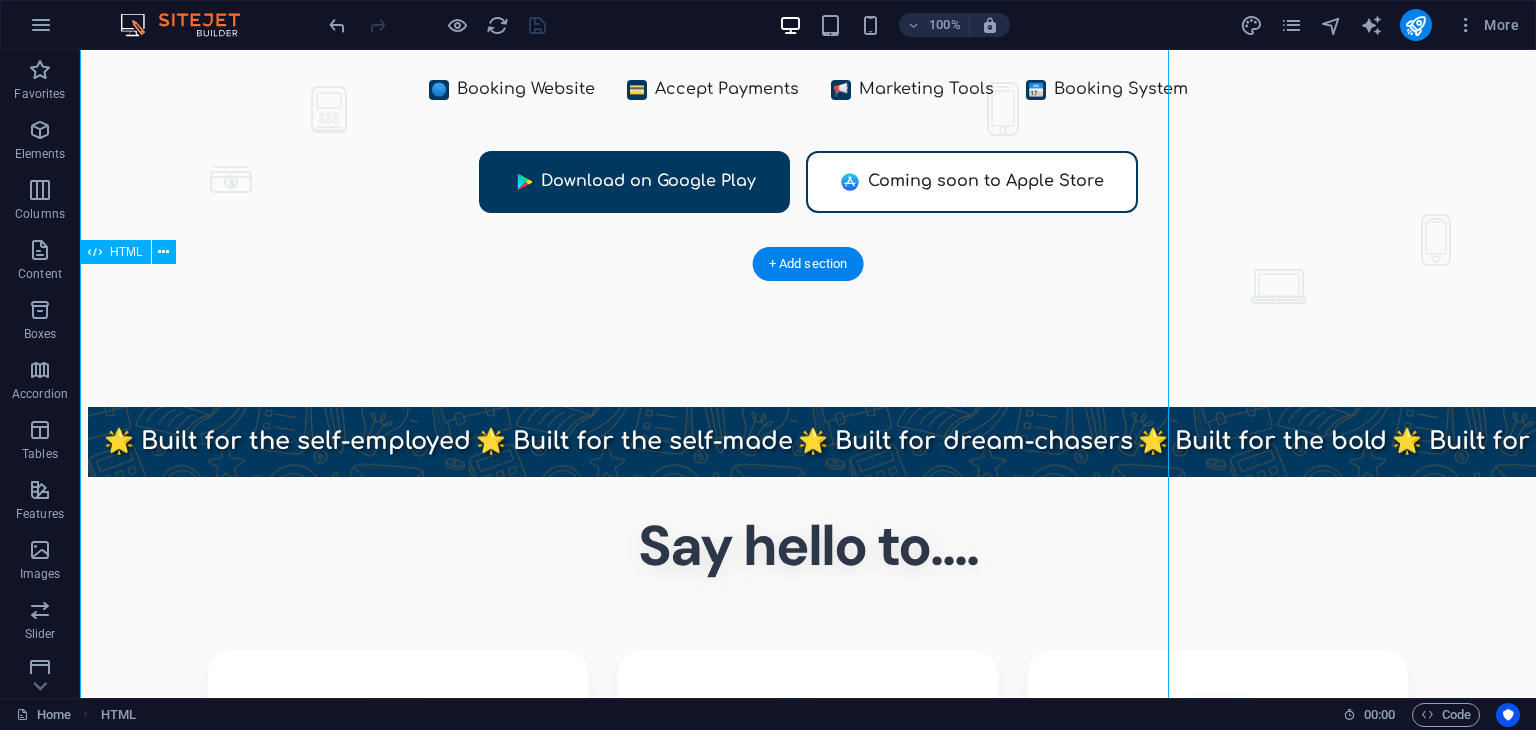 scroll, scrollTop: 648, scrollLeft: 0, axis: vertical 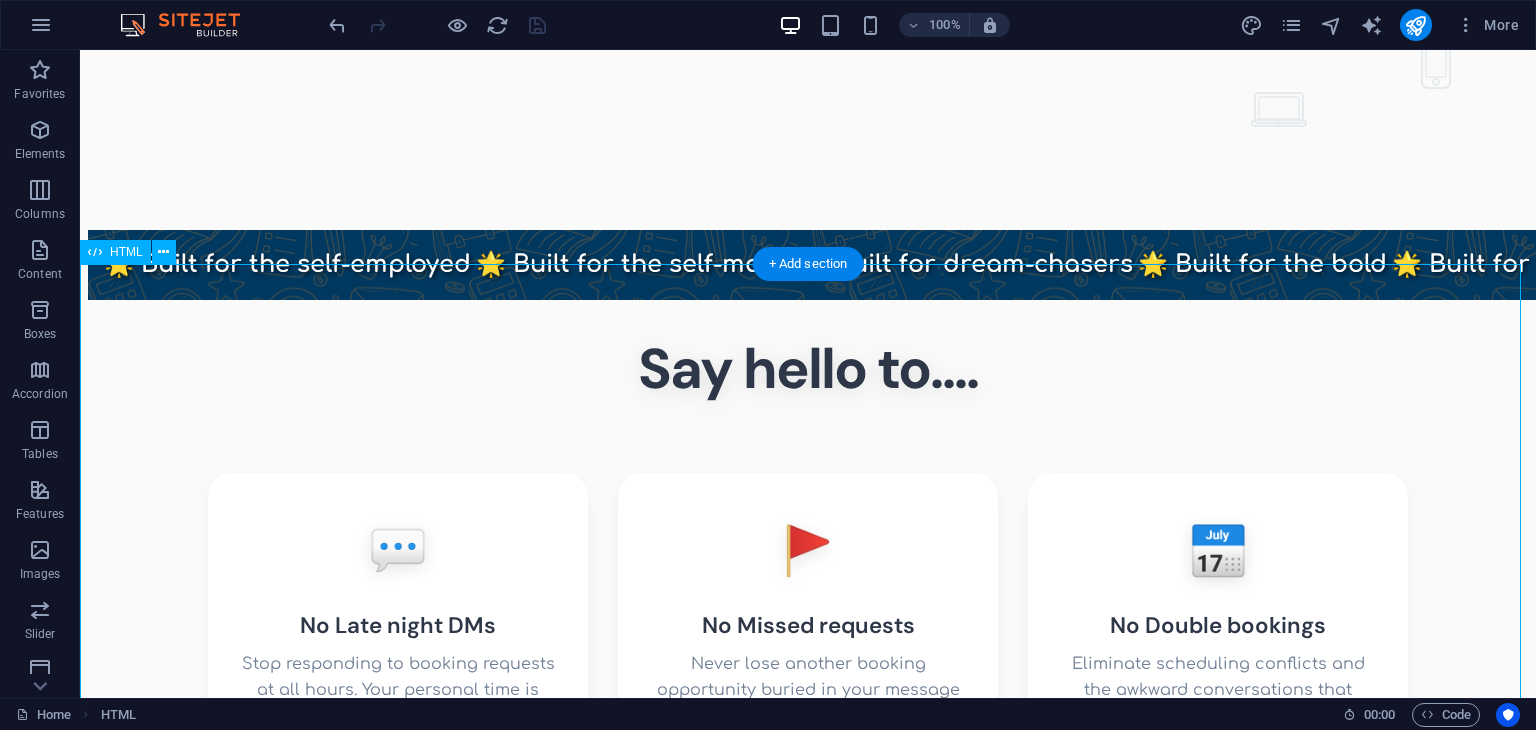 click on "Say Goodbye To Section
Say hello to....
💬
No Late night DMs
Stop responding to booking requests at all hours. Your personal time is sacred.
🚩
No Missed requests
Never lose another booking opportunity buried in your message requests.
📅
No Double bookings
Eliminate scheduling conflicts and the awkward conversations that follow.
📄
Endless paperwork
Ditch the filing cabinets and lost forms. Everything digital, everything organized.
💵
No Hidden fees
🚨" at bounding box center [808, 710] 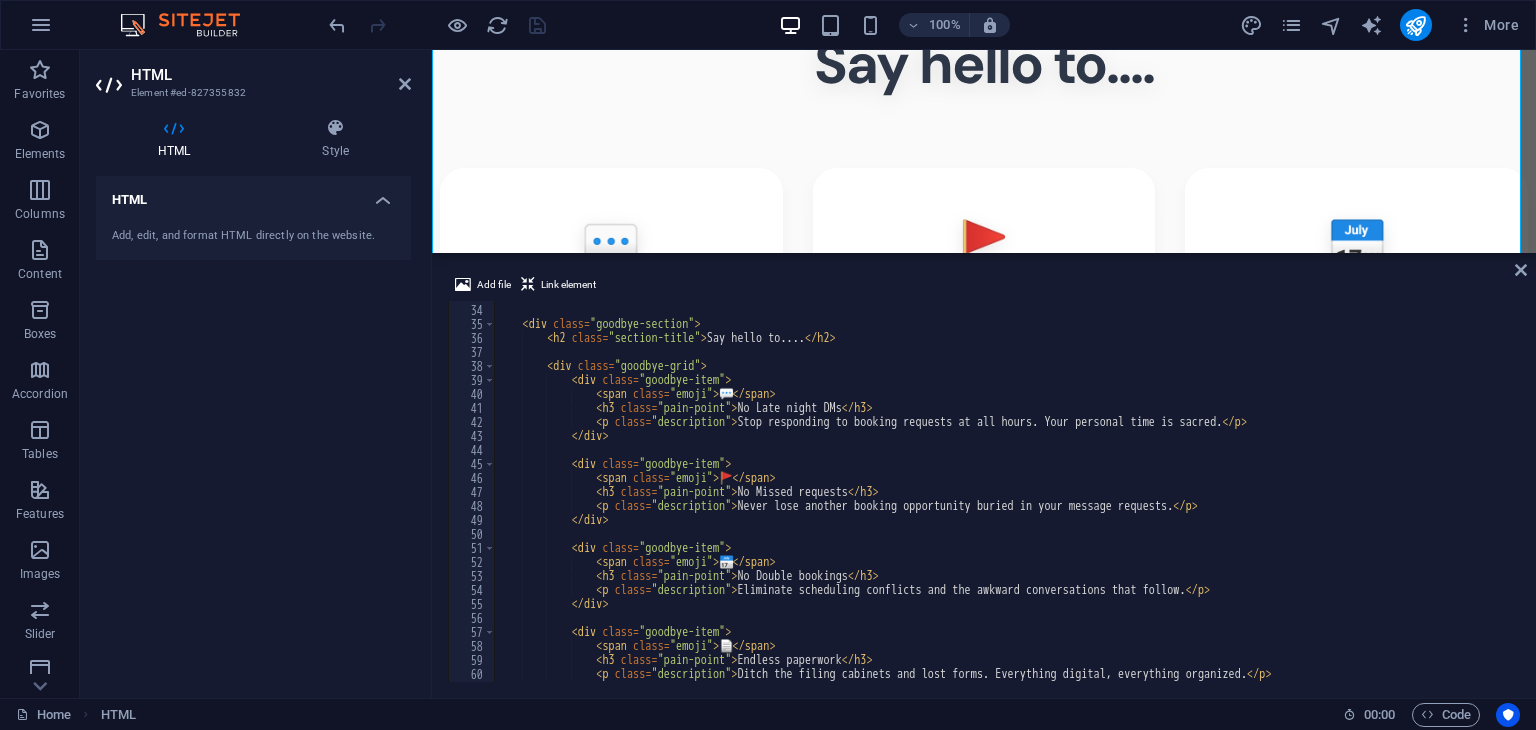 scroll, scrollTop: 460, scrollLeft: 0, axis: vertical 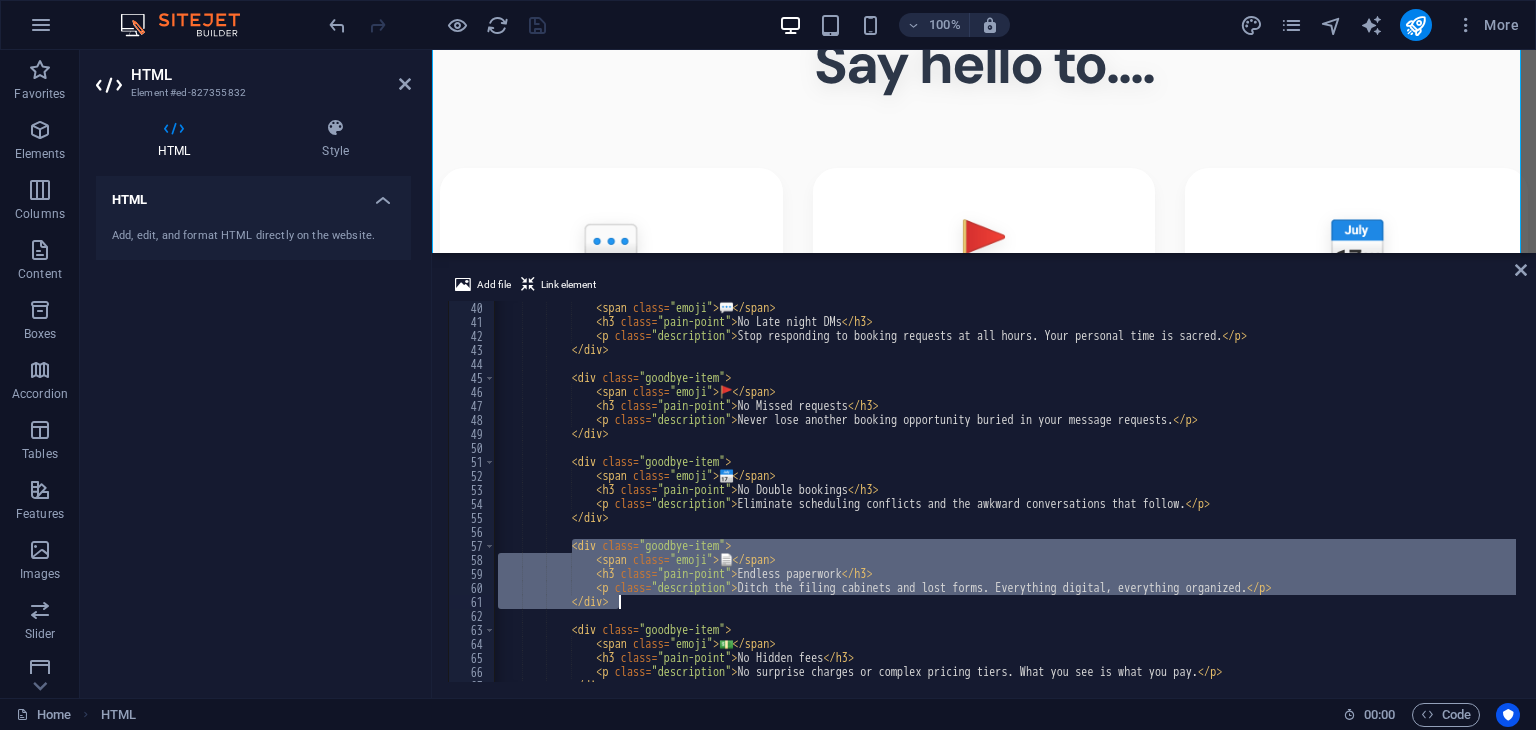 drag, startPoint x: 574, startPoint y: 547, endPoint x: 640, endPoint y: 599, distance: 84.0238 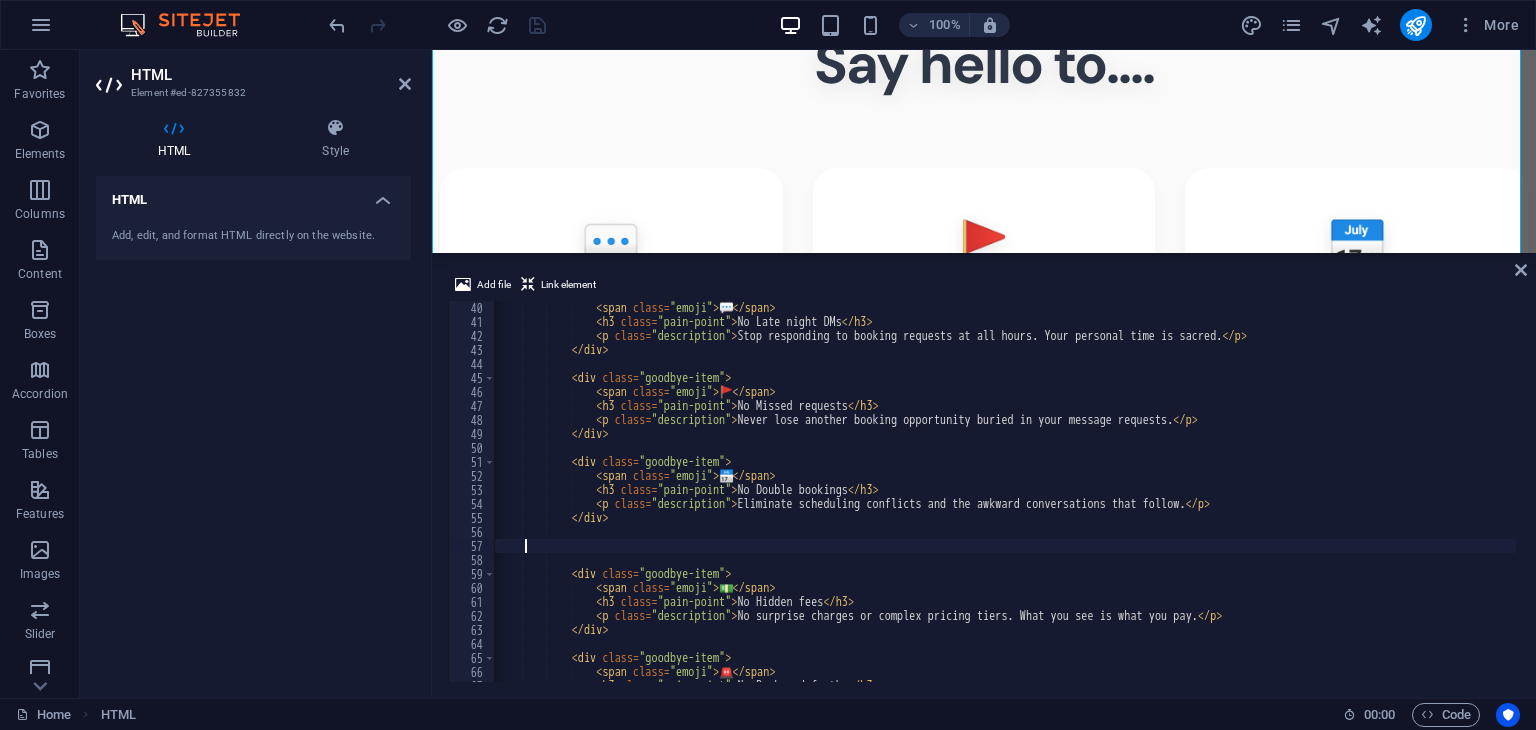 scroll, scrollTop: 0, scrollLeft: 0, axis: both 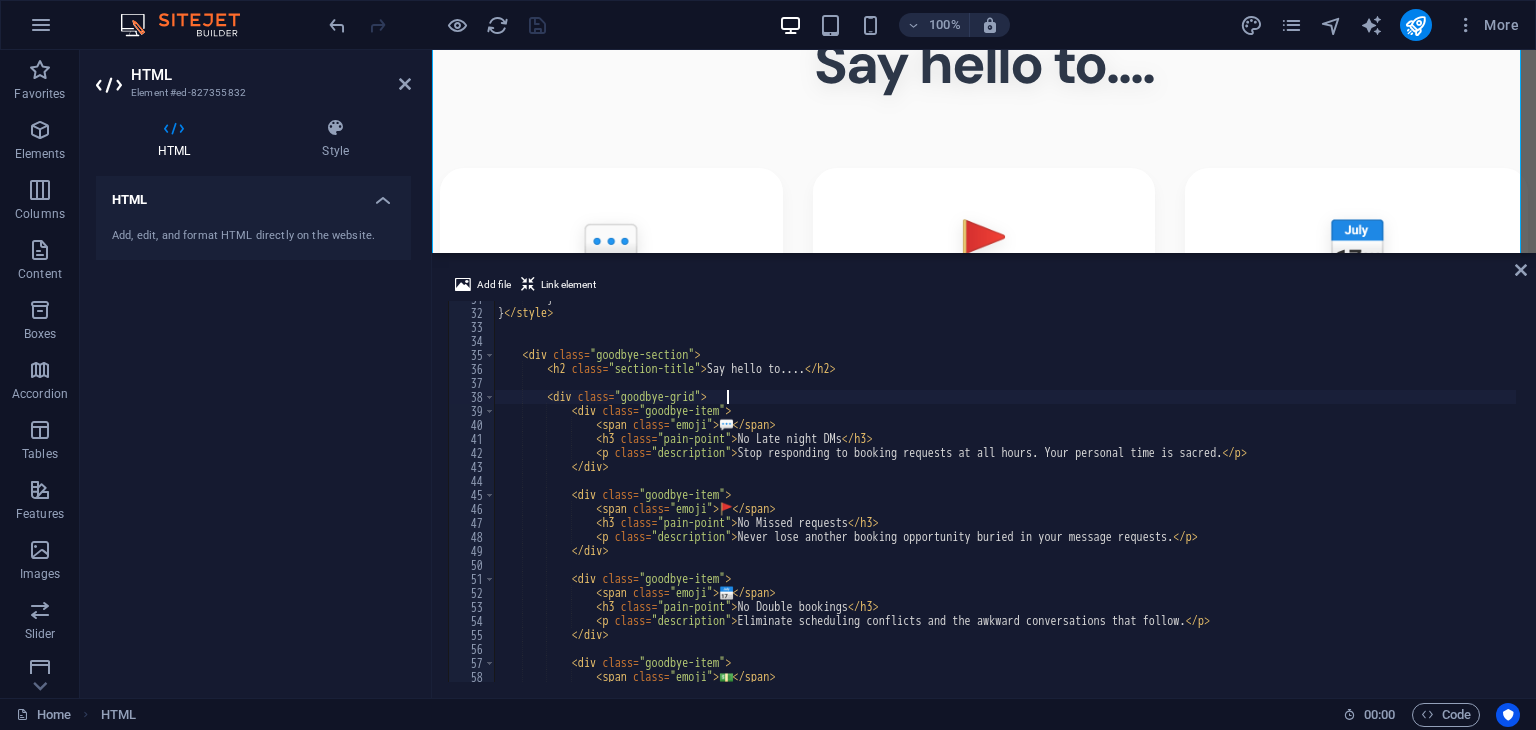 click on "} } < / style >       < div   class = "goodbye-section" >           < h2   class = "section-title" > Say hello to.... < / h2 >                     < div   class = "goodbye-grid" >                < div   class = "goodbye-item" >                     < span   class = "emoji" > 💬 < / span >                     < h3   class = "pain-point" > No Late night DMs < / h3 >                     < p   class = "description" > Stop responding to booking requests at all hours. Your personal time is sacred. < / p >                < / div >                               < div   class = "goodbye-item" >                     < span   class = "emoji" > 🚩 < / span >                     < h3   class = "pain-point" > No Missed requests < / h3 >                     < p   class = "description" > Never lose another booking opportunity buried in your message requests. < / p >                < / div >                               < div   class = "goodbye-item" >                     < span   class = "emoji" > 📅 < / span >" at bounding box center [7718, 494] 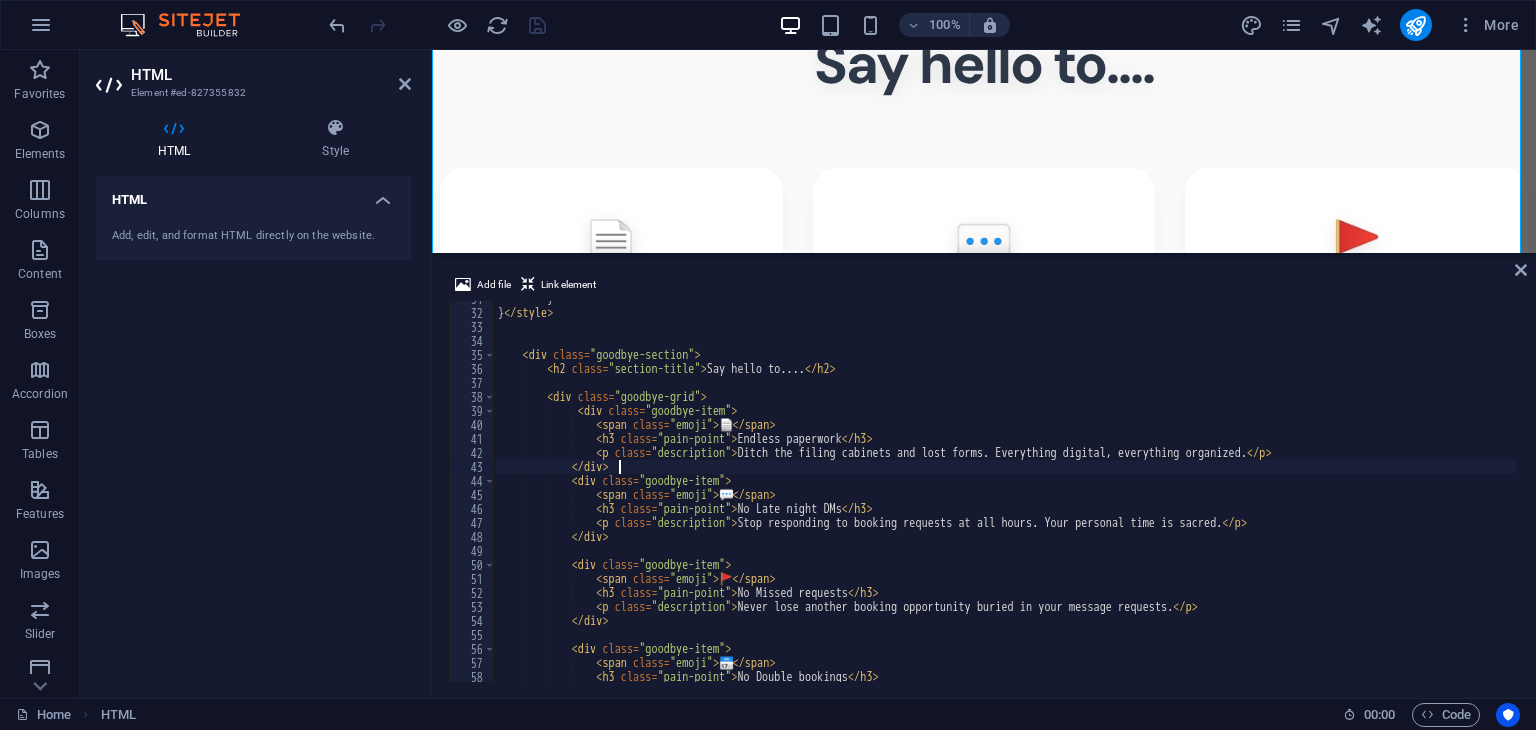 click on "}           @ media  (max-width: 480px)  {                .container   {                     padding :   0.1 rem   1 rem ;                }                .hero-headline   {                     font-size :   2 rem ;                }                .avatar   {                     width :   36 px ;                     height :   36 px ;                }           }           /* Loading animations */           .fade-in   {                opacity :   0 ;                transform :  translateY( 20 px ) ;                animation :  fadeInUp  0.8 s   ease  forwards ;           }           .fade-in :nth-child ( 2 )  {   animation-delay :   0.1 s ;   }           .fade-in :nth-child ( 3 )  {   animation-delay :   0.2 s ;   }           .fade-in :nth-child ( 4 )  {   animation-delay :   0.3 s ;   }           .fade-in :nth-child ( 5 )  {   animation-delay :   0.4 s ;   }" at bounding box center [7718, 494] 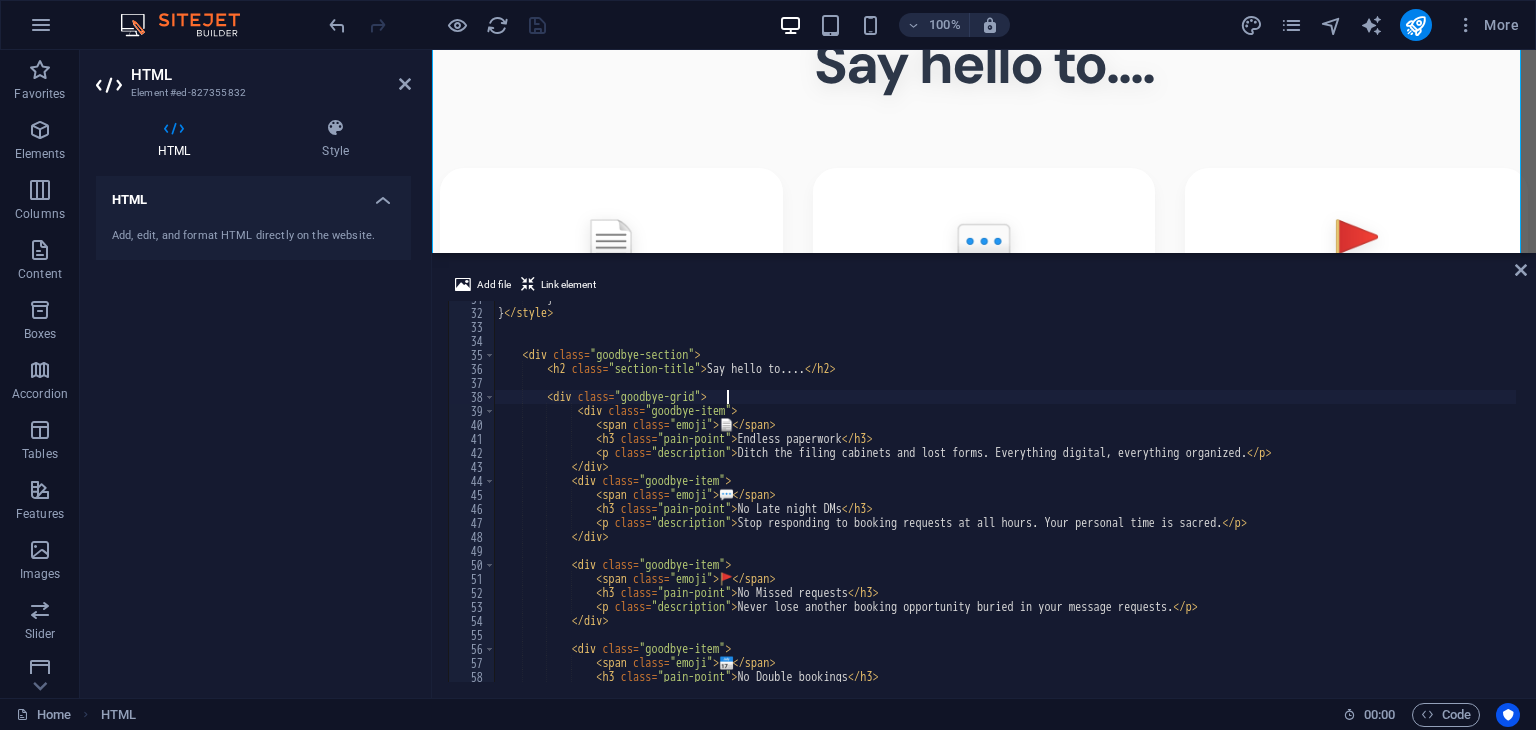 click on "}           @ media  (max-width: 480px)  {                .container   {                     padding :   0.1 rem   1 rem ;                }                .hero-headline   {                     font-size :   2 rem ;                }                .avatar   {                     width :   36 px ;                     height :   36 px ;                }           }           /* Loading animations */           .fade-in   {                opacity :   0 ;                transform :  translateY( 20 px ) ;                animation :  fadeInUp  0.8 s   ease  forwards ;           }           .fade-in :nth-child ( 2 )  {   animation-delay :   0.1 s ;   }           .fade-in :nth-child ( 3 )  {   animation-delay :   0.2 s ;   }           .fade-in :nth-child ( 4 )  {   animation-delay :   0.3 s ;   }           .fade-in :nth-child ( 5 )  {   animation-delay :   0.4 s ;   }" at bounding box center (7718, 494) 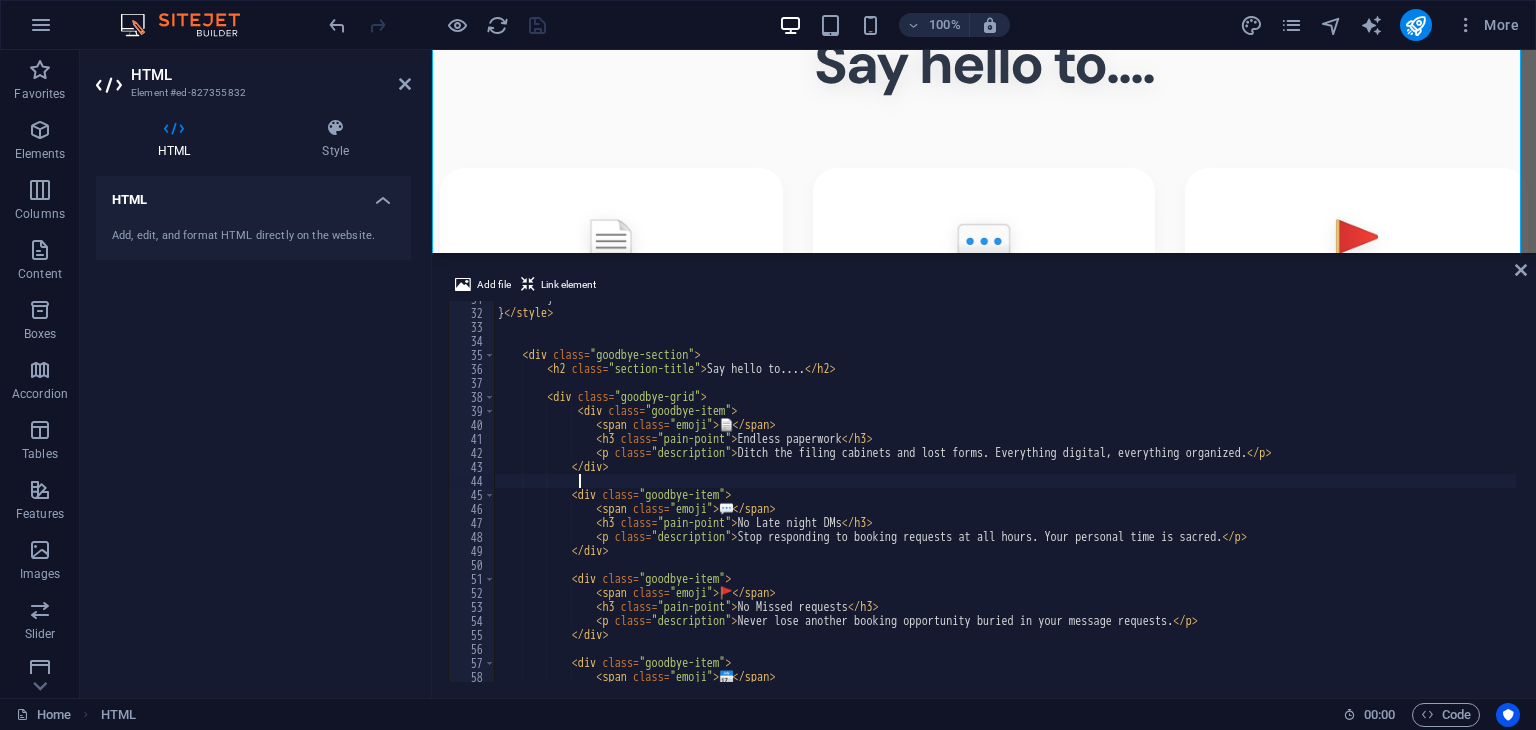 click on "} } </ style >      < div   class = "goodbye-section" >           < h2   class = "section-title" > Say hello to.... </ h2 >                     < div   class = "goodbye-grid" >                  < div   class = "goodbye-item" >                     < span   class = "emoji" > 📄 </ span >                     < h3   class = "pain-point" > Endless paperwork </ h3 >                     < p   class = "description" > Ditch the filing cabinets and lost forms. Everything digital, everything organized. </ p >                </ div >                               < div   class = "goodbye-item" >                     < span   class = "emoji" > 💬 </ span >                     < h3   class = "pain-point" > No Late night DMs </ h3 >                     < p   class = "description" > Stop responding to booking requests at all hours. Your personal time is sacred. </ p >                </ div >                               < div   class = "goodbye-item" >                     < span   class = "emoji" > 🚩 </ span" at bounding box center (7718, 494) 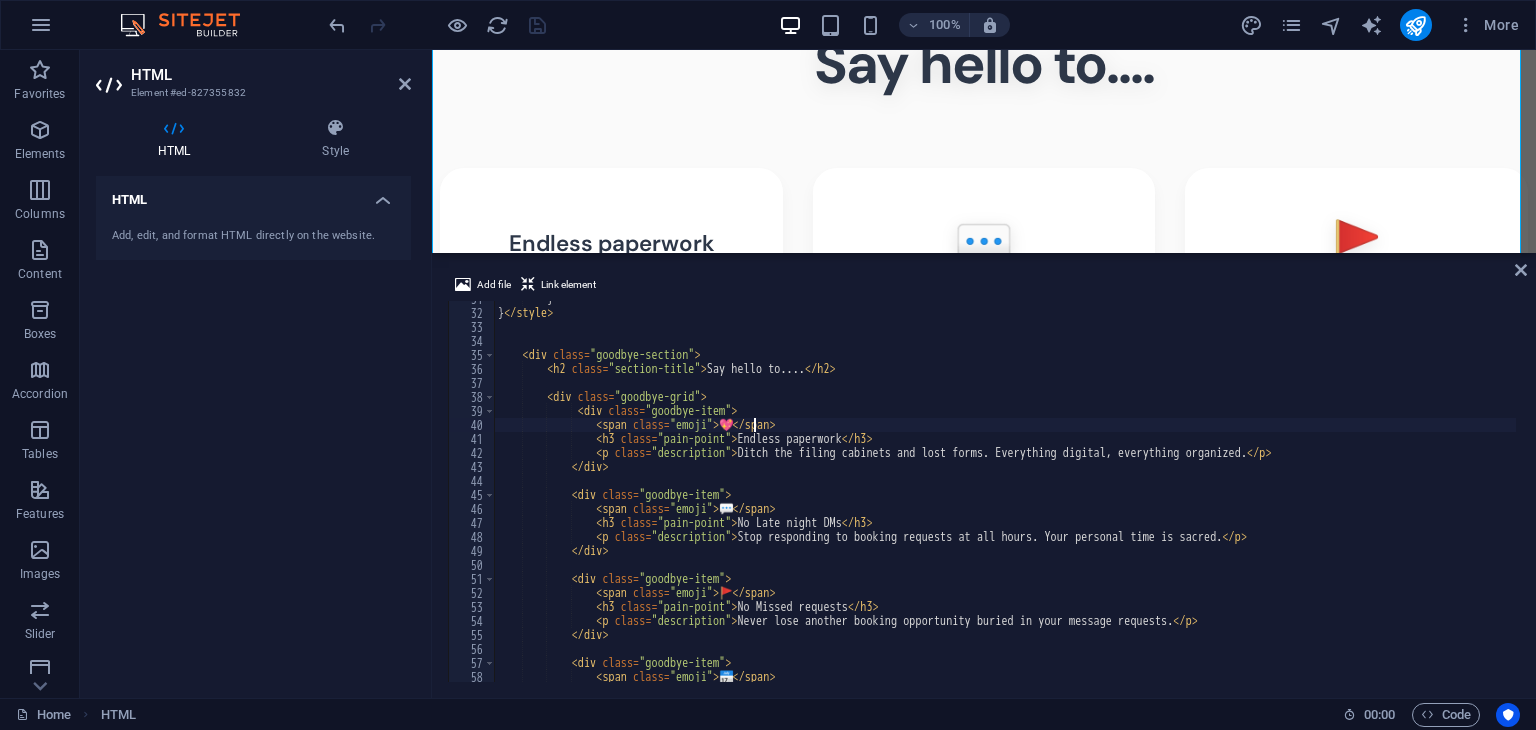 scroll, scrollTop: 0, scrollLeft: 0, axis: both 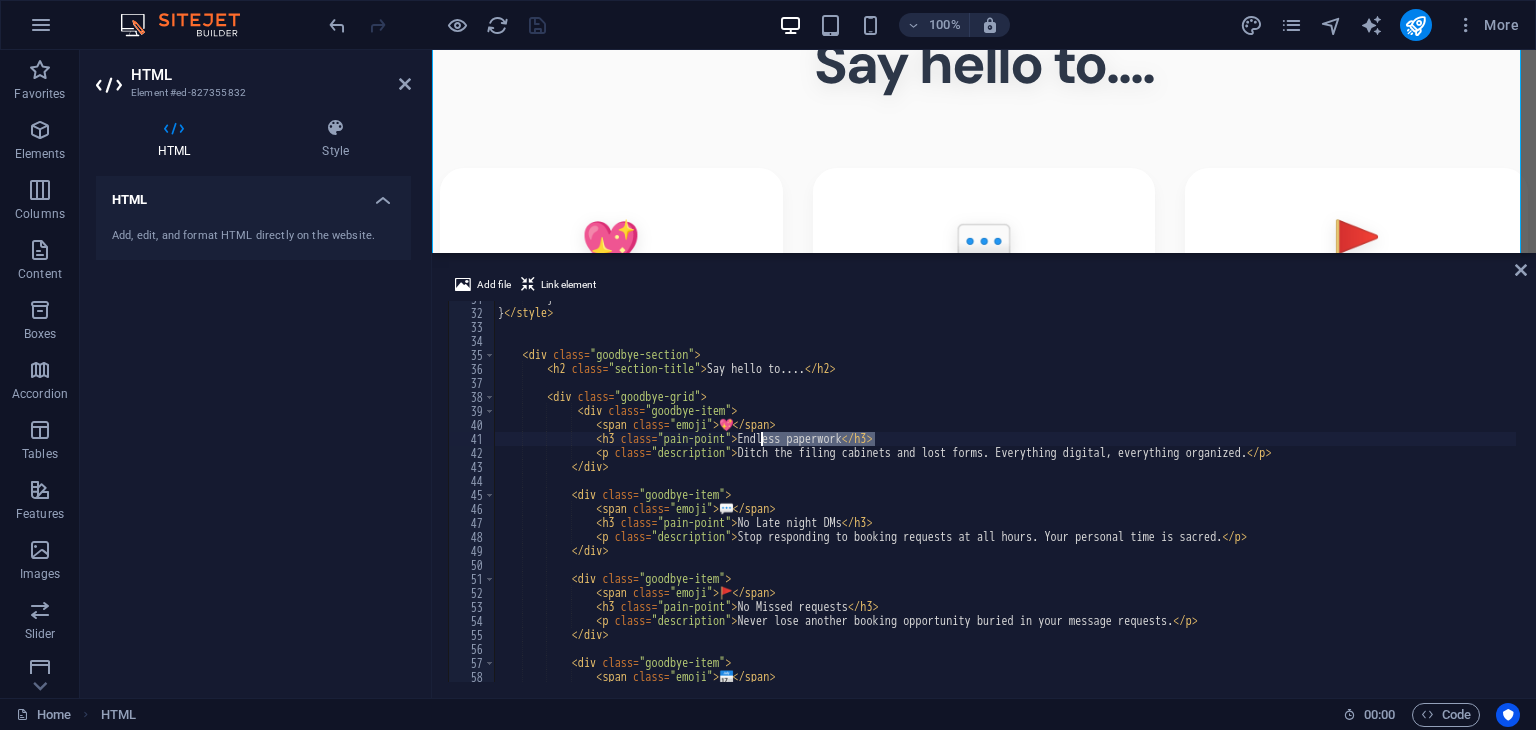 drag, startPoint x: 876, startPoint y: 439, endPoint x: 763, endPoint y: 444, distance: 113.110565 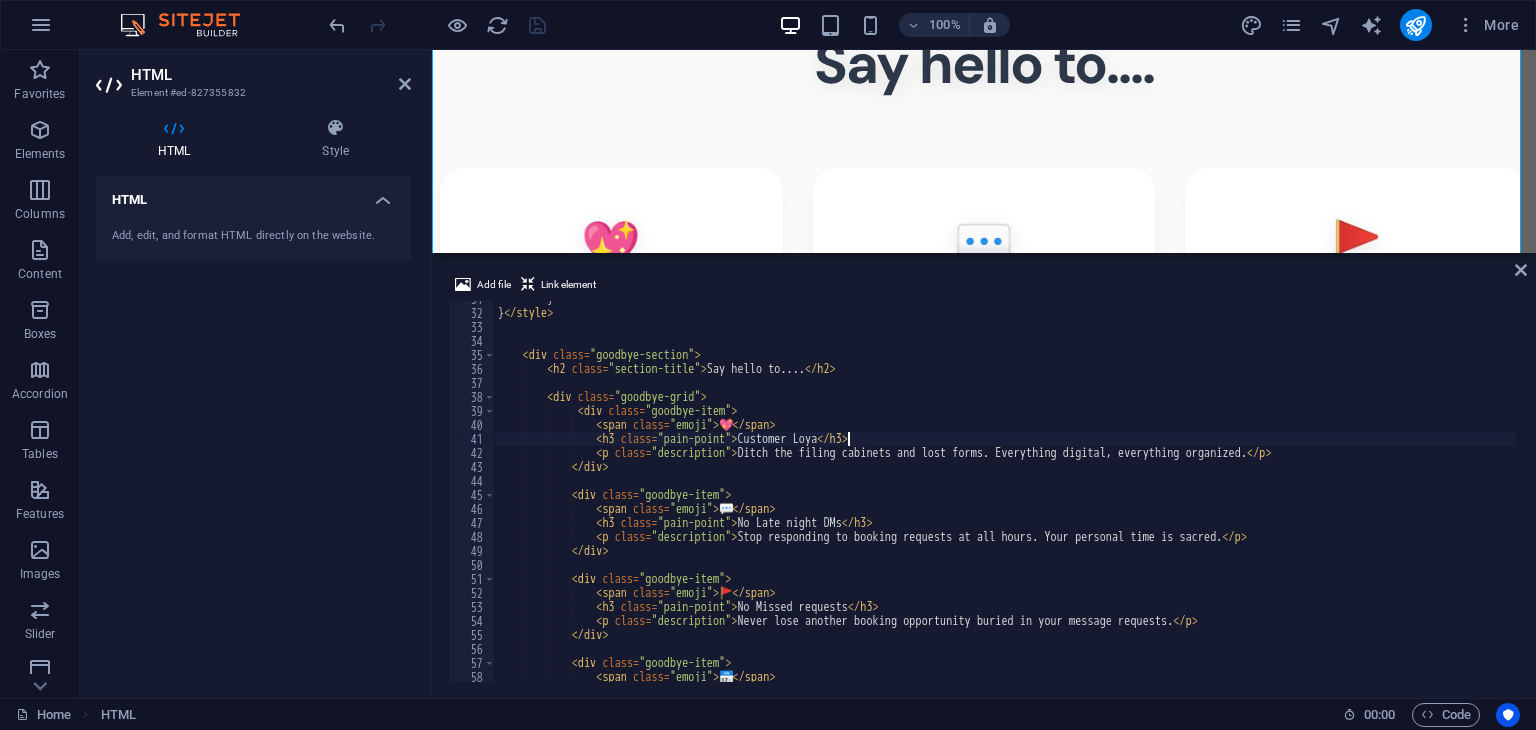 scroll, scrollTop: 0, scrollLeft: 29, axis: horizontal 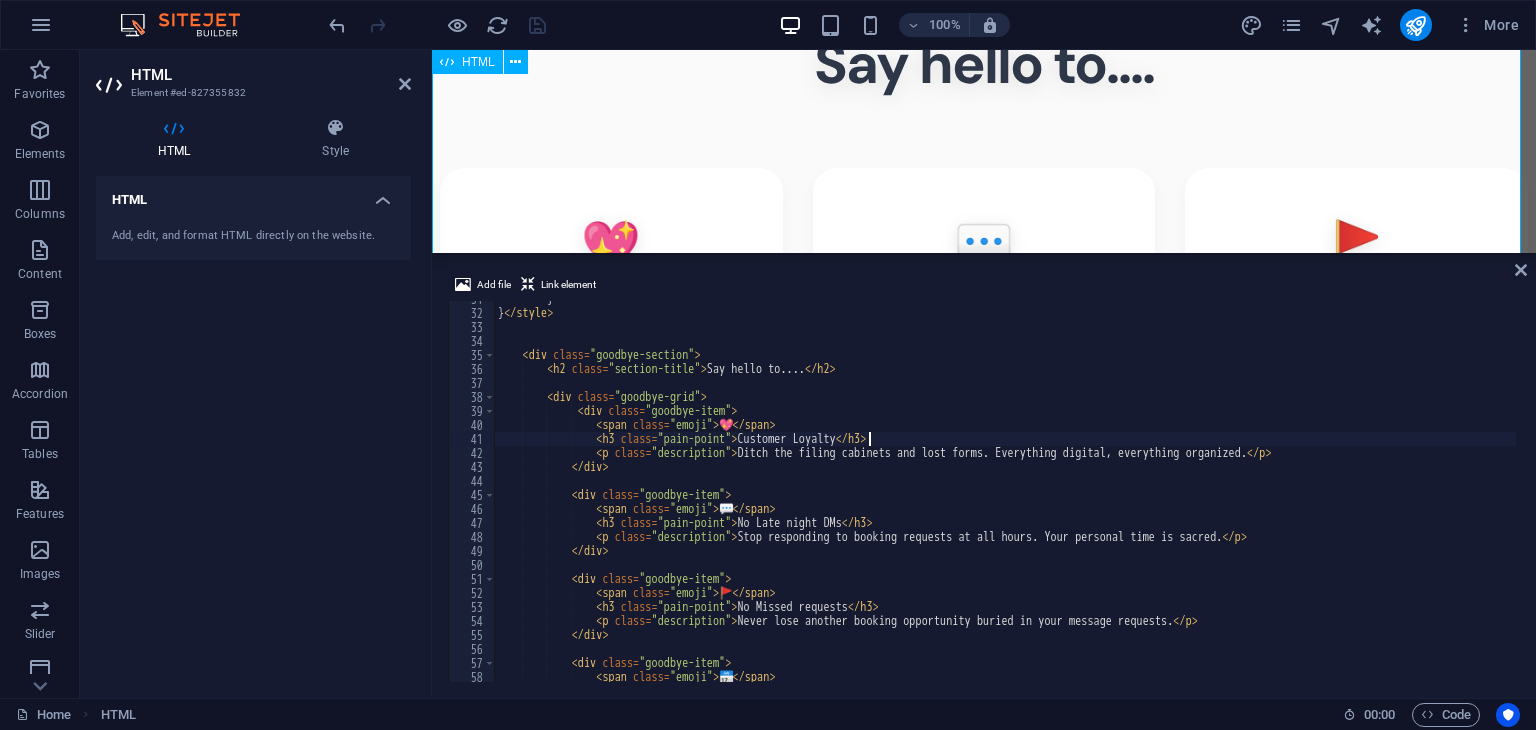 click on "Say Goodbye To Section
Say hello to....
💖
Customer Loyalty
Ditch the filing cabinets and lost forms. Everything digital, everything organized.
💬
No Late night DMs
Stop responding to booking requests at all hours. Your personal time is sacred.
🚩
No Missed requests
Never lose another booking opportunity buried in your message requests.
📅
No Double bookings
Eliminate scheduling conflicts and the awkward conversations that follow.
💵
No Hidden fees
🚨" at bounding box center (984, 405) 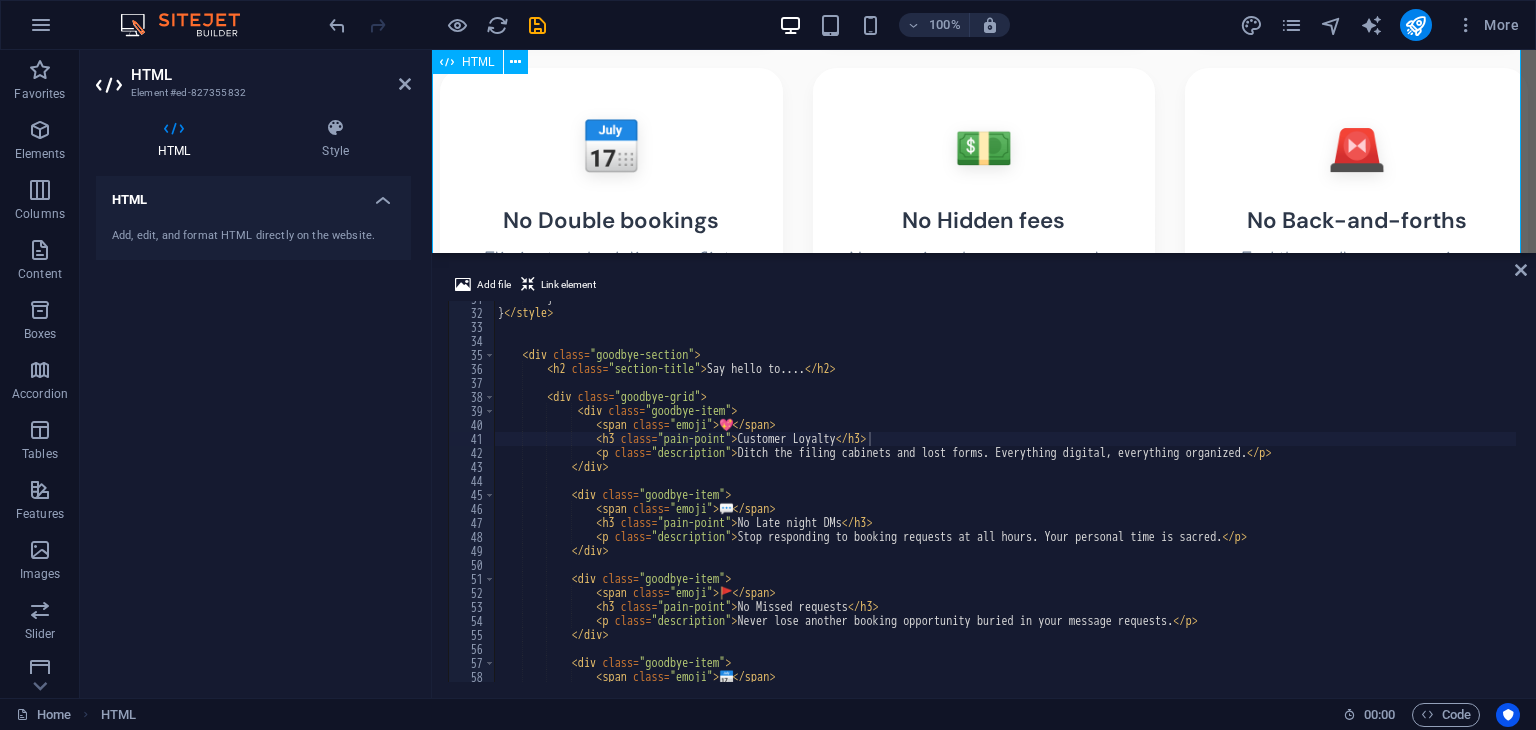 scroll, scrollTop: 1072, scrollLeft: 0, axis: vertical 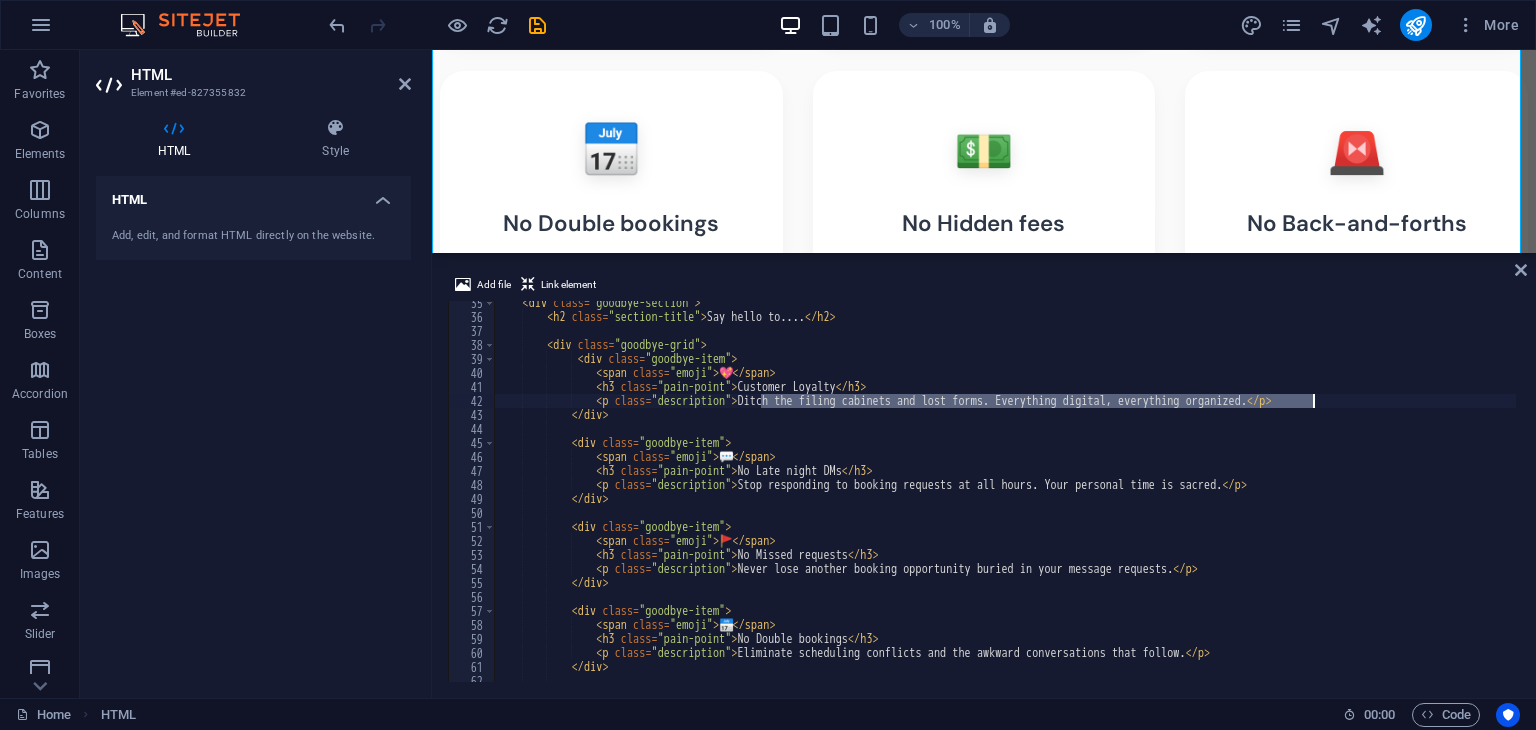 drag, startPoint x: 763, startPoint y: 400, endPoint x: 1316, endPoint y: 408, distance: 553.05786 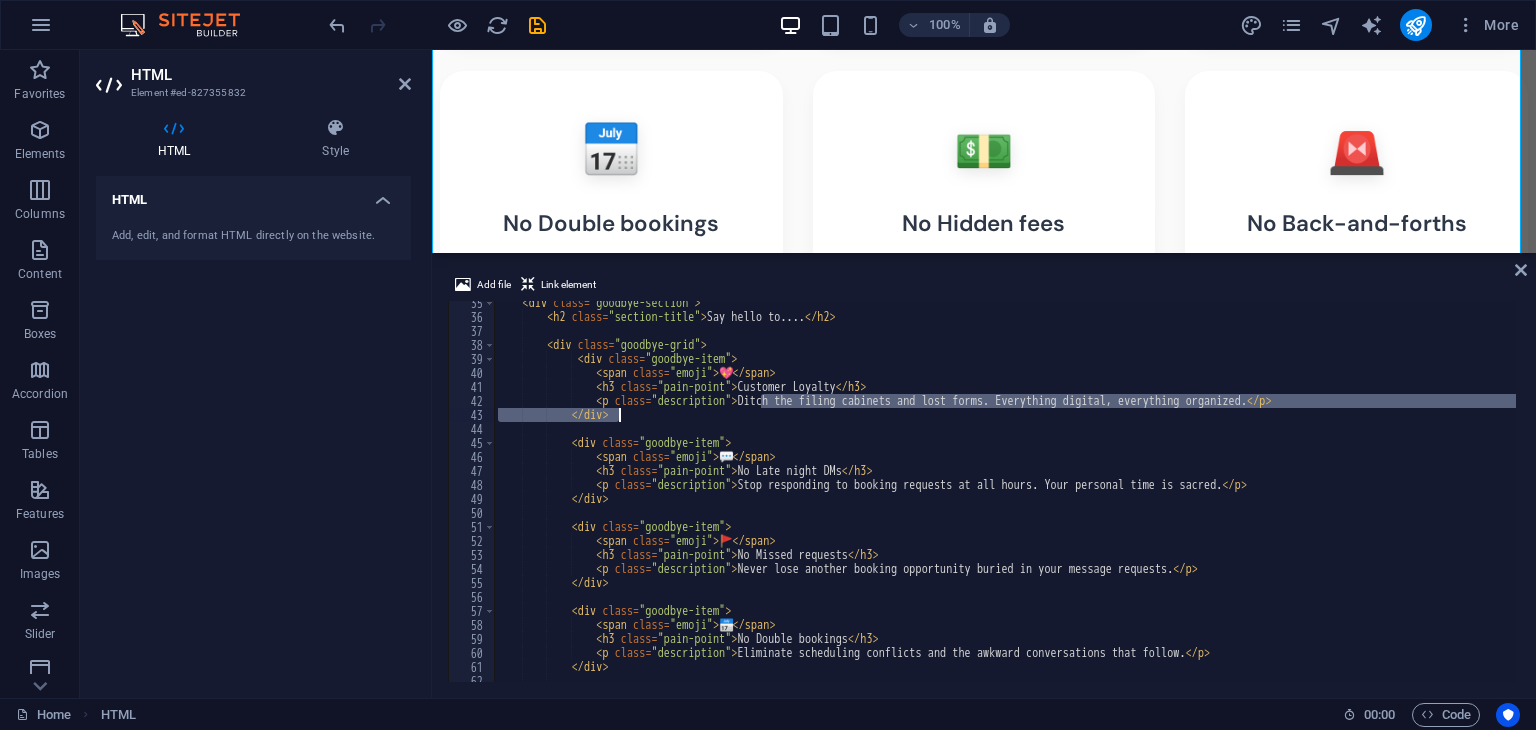 click on "<div class="goodbye-section">           <h2>Say hello to.... </h2>                     <div>                  <div>                     <span>💖</span>                     <h3 class="pain-point">Customer Loyalty</h3>                     <p class="description">Ditch the filing cabinets and lost forms. Everything digital, everything organized.</p>                </div>                               <div>                     <span>💬</span>                     <h3 class="pain-point">No Late night DMs</h3>                     <p class="description">Stop responding to booking requests at all hours. Your personal time is sacred.</p>                </div>                               <div>                     <span>🚩</span>                     <h3 class="pain-point"></h3>" at bounding box center (1005, 491) 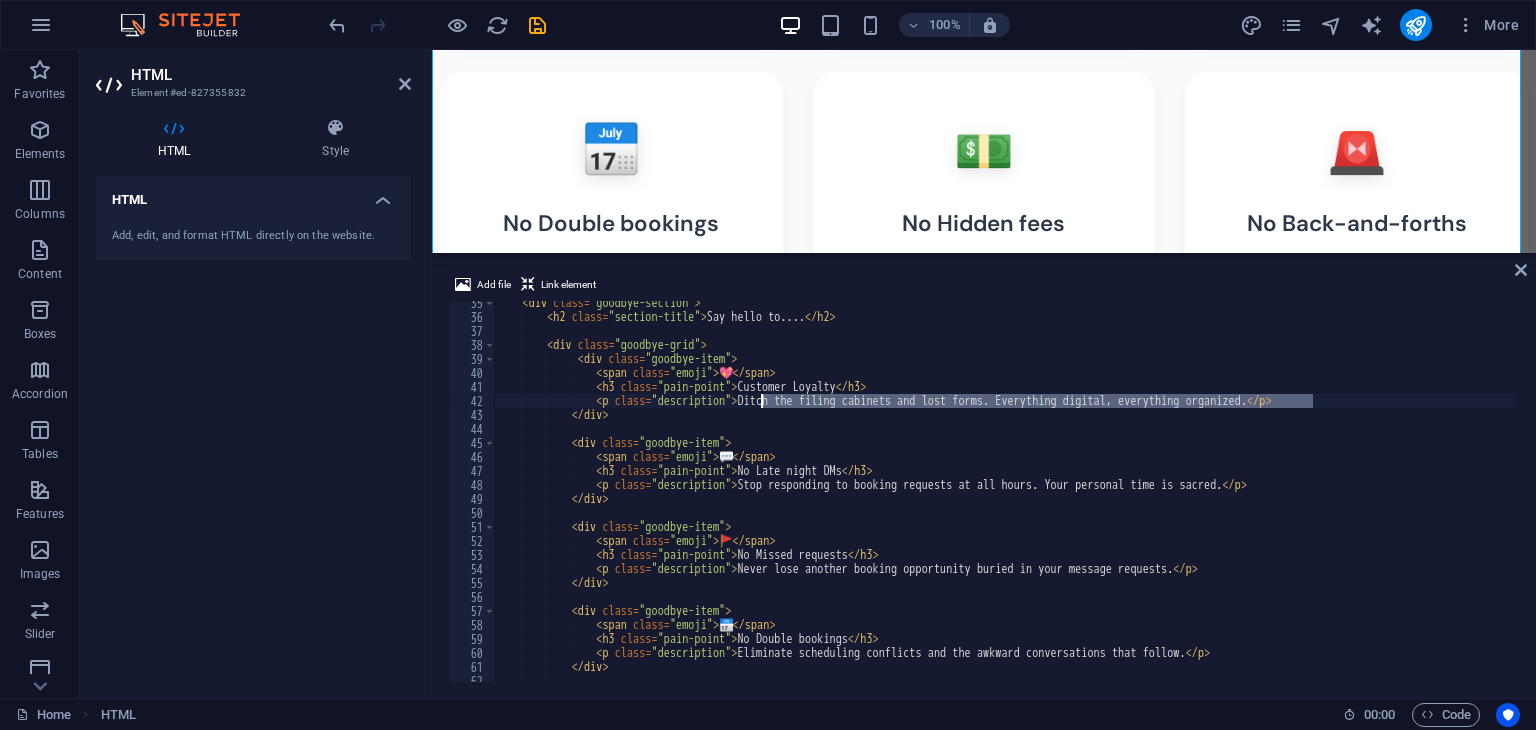 drag, startPoint x: 1316, startPoint y: 401, endPoint x: 758, endPoint y: 401, distance: 558 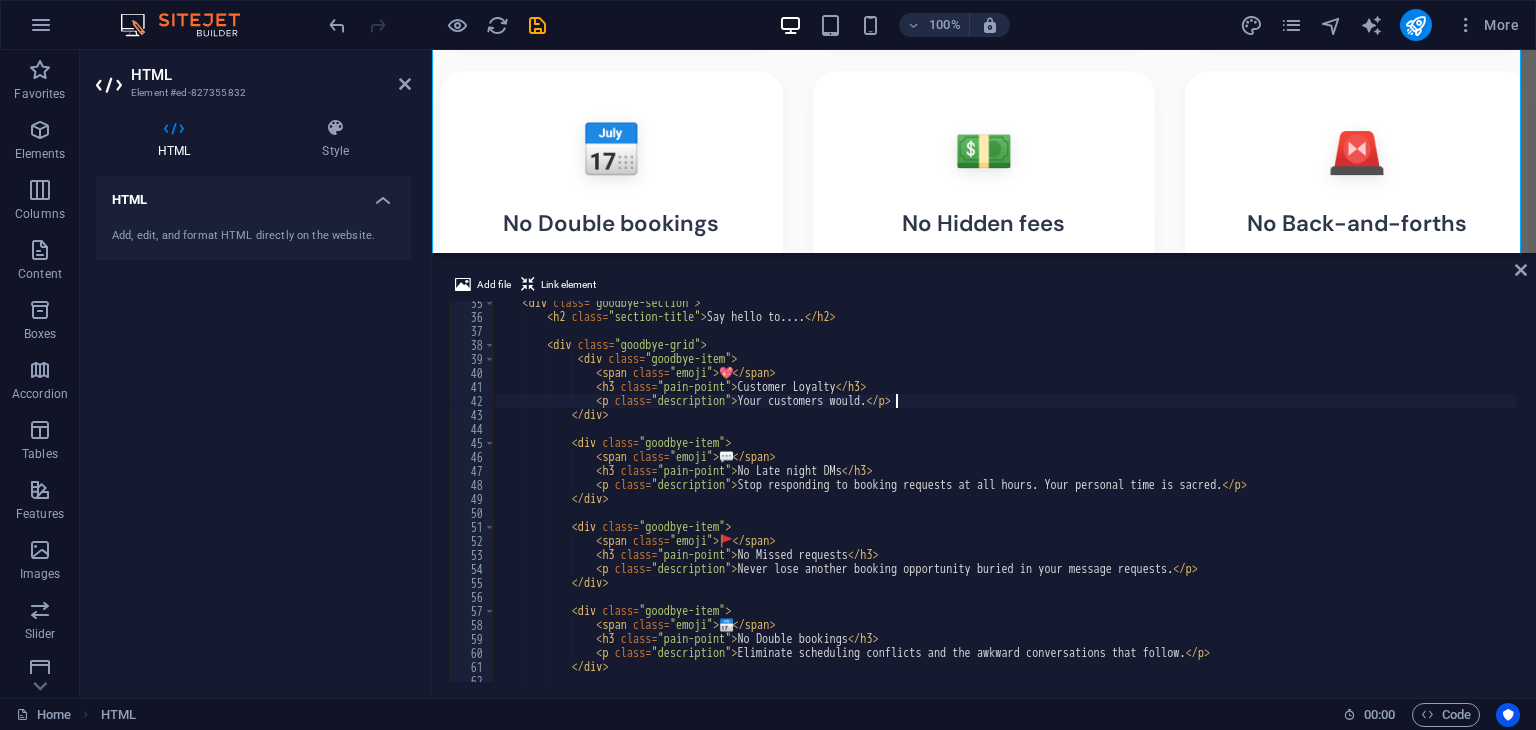 scroll, scrollTop: 0, scrollLeft: 33, axis: horizontal 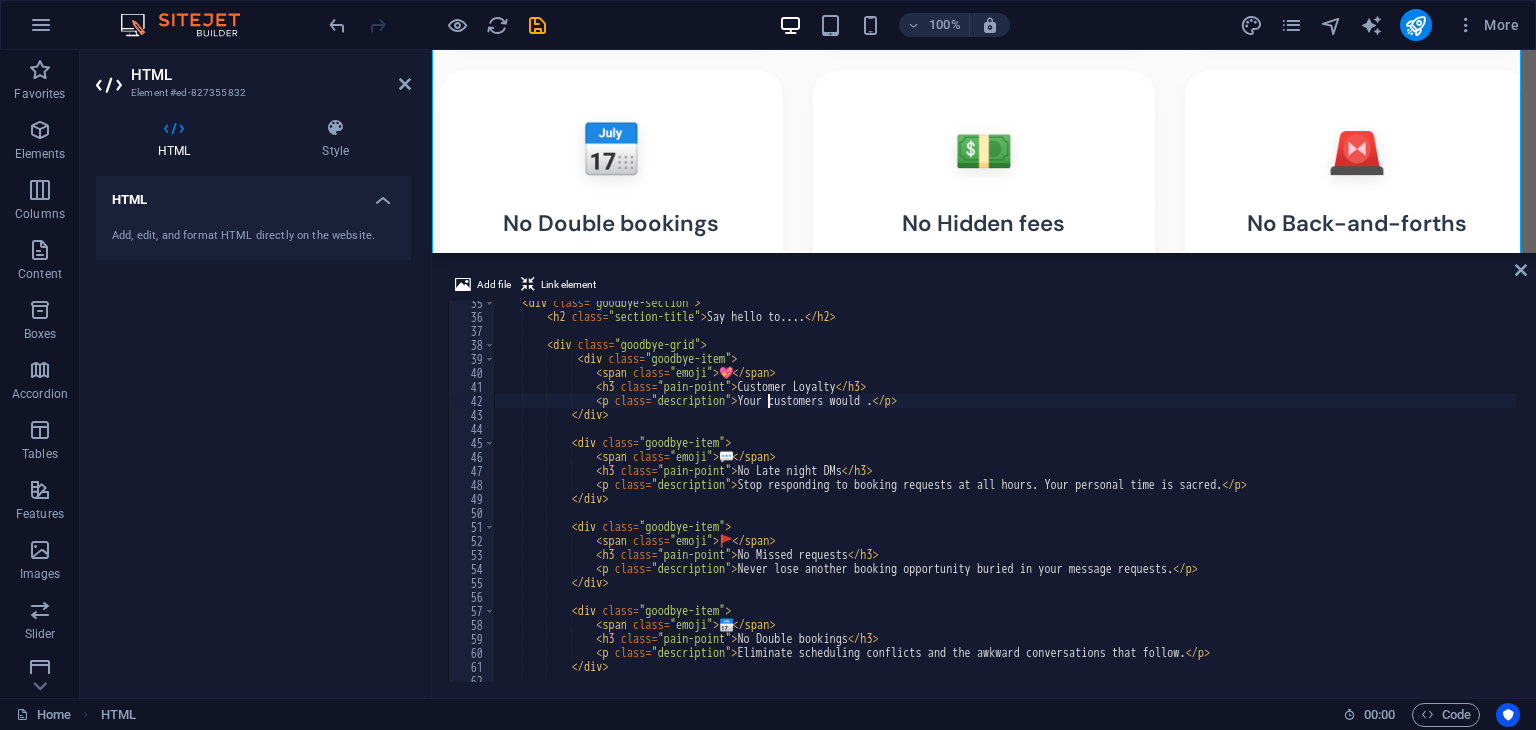 click on "[HTML_TAG]💖[/HTML_TAG]
[HTML_TAG]Customer Loyalty[/HTML_TAG]
[HTML_TAG]Your customers would .[/HTML_TAG]
[HTML_TAG]💬[/HTML_TAG]" at bounding box center [7718, 498] 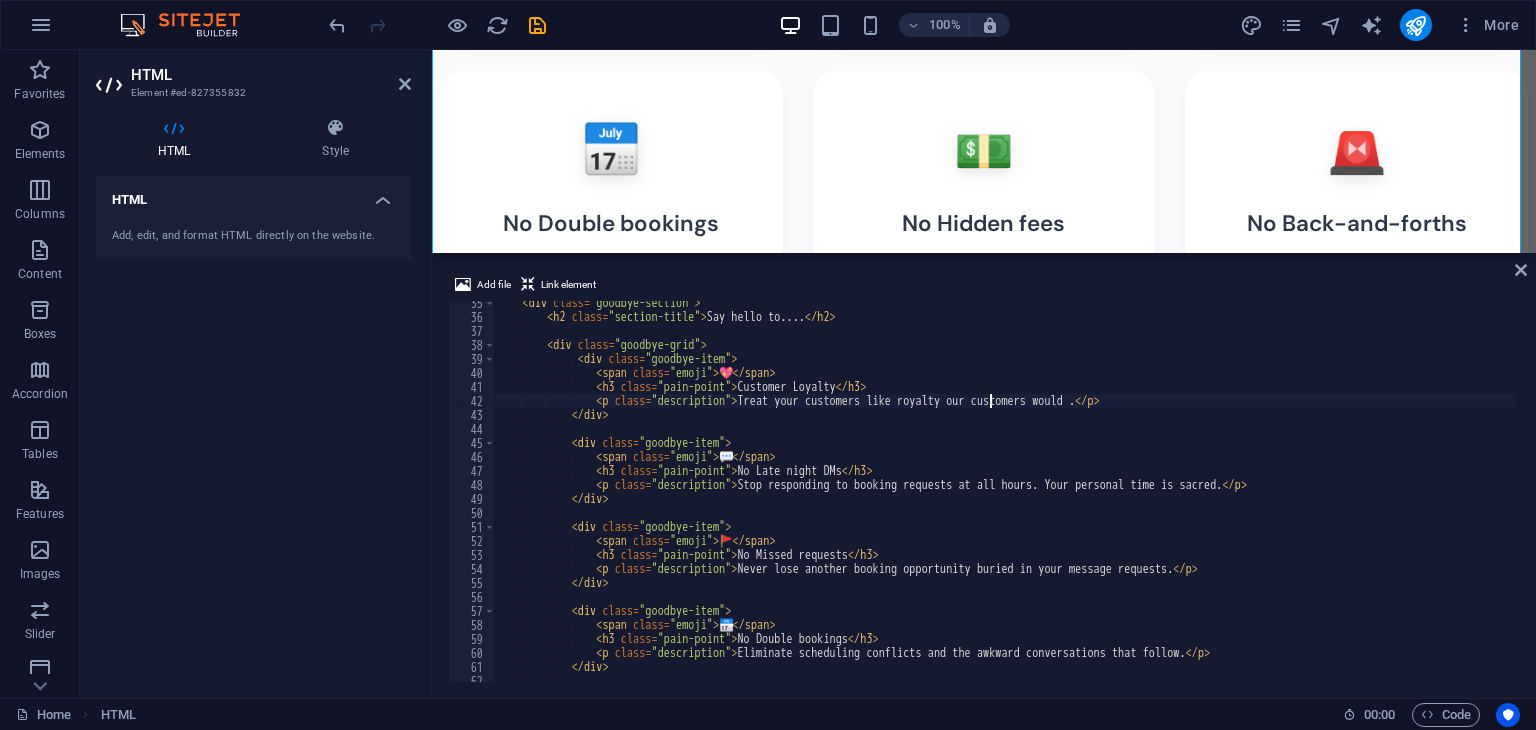 scroll, scrollTop: 0, scrollLeft: 40, axis: horizontal 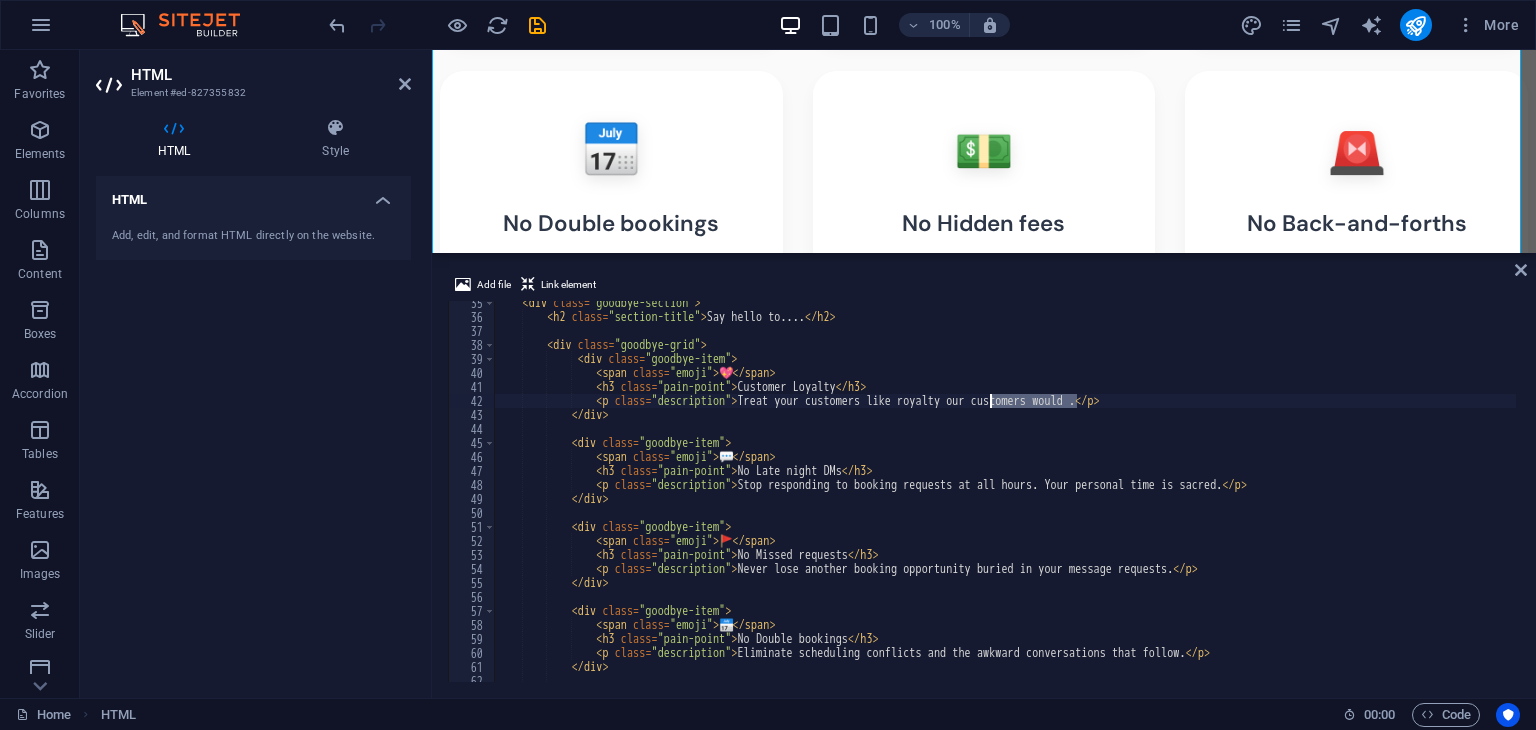 drag, startPoint x: 1075, startPoint y: 403, endPoint x: 994, endPoint y: 403, distance: 81 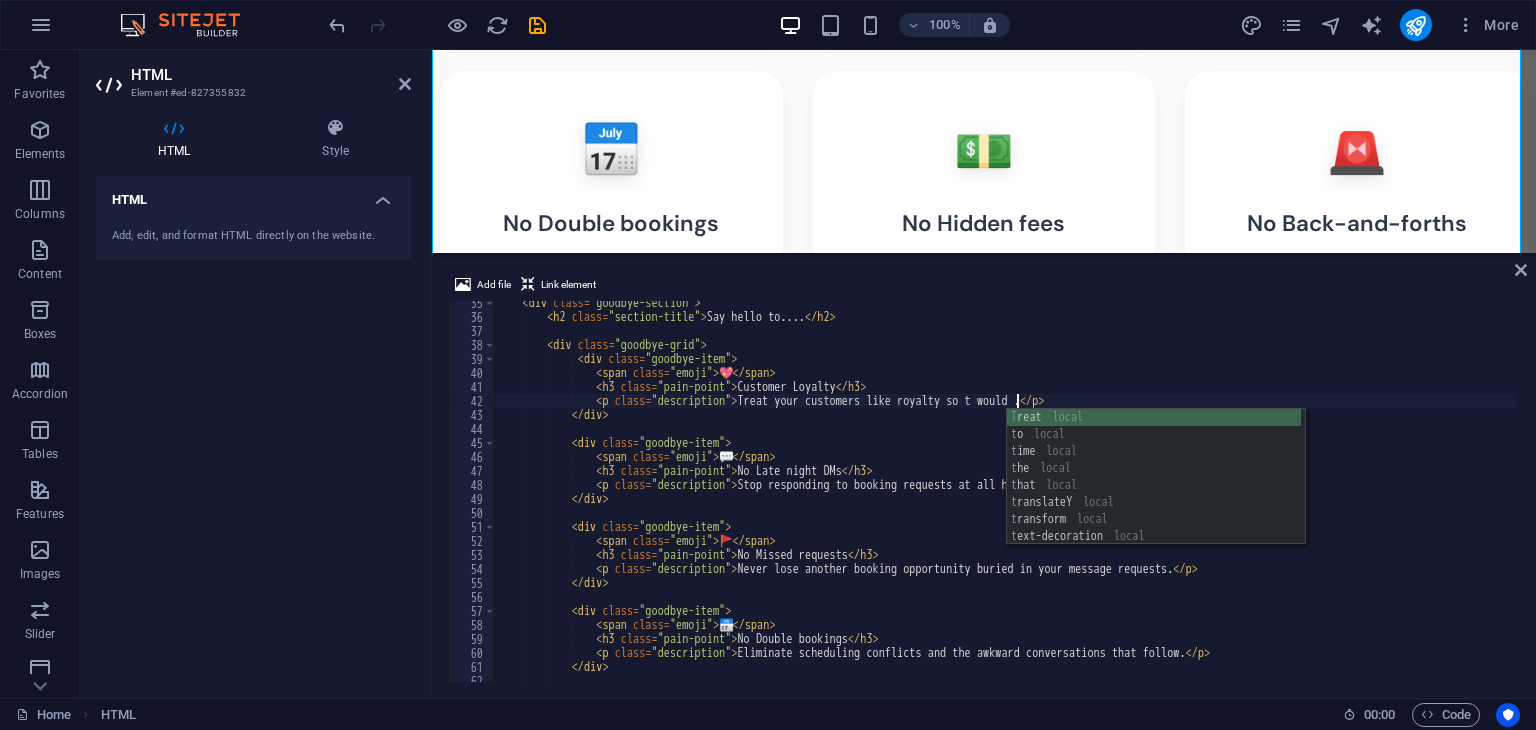 scroll, scrollTop: 0, scrollLeft: 44, axis: horizontal 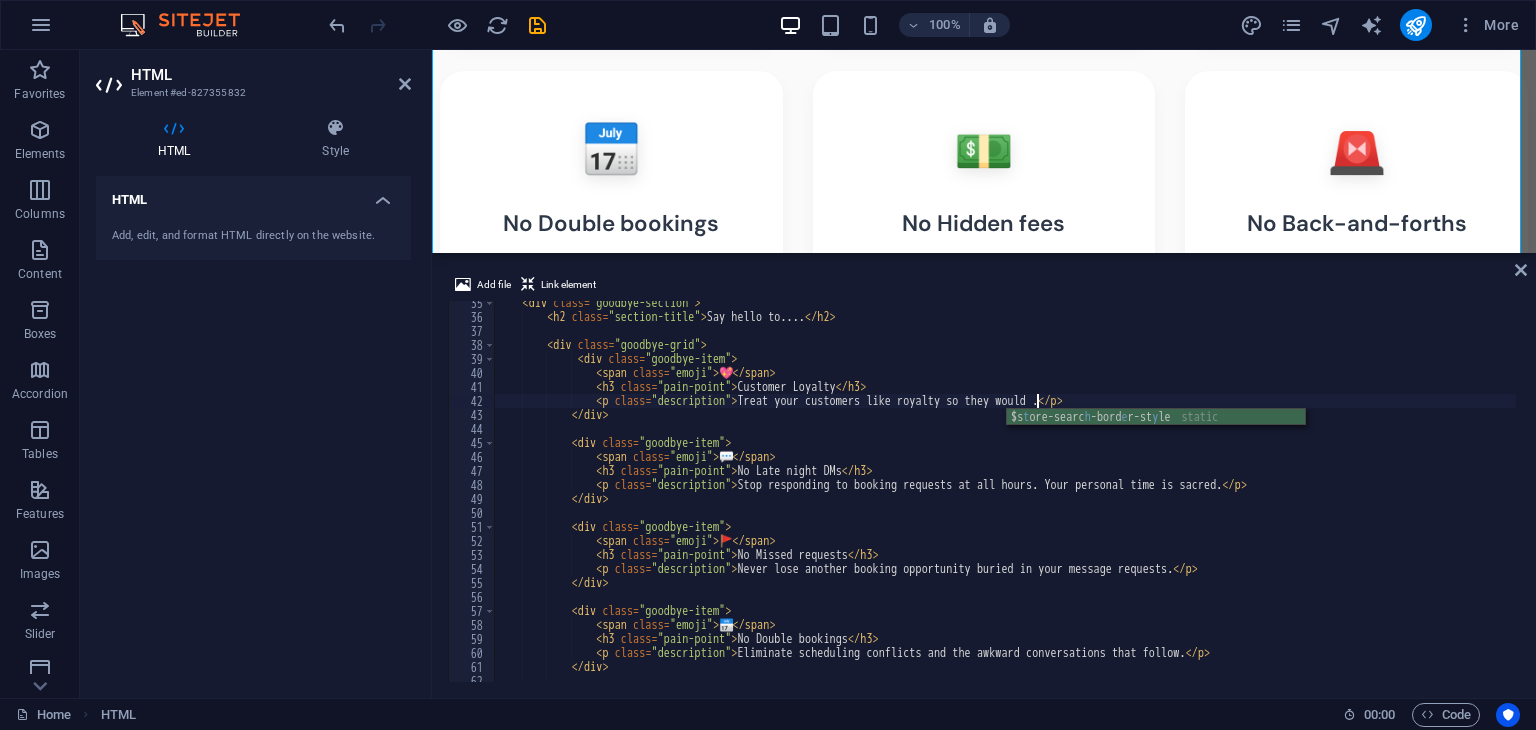 click on "<div class="goodbye-section">           <h2>Say hello to.... </h2>                     <div>                  <div>                     <span>💖</span>                     <h3 class="pain-point">Customer Loyalty</h3>                     <p class="description">Treat your customers like royalty so they would .</p>                </div>                               <div>                     <span>💬</span>                     <h3 class="pain-point">No Late night DMs</h3>                     <p class="description">Stop responding to booking requests at all hours. Your personal time is sacred.</p>                </div>                               <div>                     <span>🚩</span>                     <h3 class="pain-point"></h3>" at bounding box center (7718, 498) 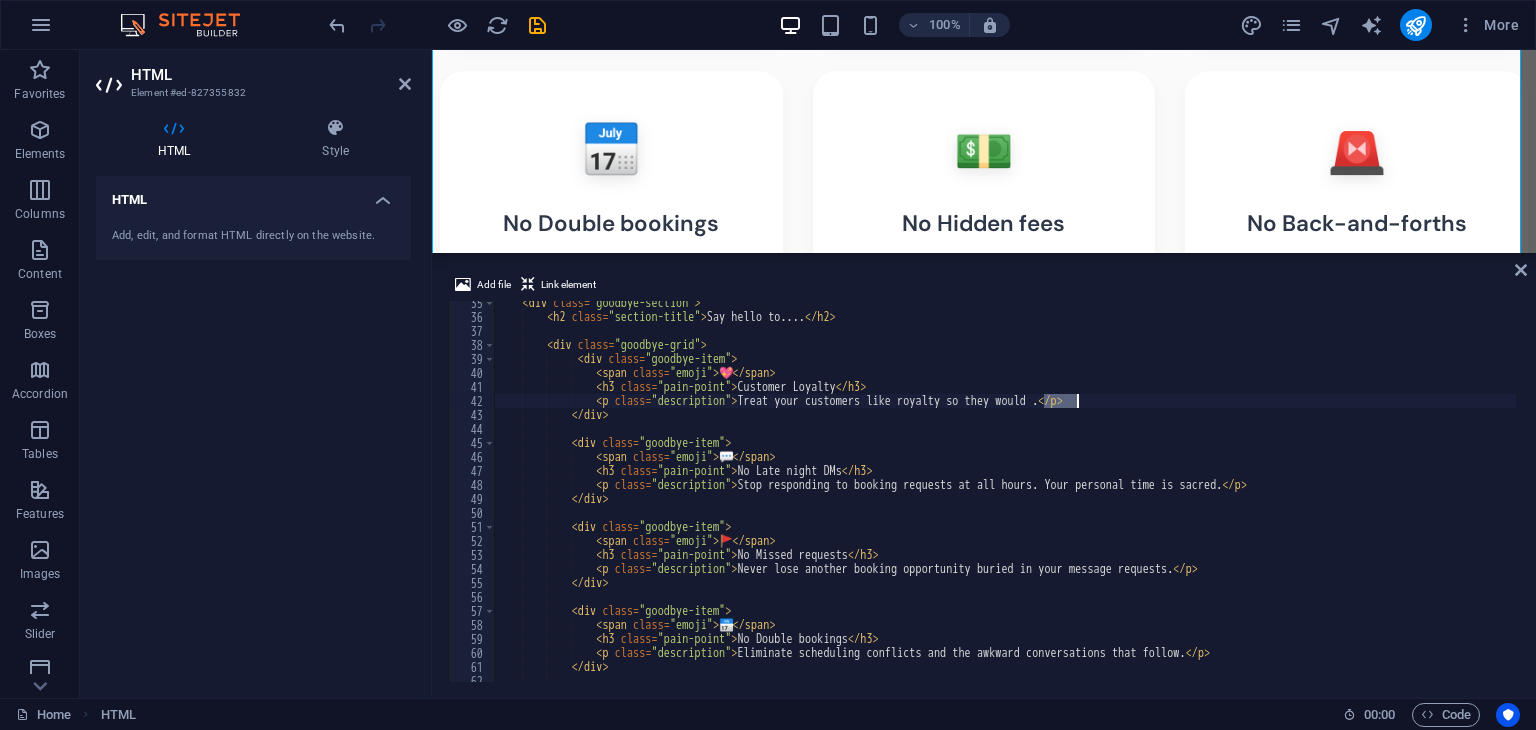click on "<div class="goodbye-section">           <h2>Say hello to.... </h2>                     <div>                  <div>                     <span>💖</span>                     <h3 class="pain-point">Customer Loyalty</h3>                     <p class="description">Treat your customers like royalty so they would .</p>                </div>                               <div>                     <span>💬</span>                     <h3 class="pain-point">No Late night DMs</h3>                     <p class="description">Stop responding to booking requests at all hours. Your personal time is sacred.</p>                </div>                               <div>                     <span>🚩</span>                     <h3 class="pain-point"></h3>" at bounding box center (7718, 498) 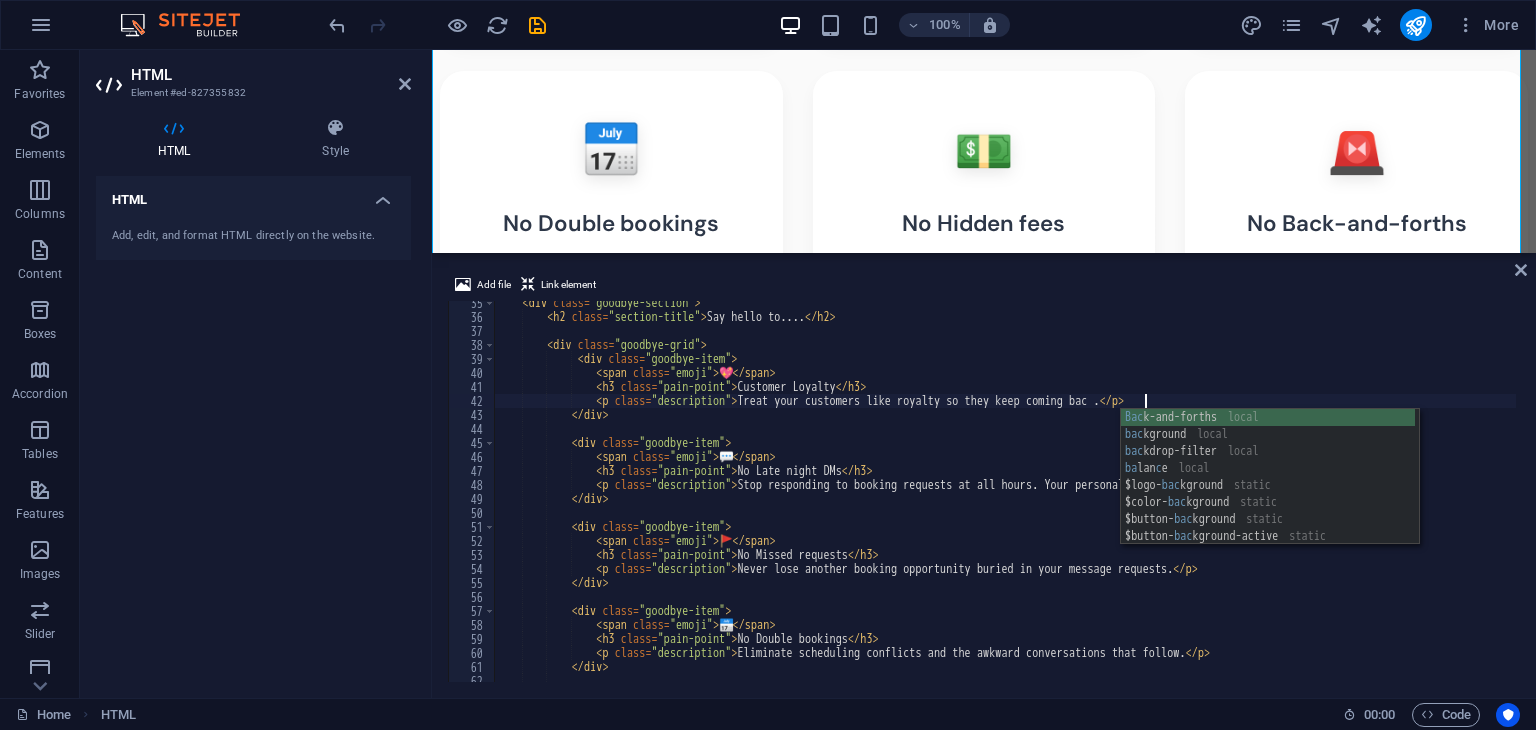 scroll, scrollTop: 0, scrollLeft: 53, axis: horizontal 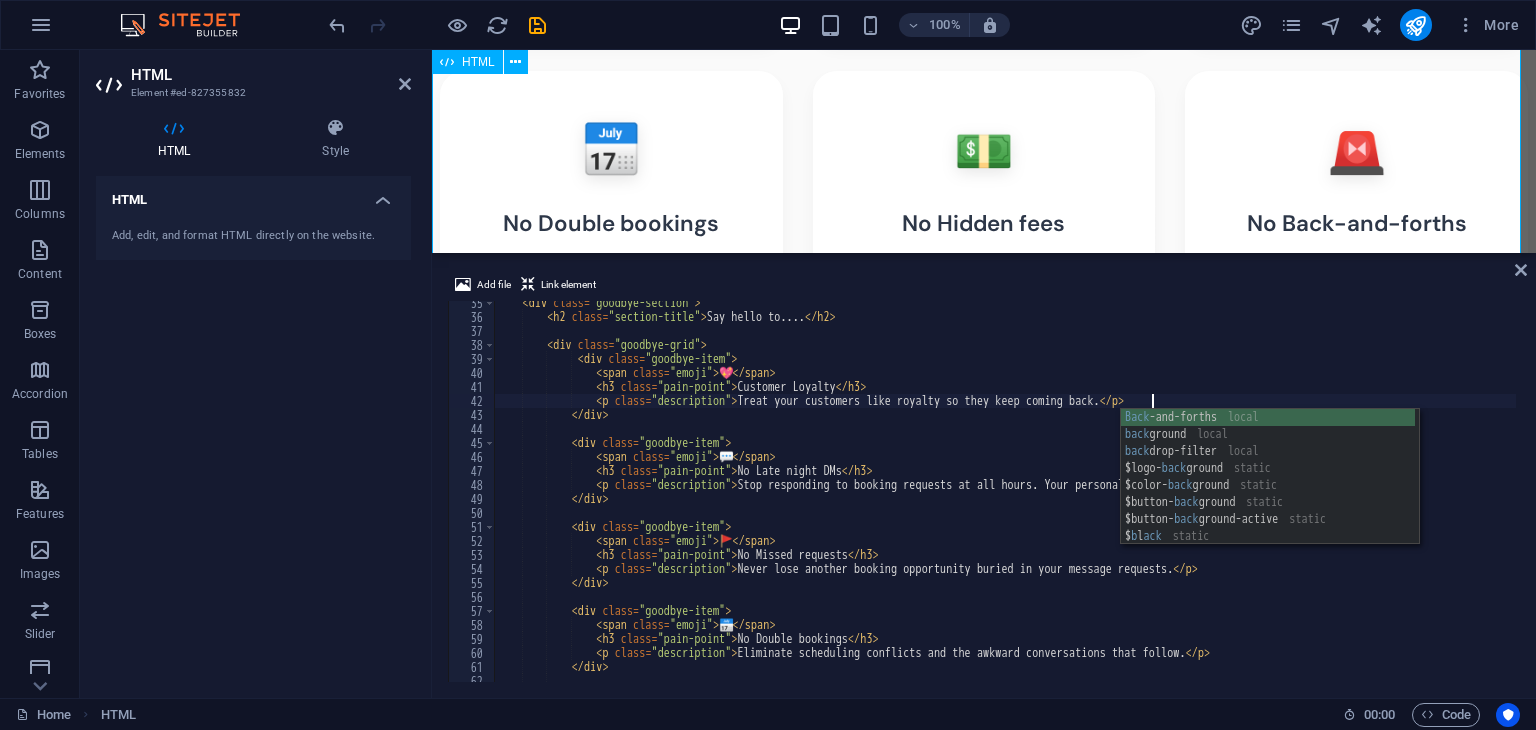 type on "<p class="description">Treat your customers like royalty so they keep coming back.</p>" 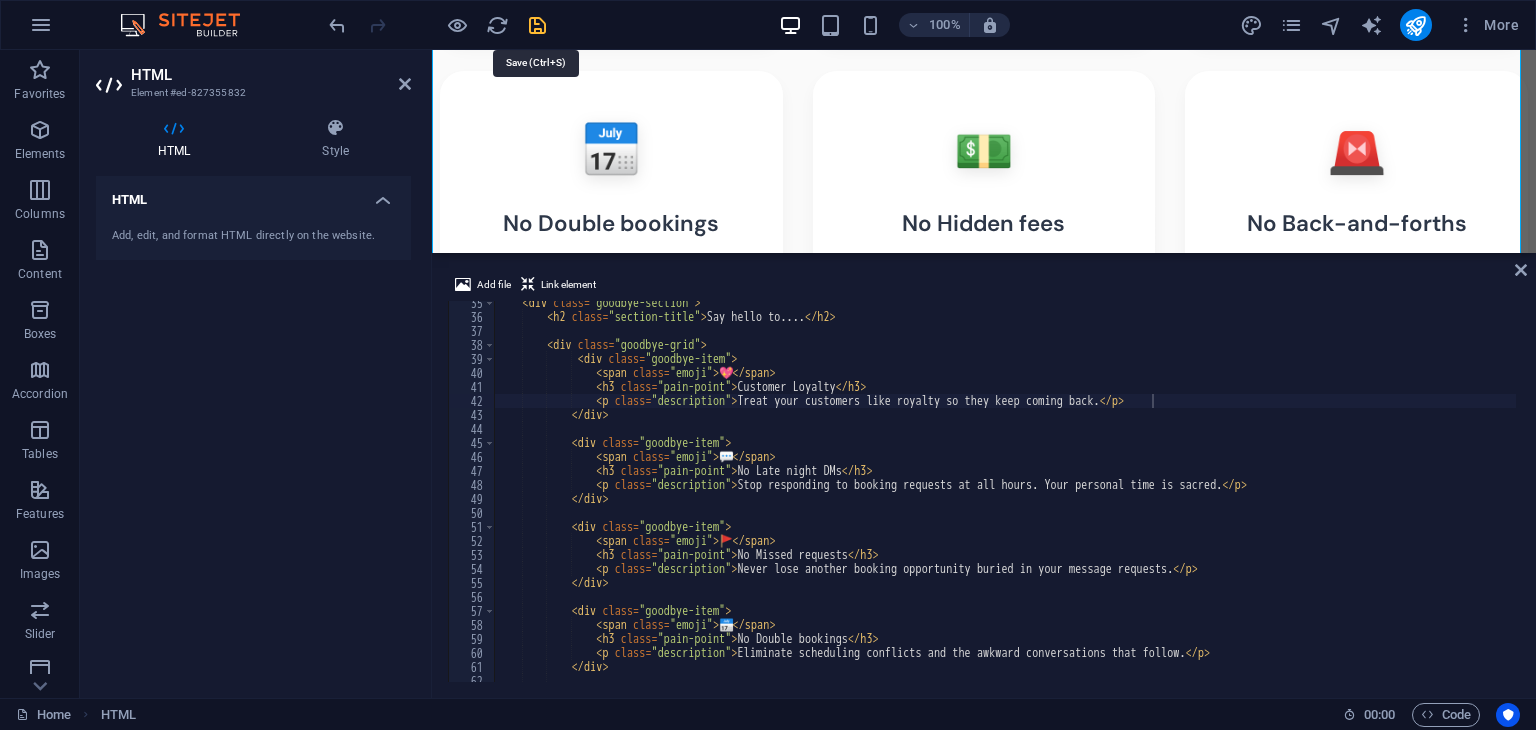 click at bounding box center [537, 25] 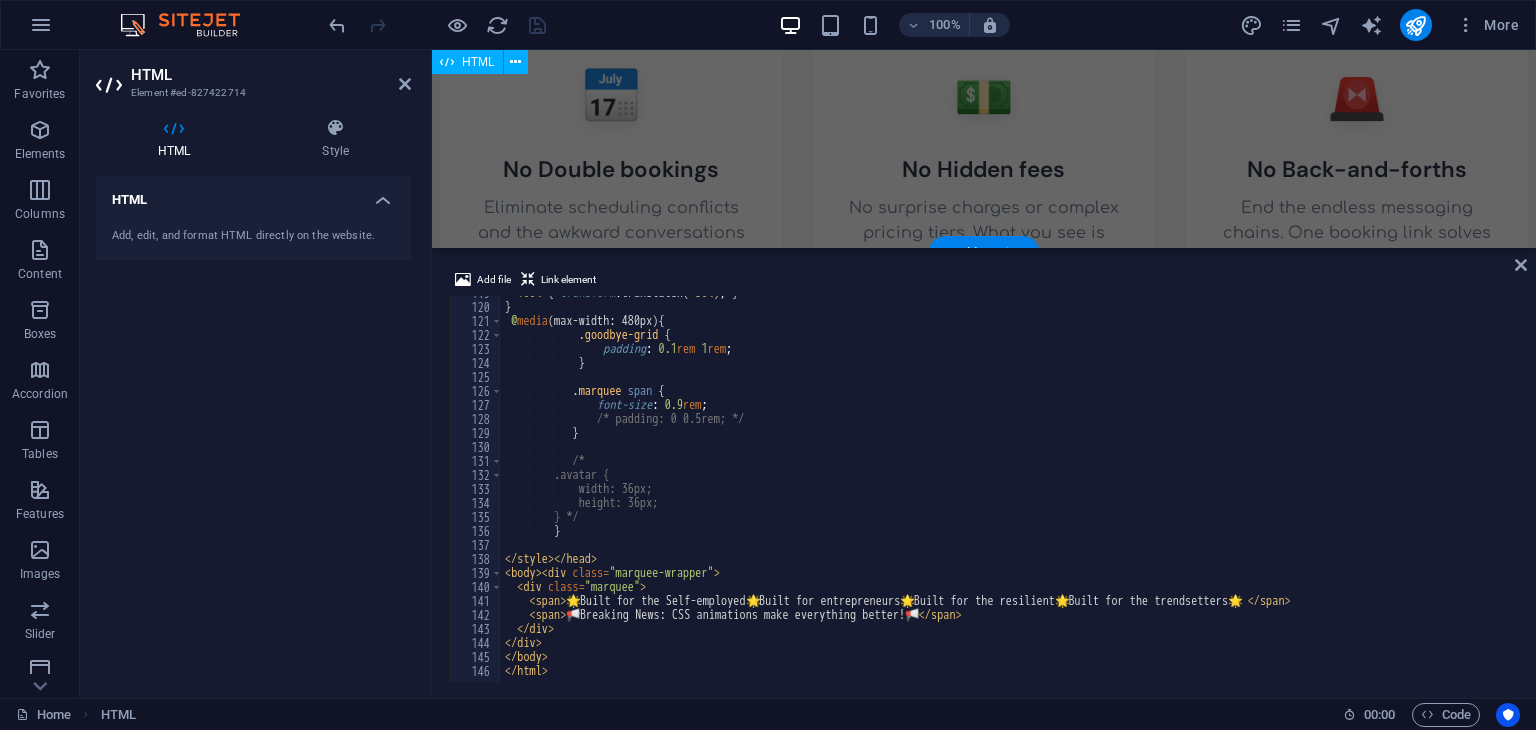 scroll, scrollTop: 1158, scrollLeft: 0, axis: vertical 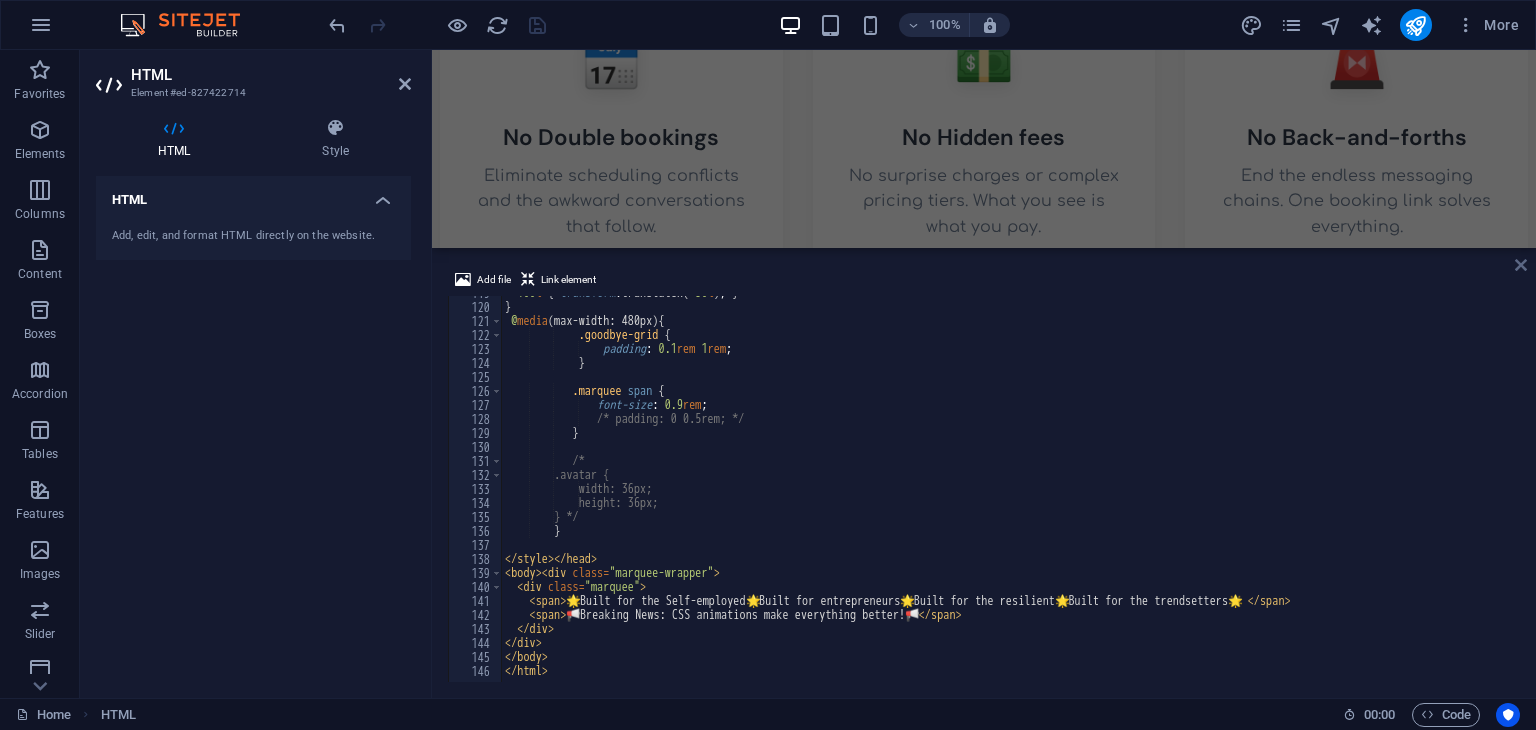 drag, startPoint x: 1516, startPoint y: 261, endPoint x: 1052, endPoint y: 207, distance: 467.13168 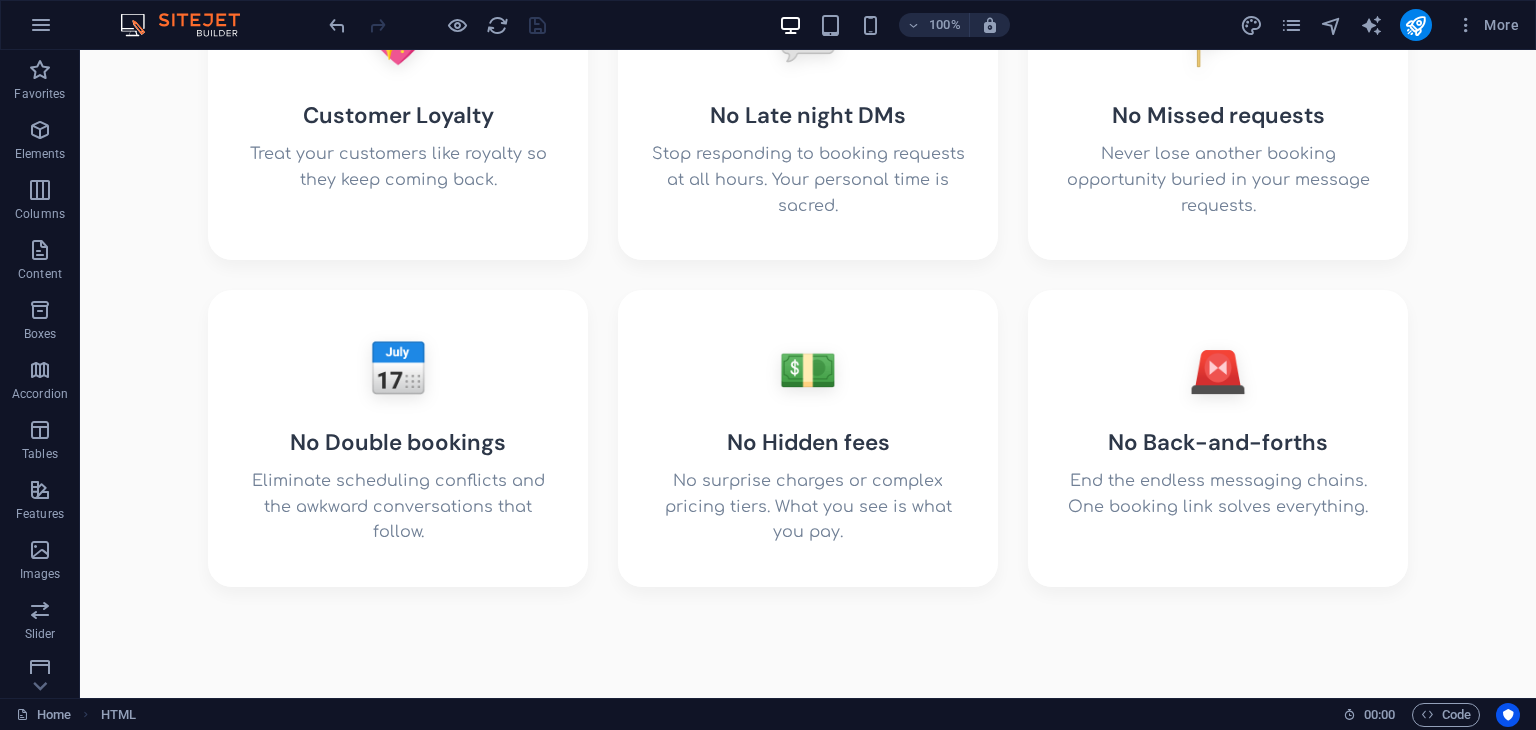 click on "Say Goodbye To Section
Say hello to....
💖
Customer Loyalty
Treat your customers like royalty so they keep coming back.
💬
No Late night DMs
Stop responding to booking requests at all hours. Your personal time is sacred.
🚩
No Missed requests
Never lose another booking opportunity buried in your message requests.
📅
No Double bookings
Eliminate scheduling conflicts and the awkward conversations that follow.
💵
No Hidden fees
🚨" at bounding box center (808, 200) 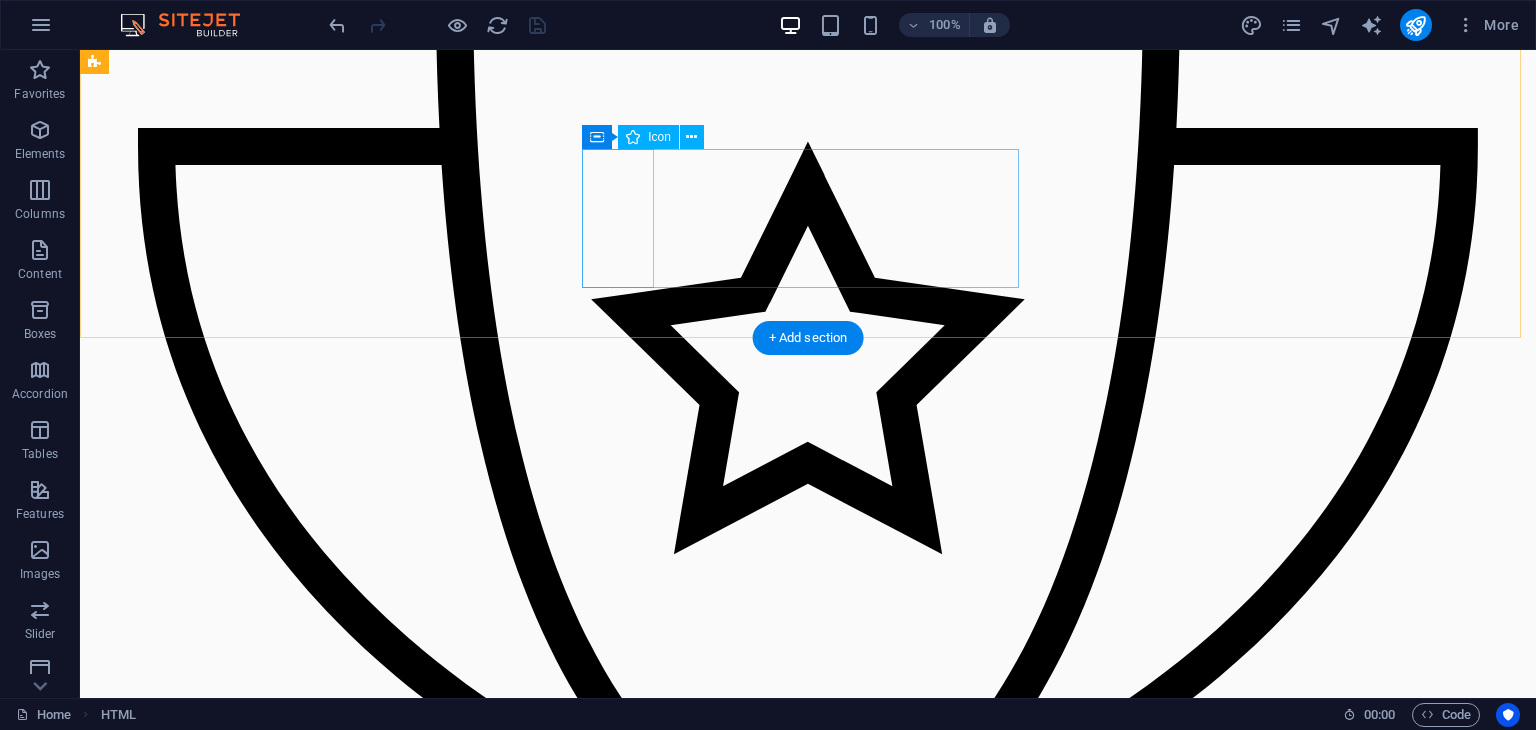 scroll, scrollTop: 1897, scrollLeft: 0, axis: vertical 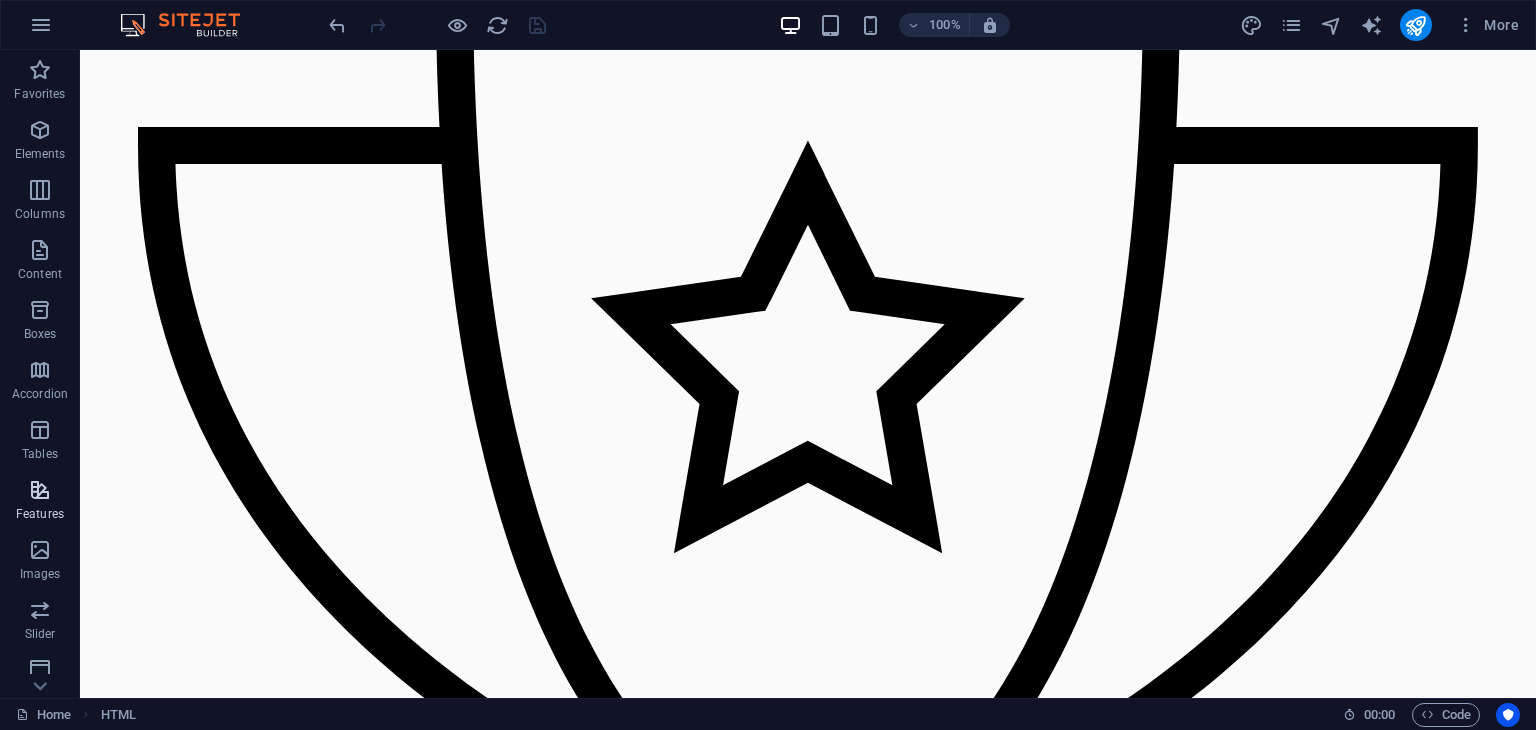 click on "Features" at bounding box center (40, 514) 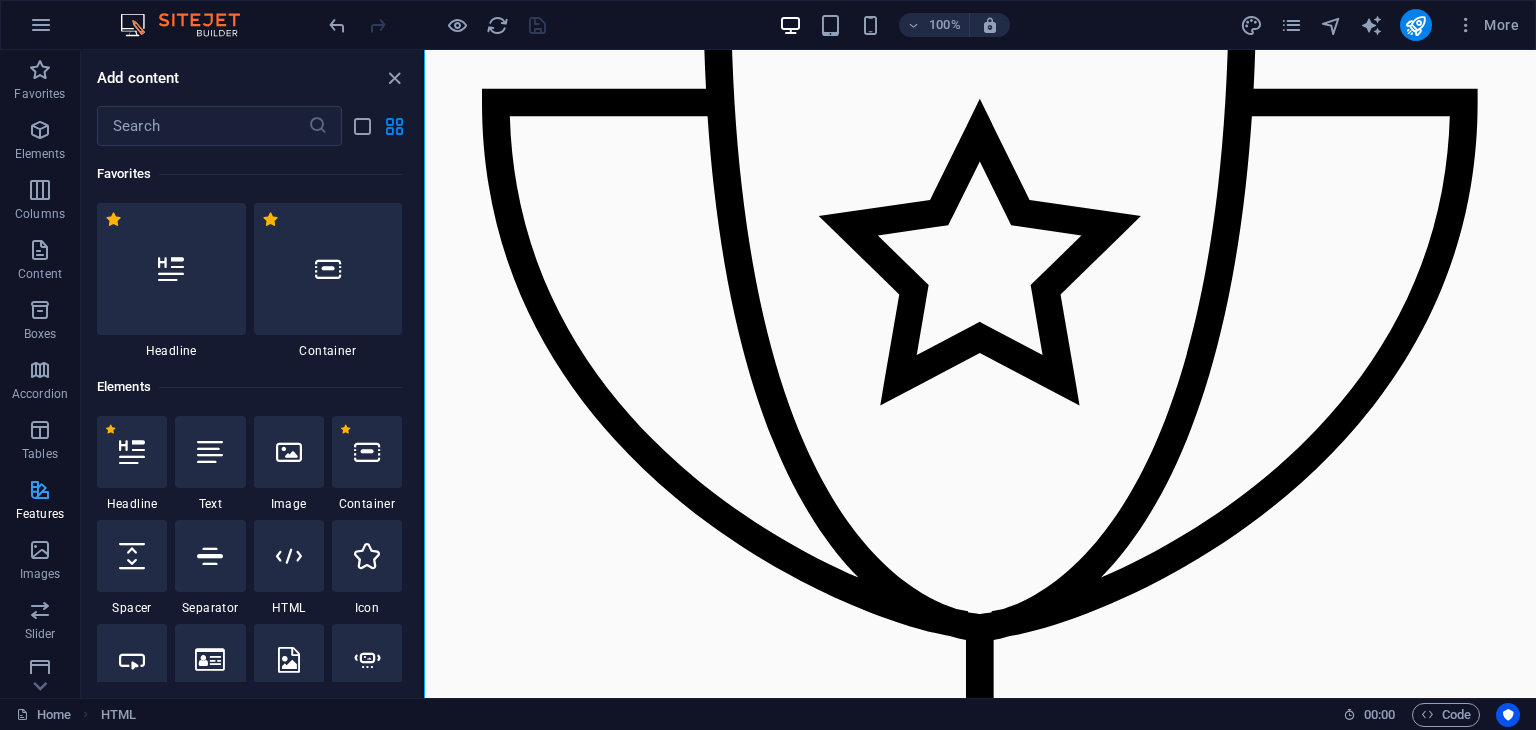 scroll, scrollTop: 921, scrollLeft: 0, axis: vertical 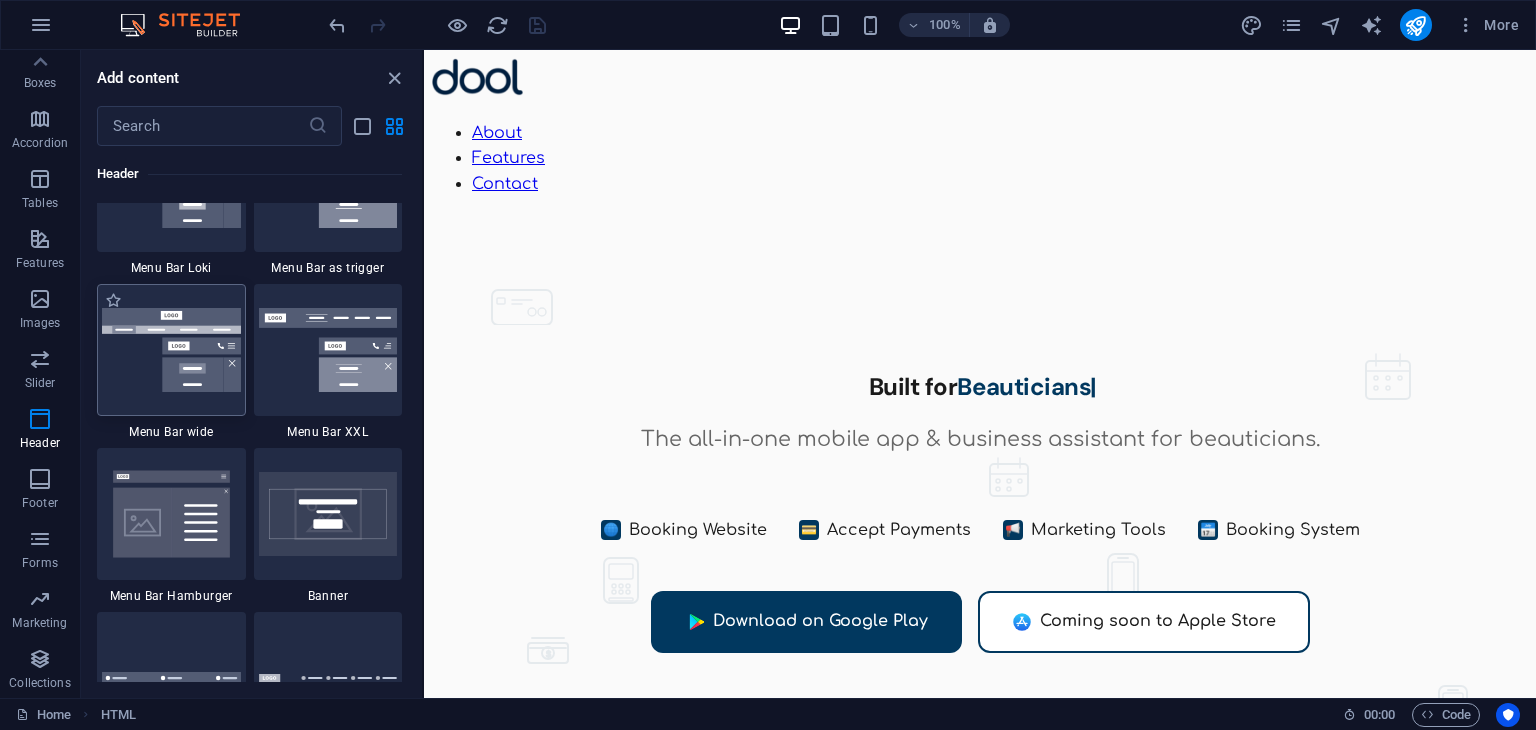 click at bounding box center [171, 350] 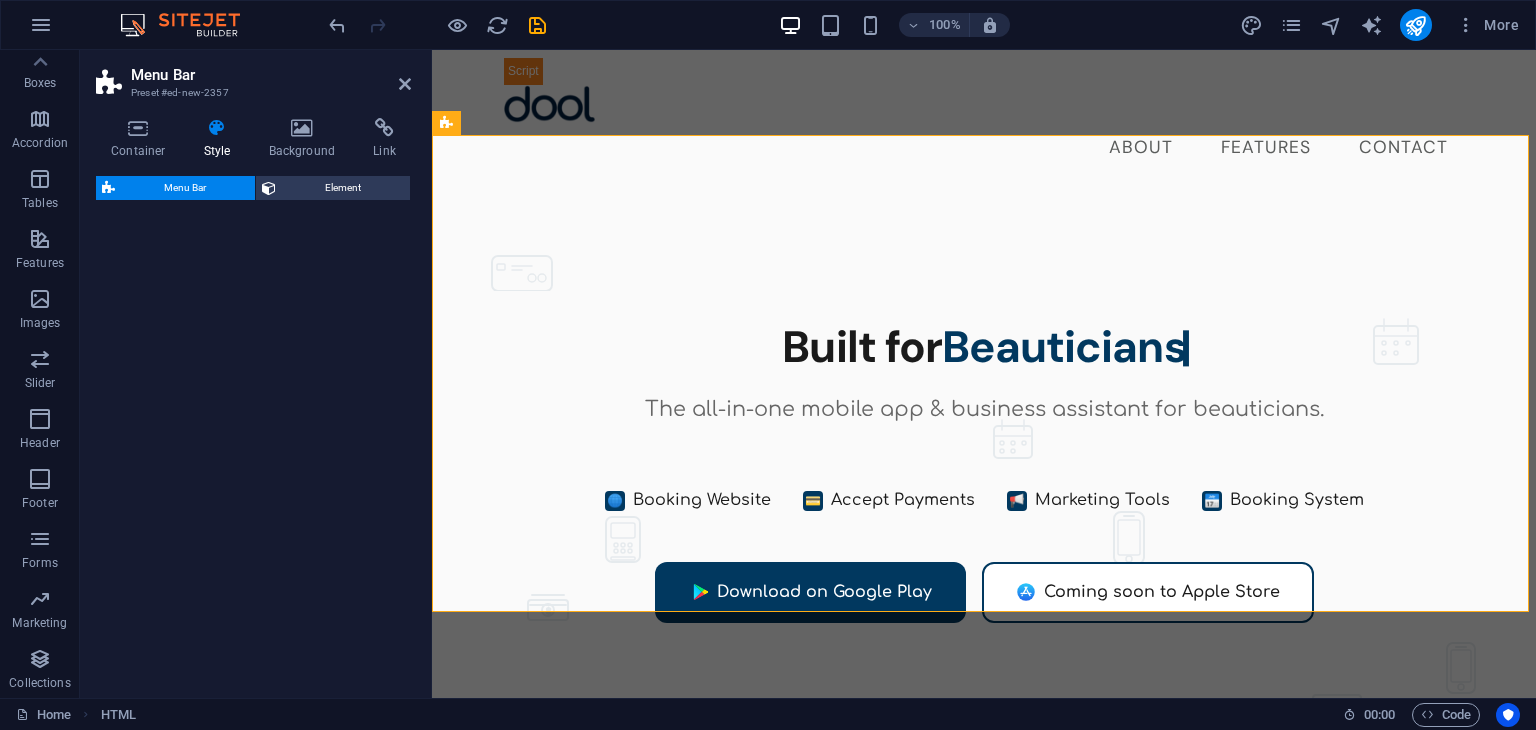 select on "rem" 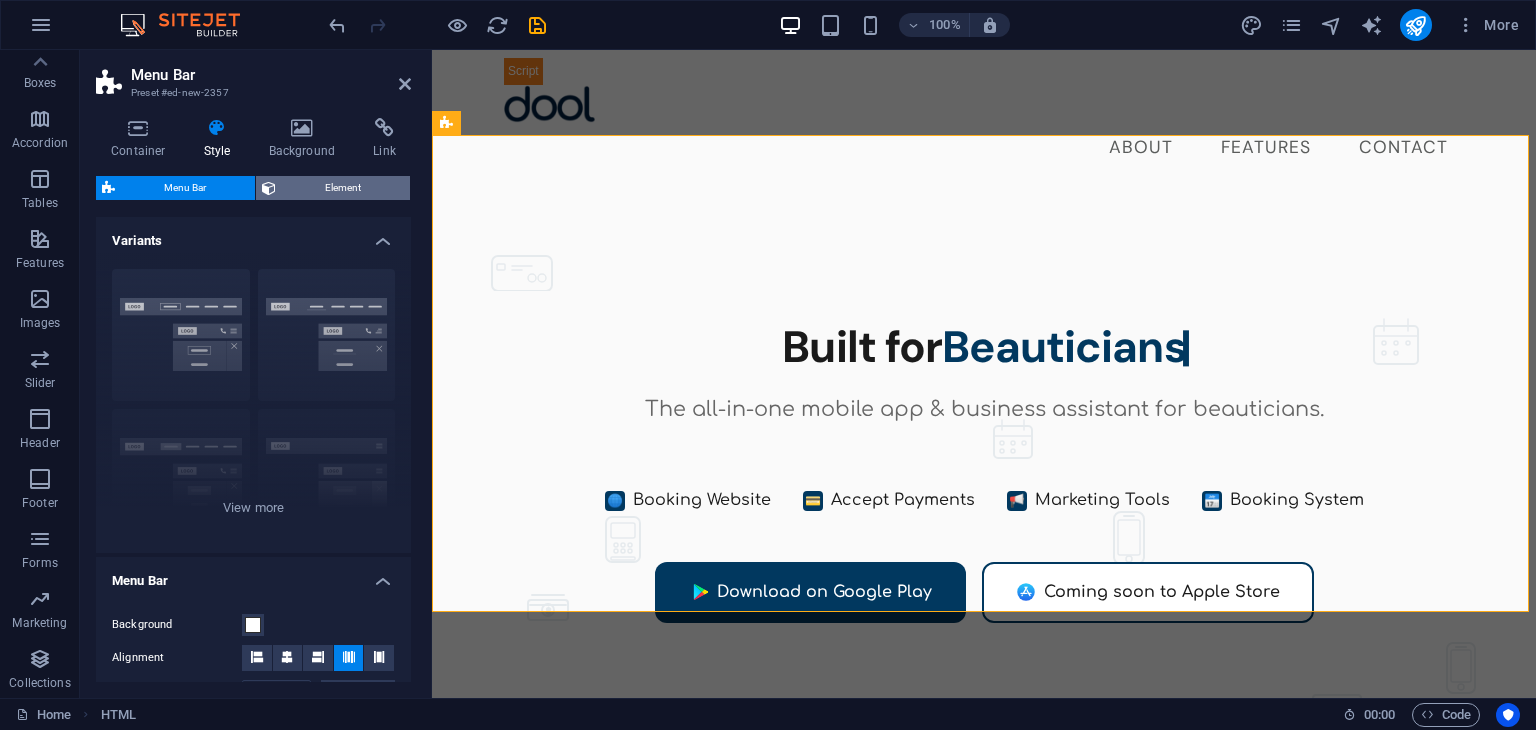 scroll, scrollTop: 1624, scrollLeft: 0, axis: vertical 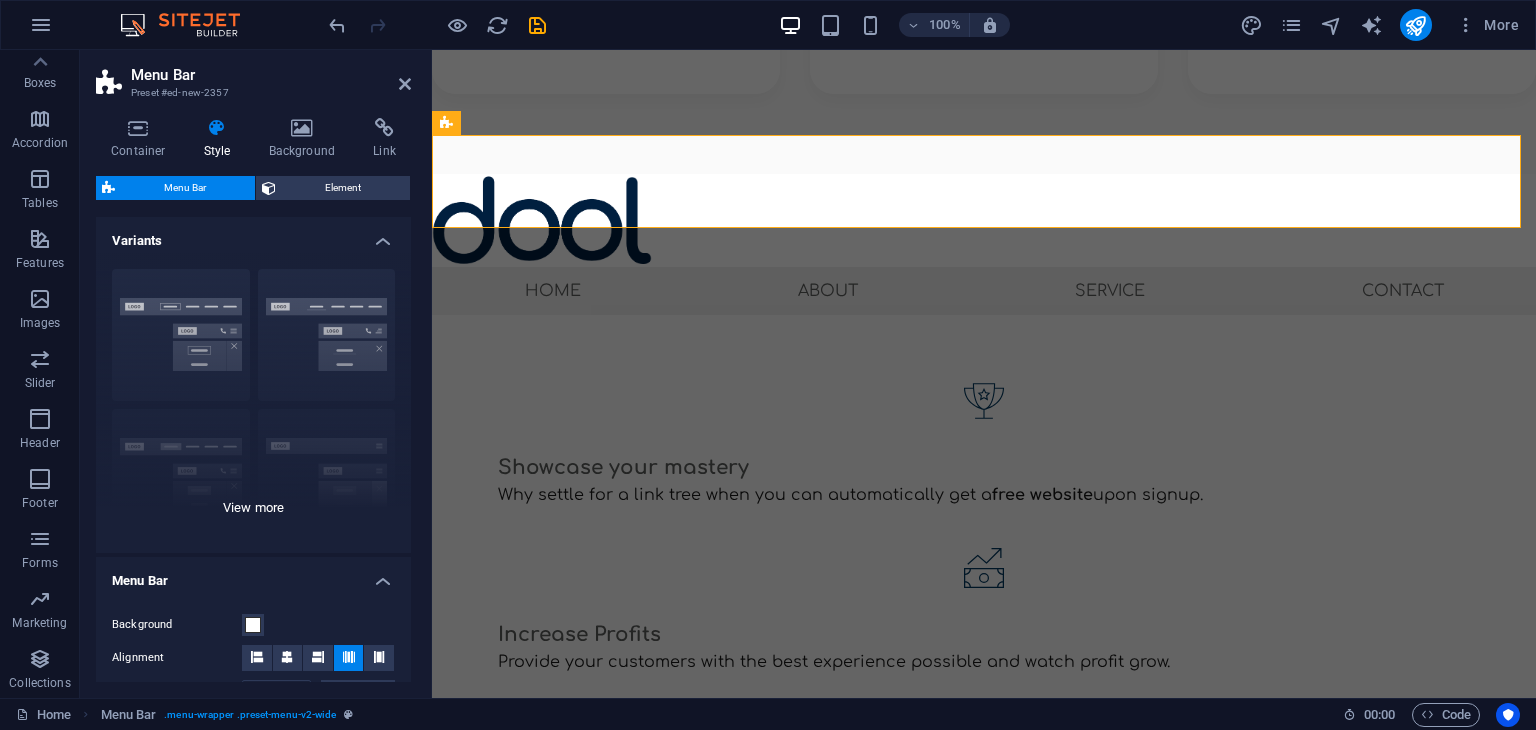 click on "Border Centered Default Fixed Loki Trigger Wide XXL" at bounding box center [253, 403] 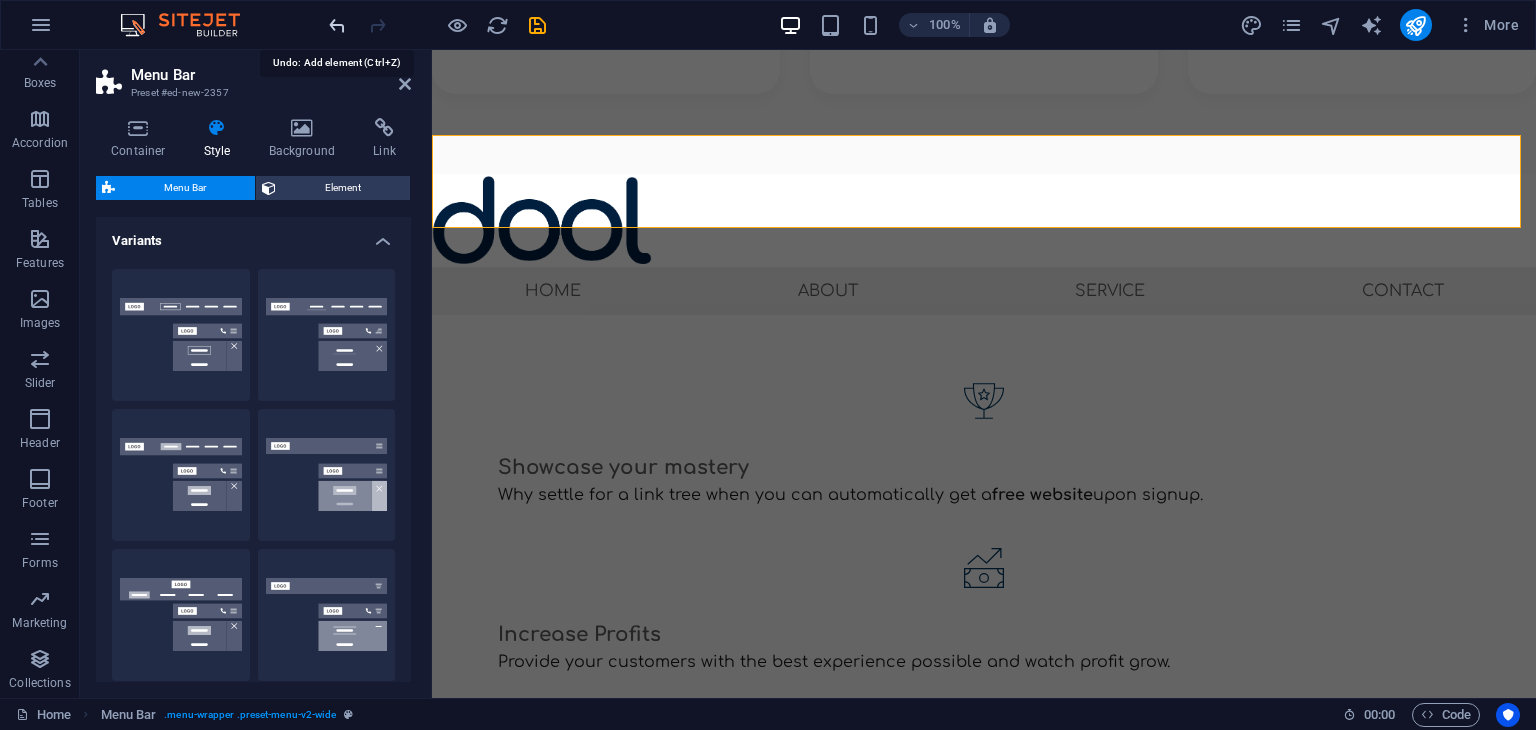click at bounding box center (337, 25) 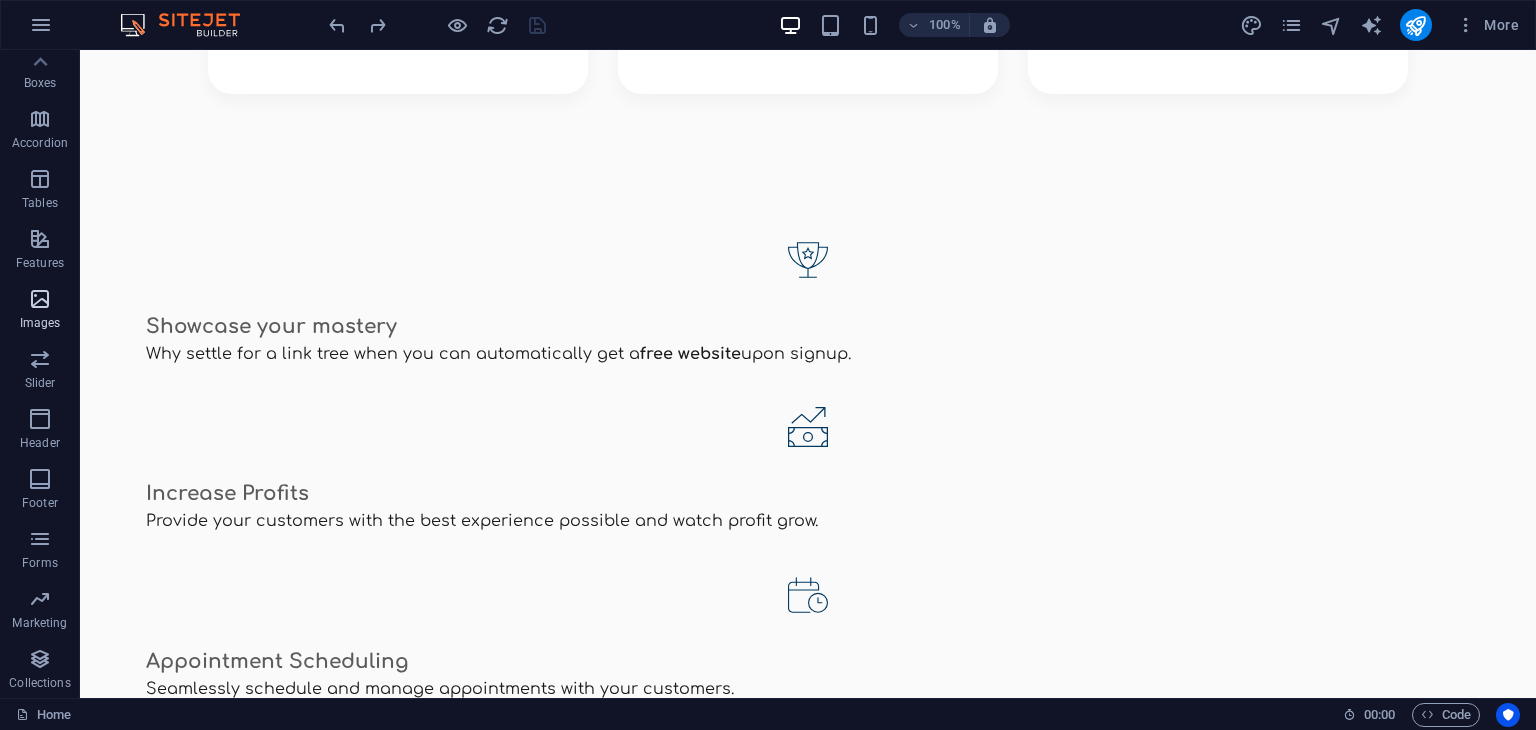 scroll, scrollTop: 1336, scrollLeft: 0, axis: vertical 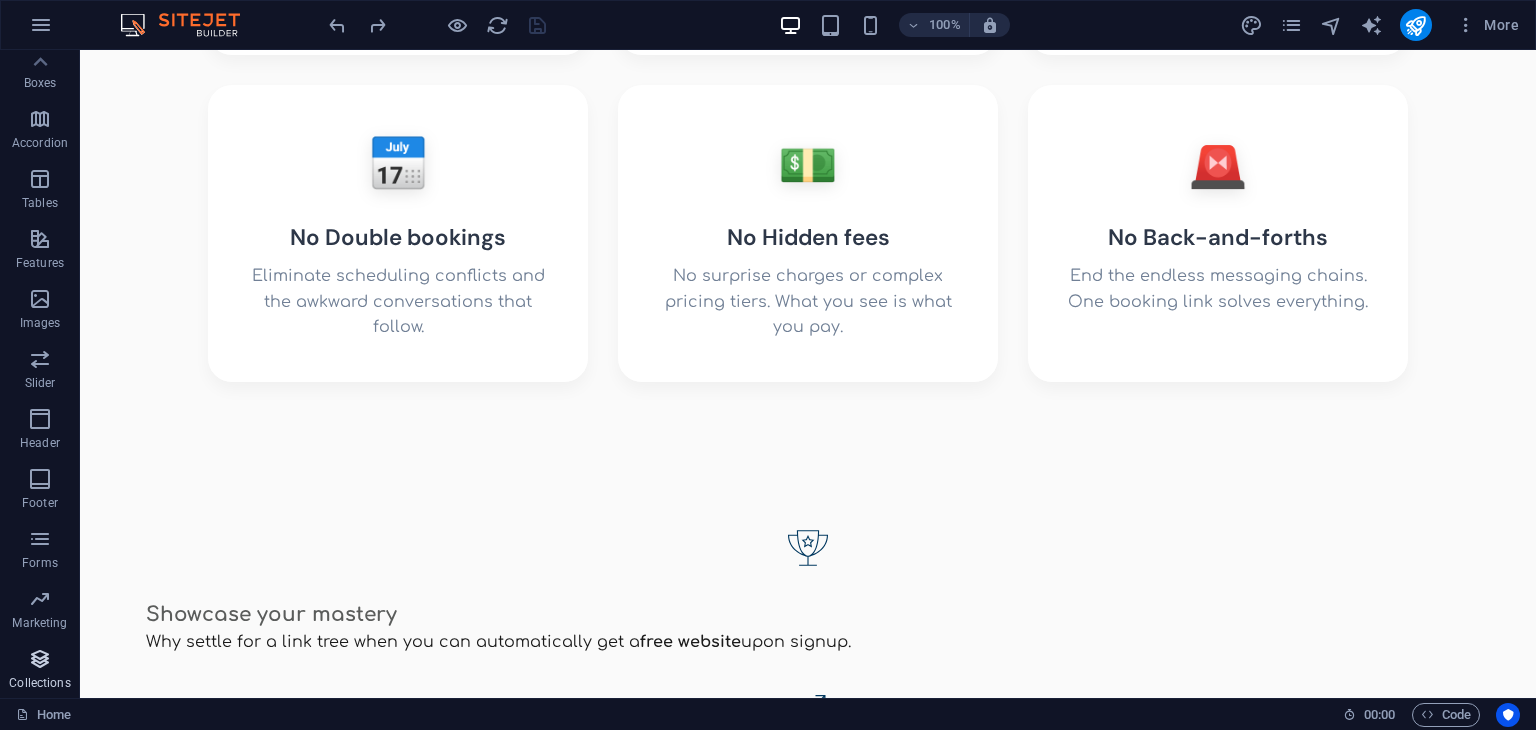 click at bounding box center (40, 659) 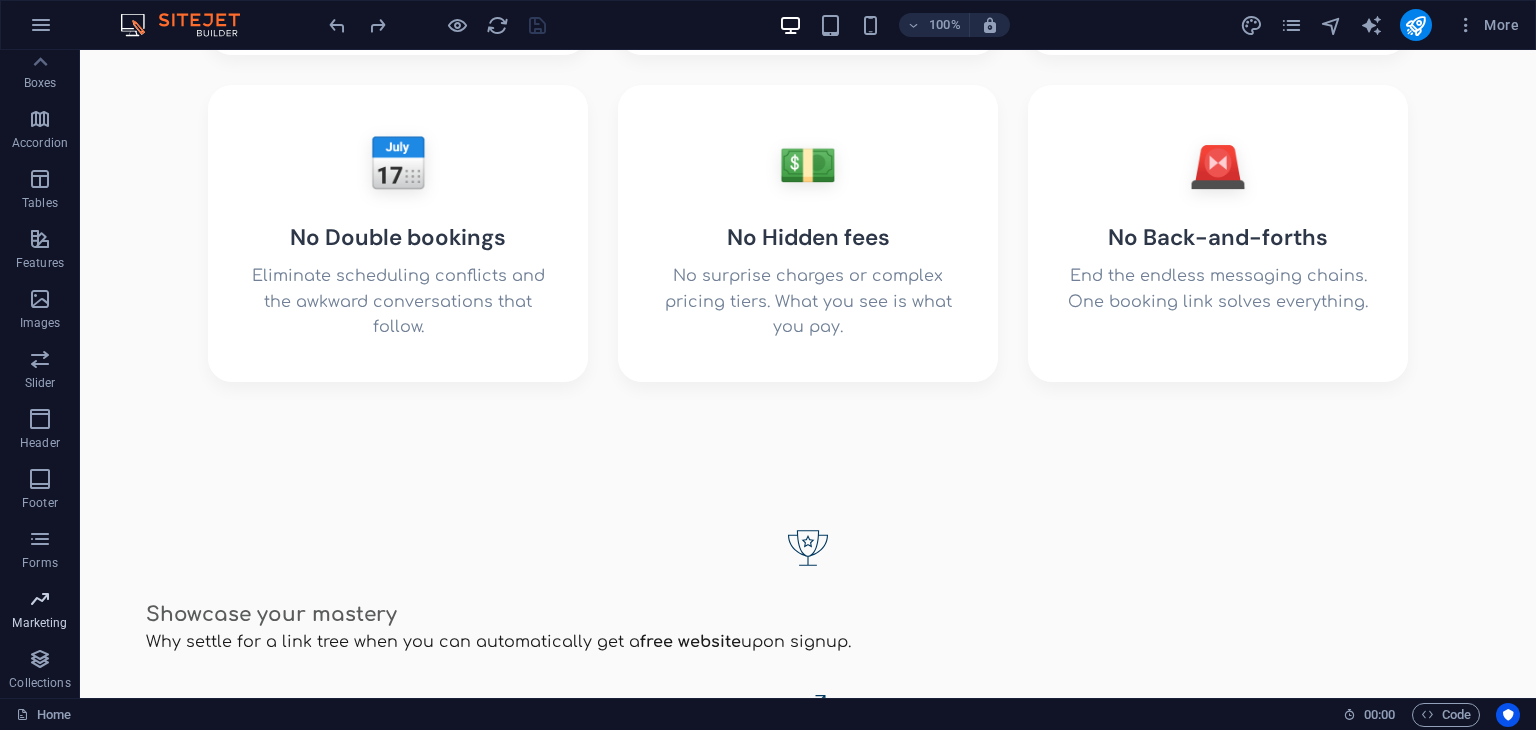 scroll, scrollTop: 252, scrollLeft: 0, axis: vertical 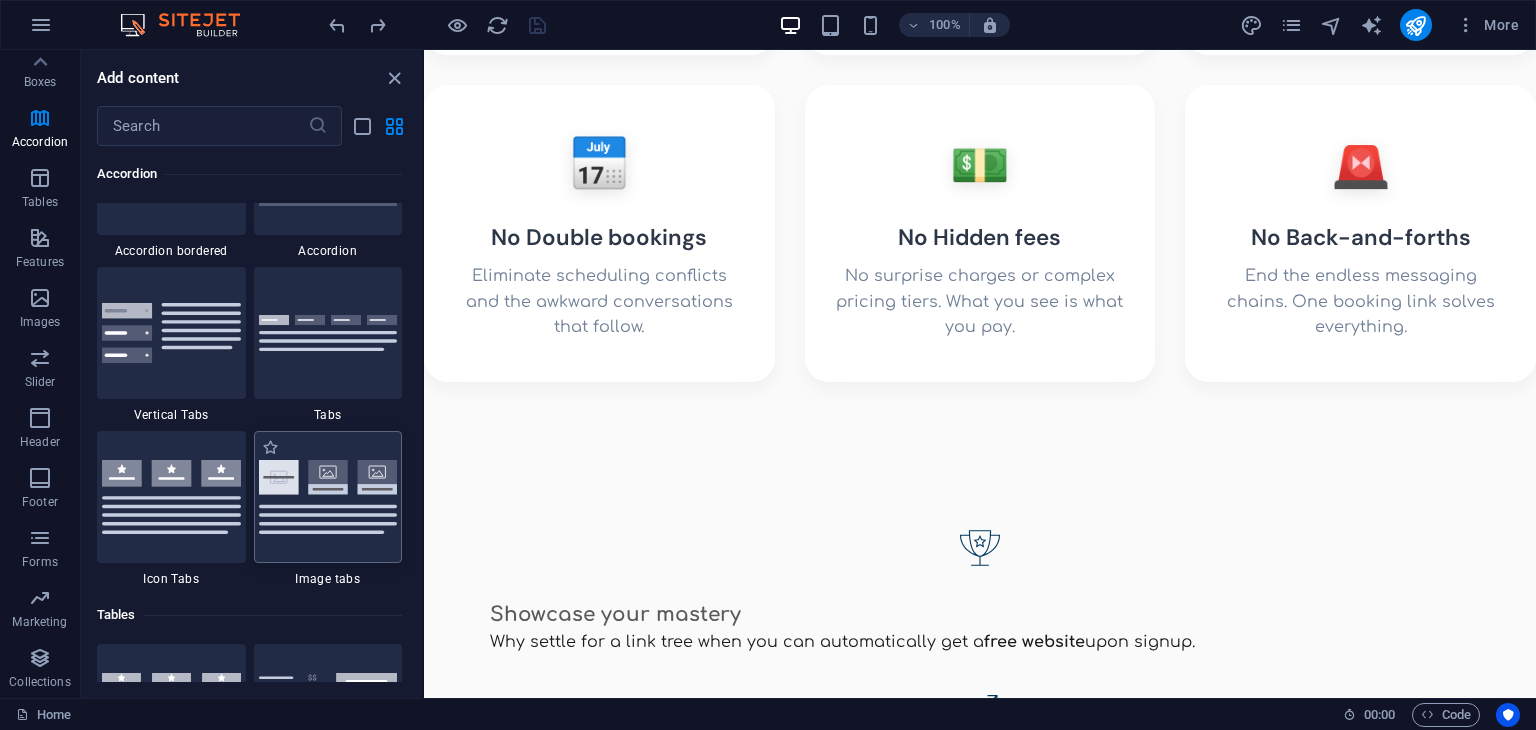 click at bounding box center [328, 497] 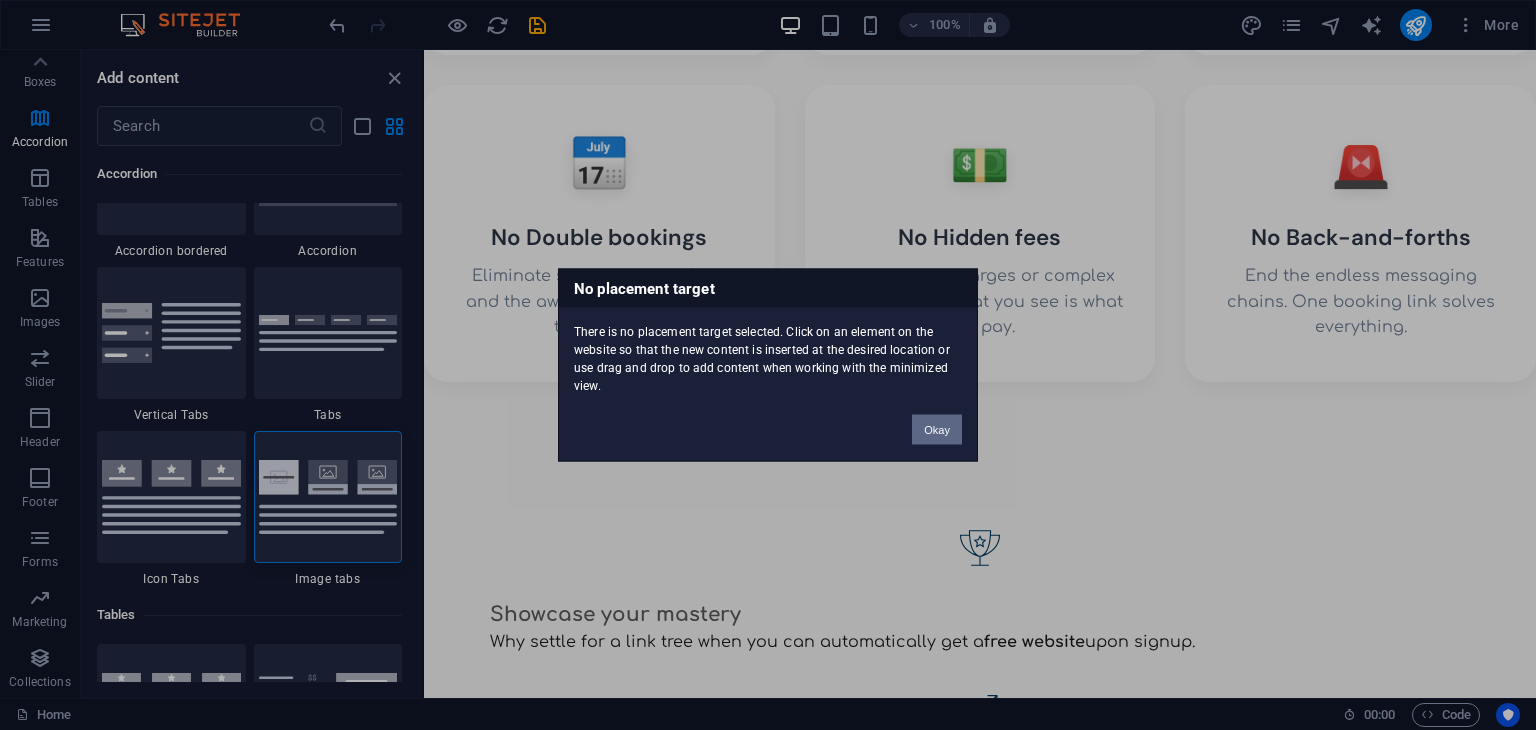 drag, startPoint x: 940, startPoint y: 437, endPoint x: 495, endPoint y: 360, distance: 451.61267 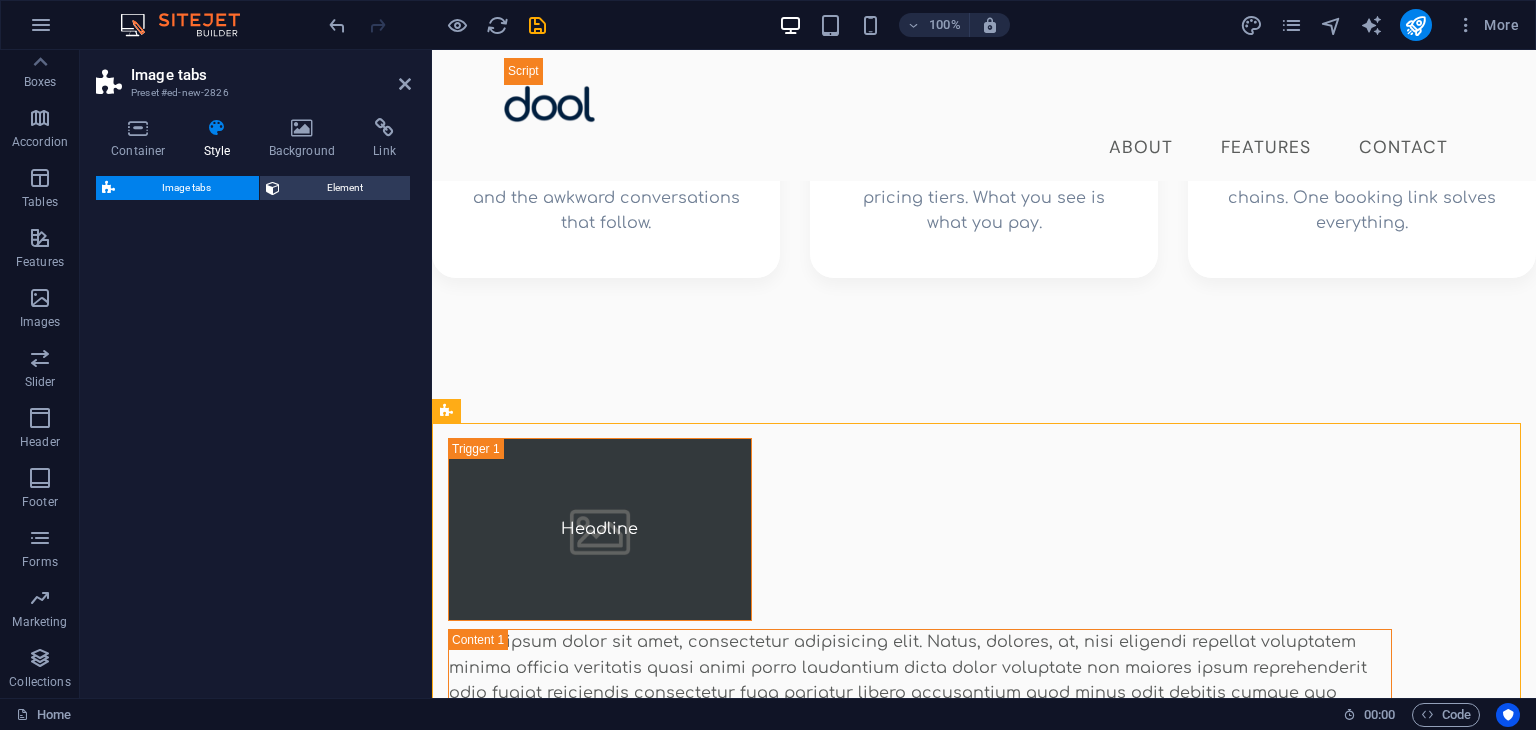 select on "rem" 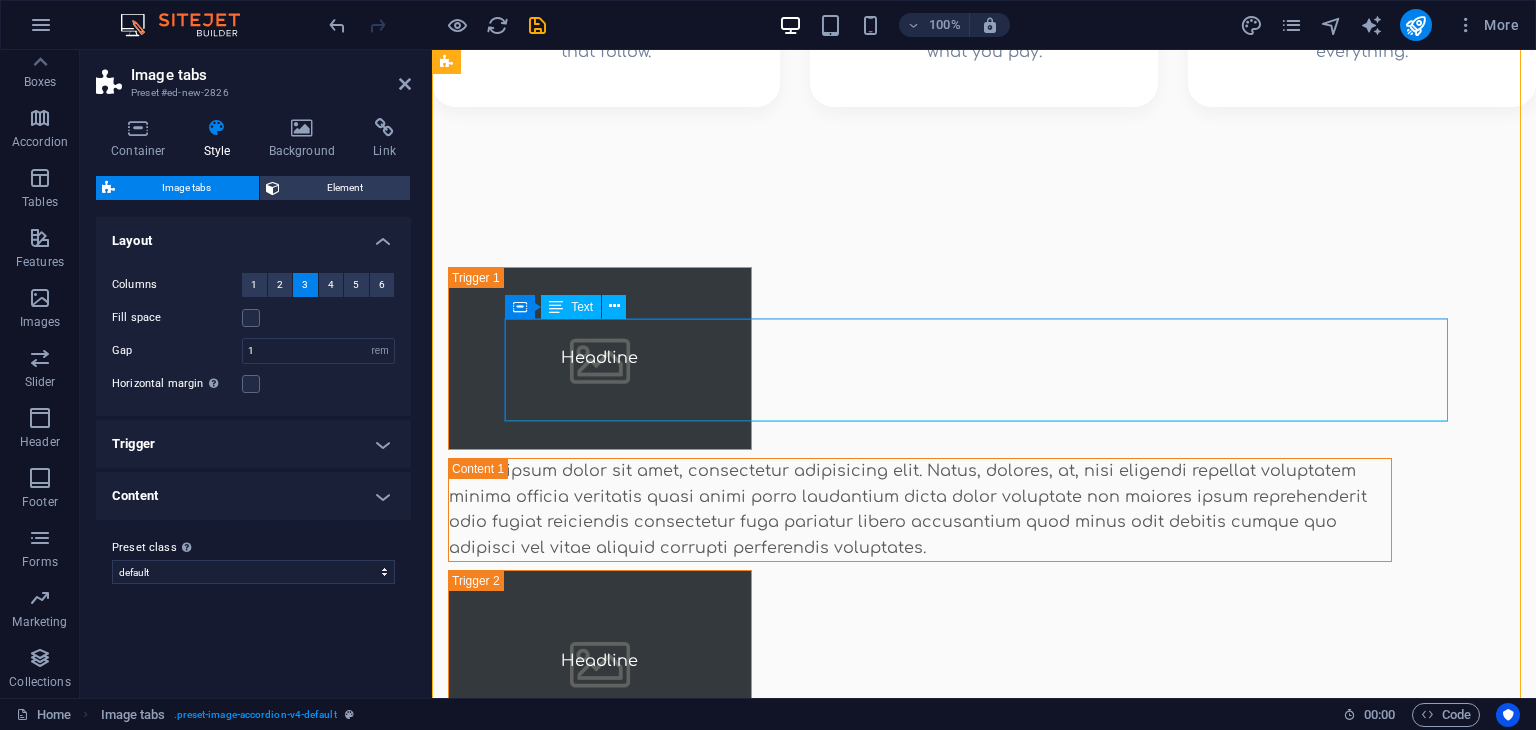 scroll, scrollTop: 2087, scrollLeft: 0, axis: vertical 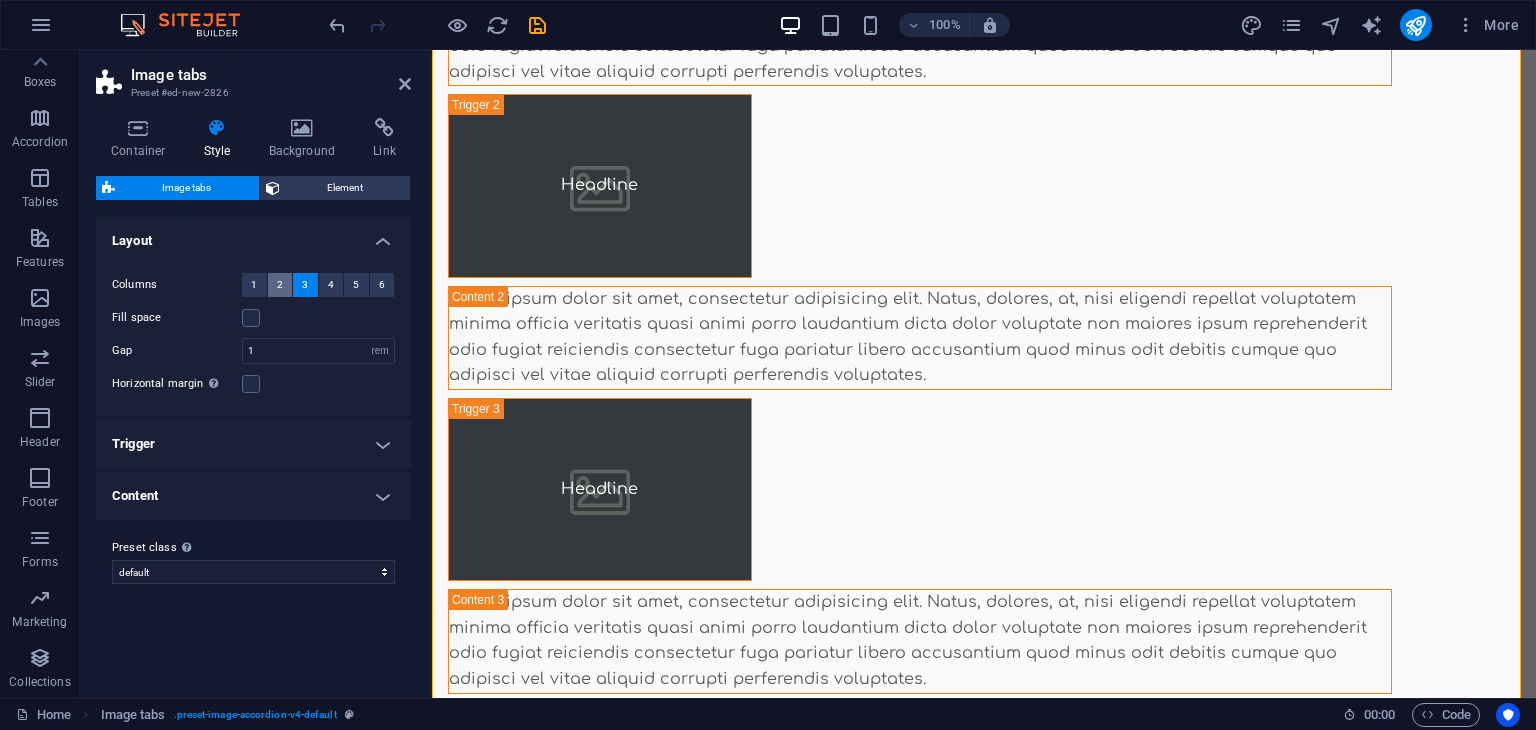 click on "2" at bounding box center [280, 285] 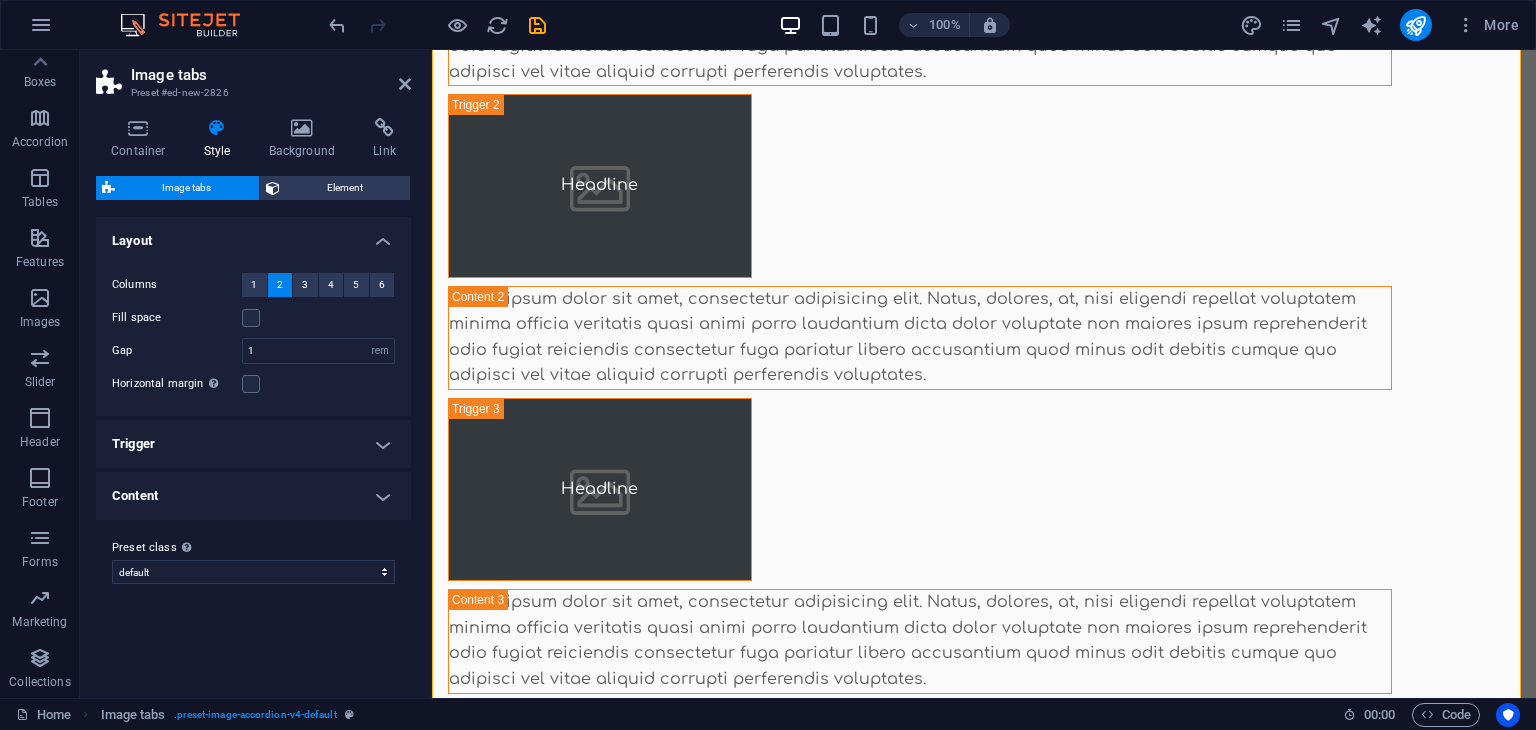scroll, scrollTop: 2183, scrollLeft: 0, axis: vertical 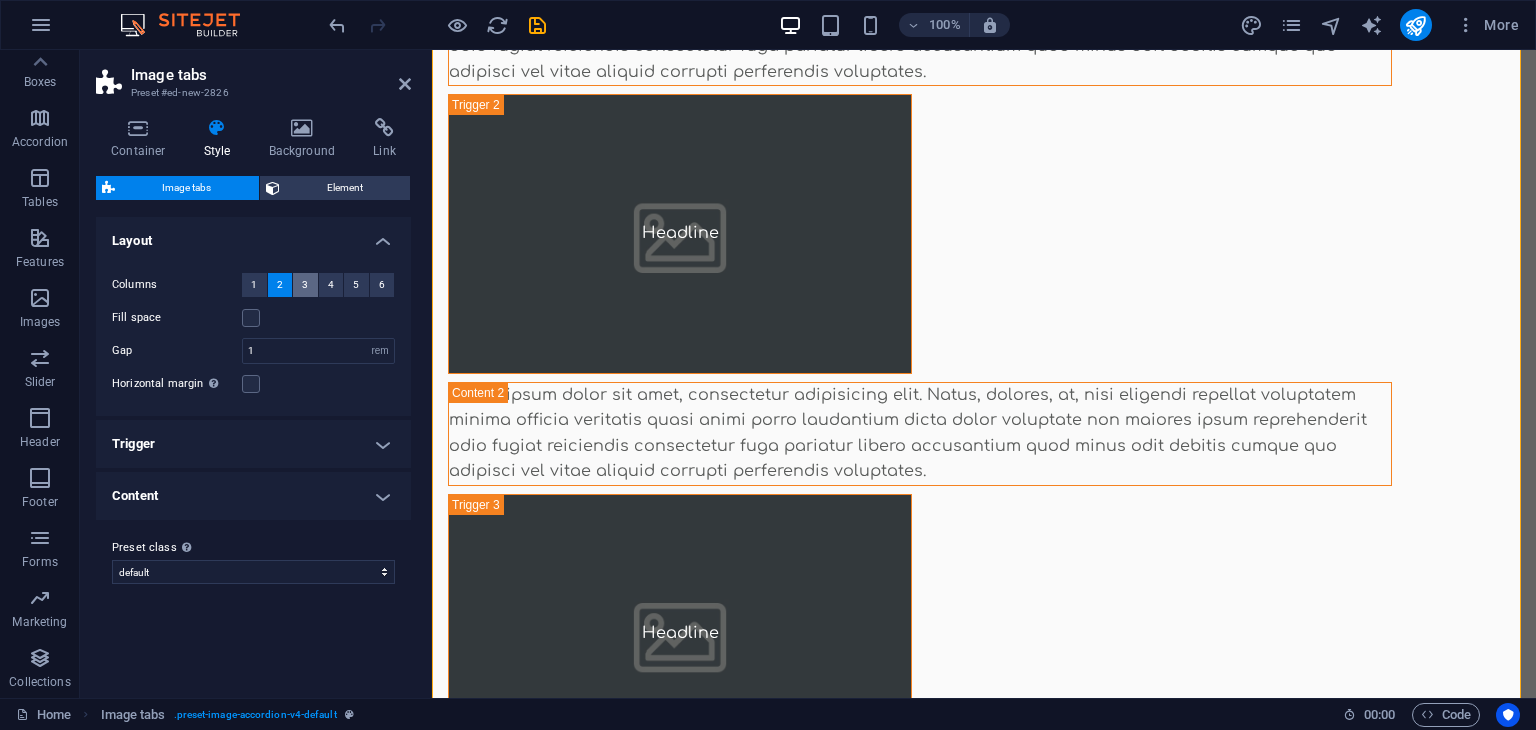 click on "3" at bounding box center [305, 285] 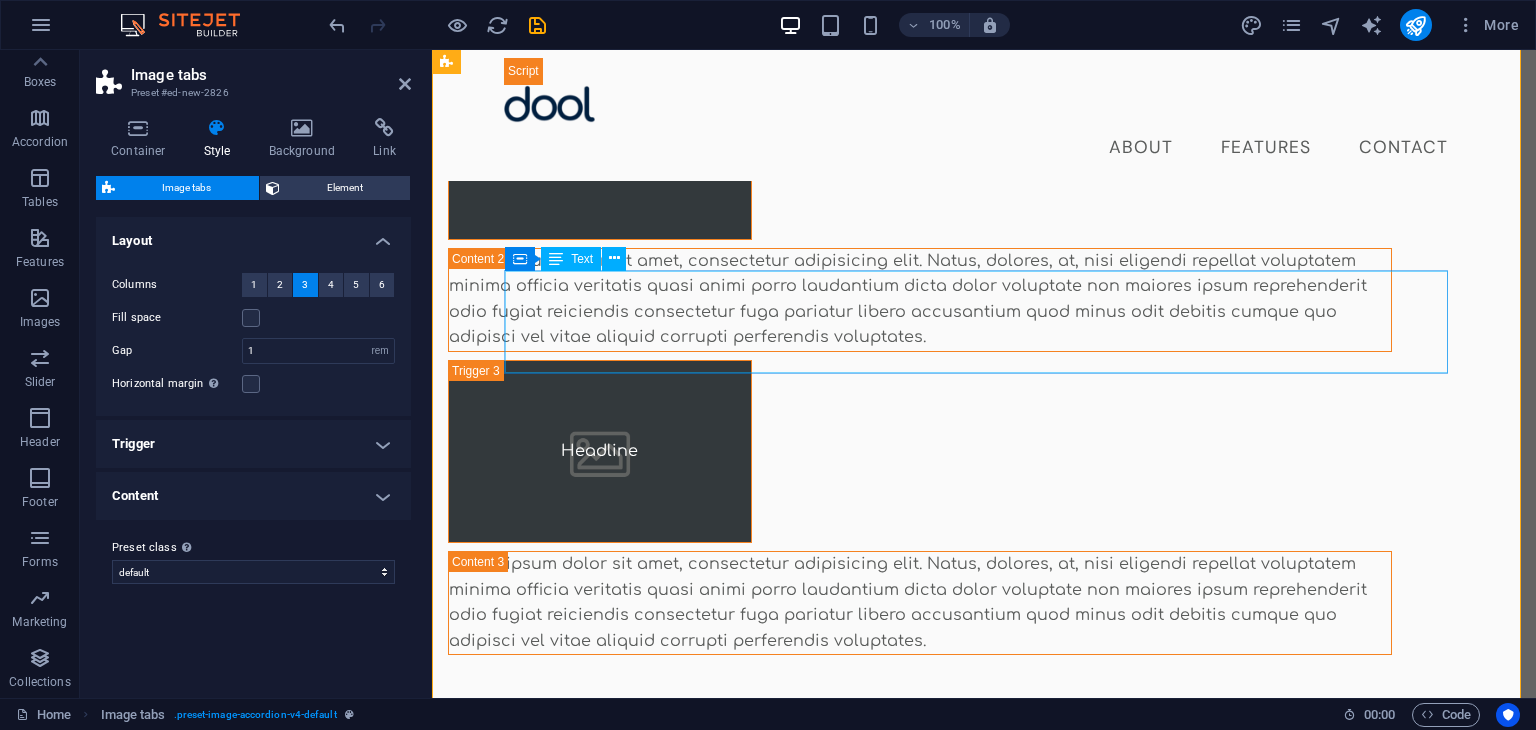 scroll, scrollTop: 1778, scrollLeft: 0, axis: vertical 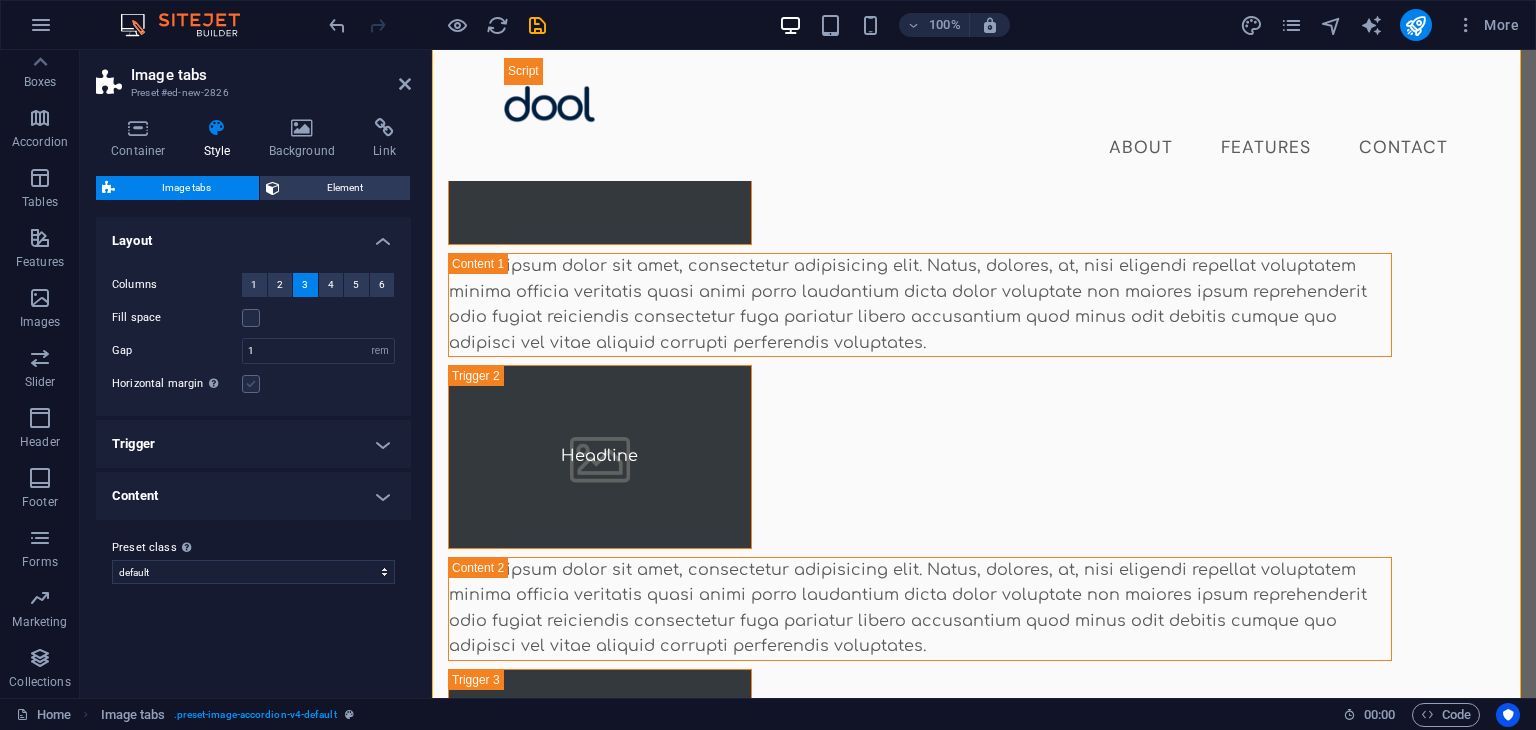 click at bounding box center [251, 384] 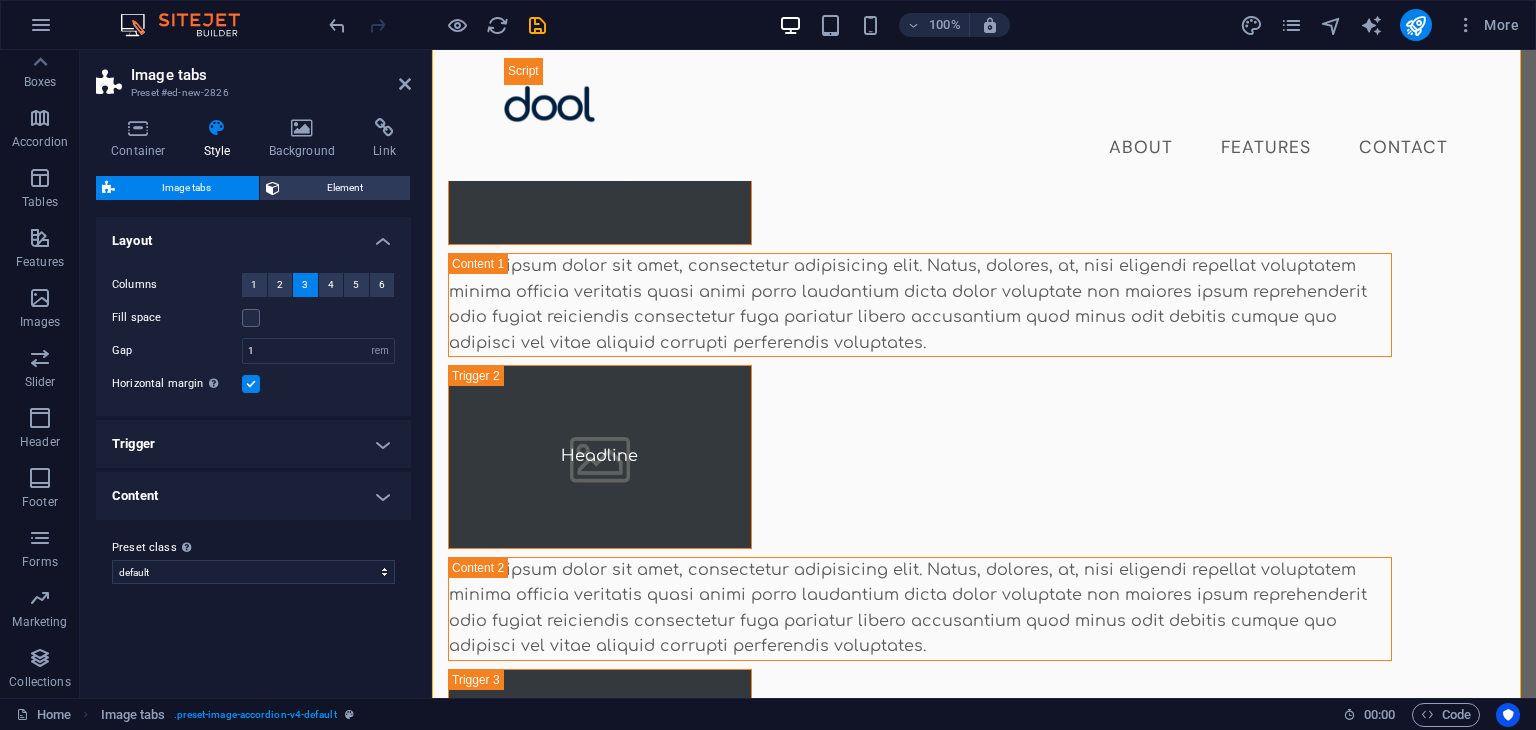 click at bounding box center [251, 384] 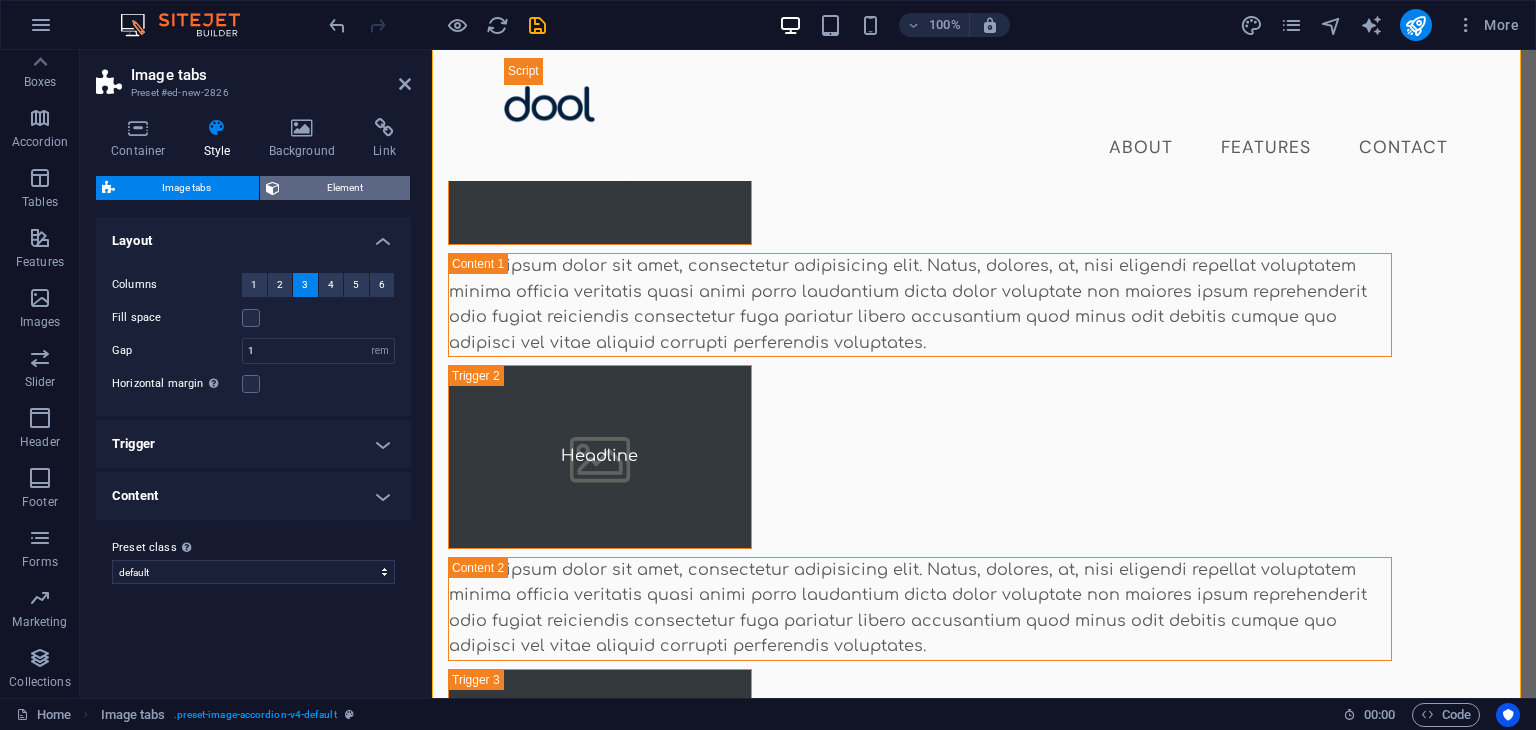 click on "Element" at bounding box center (345, 188) 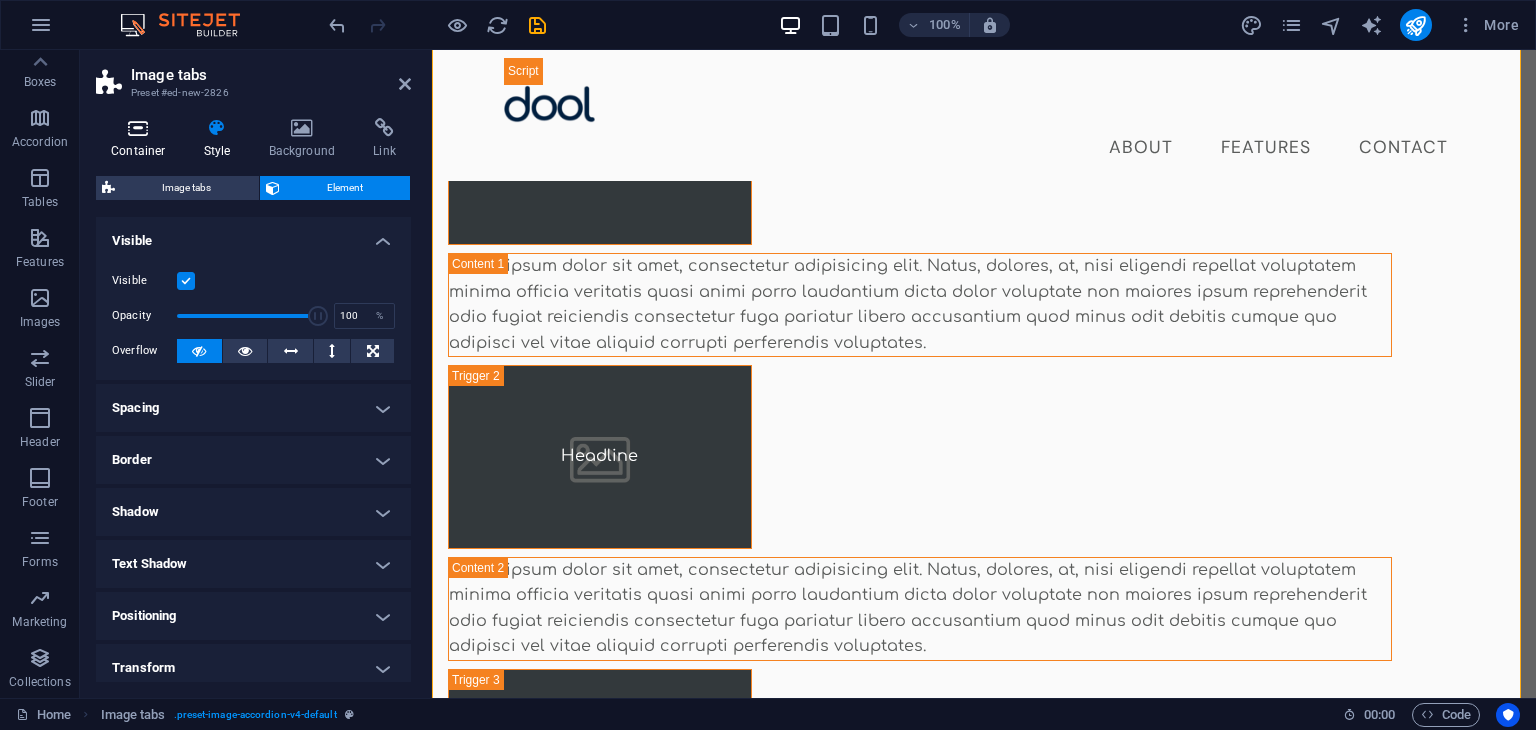 click on "Container" at bounding box center (142, 139) 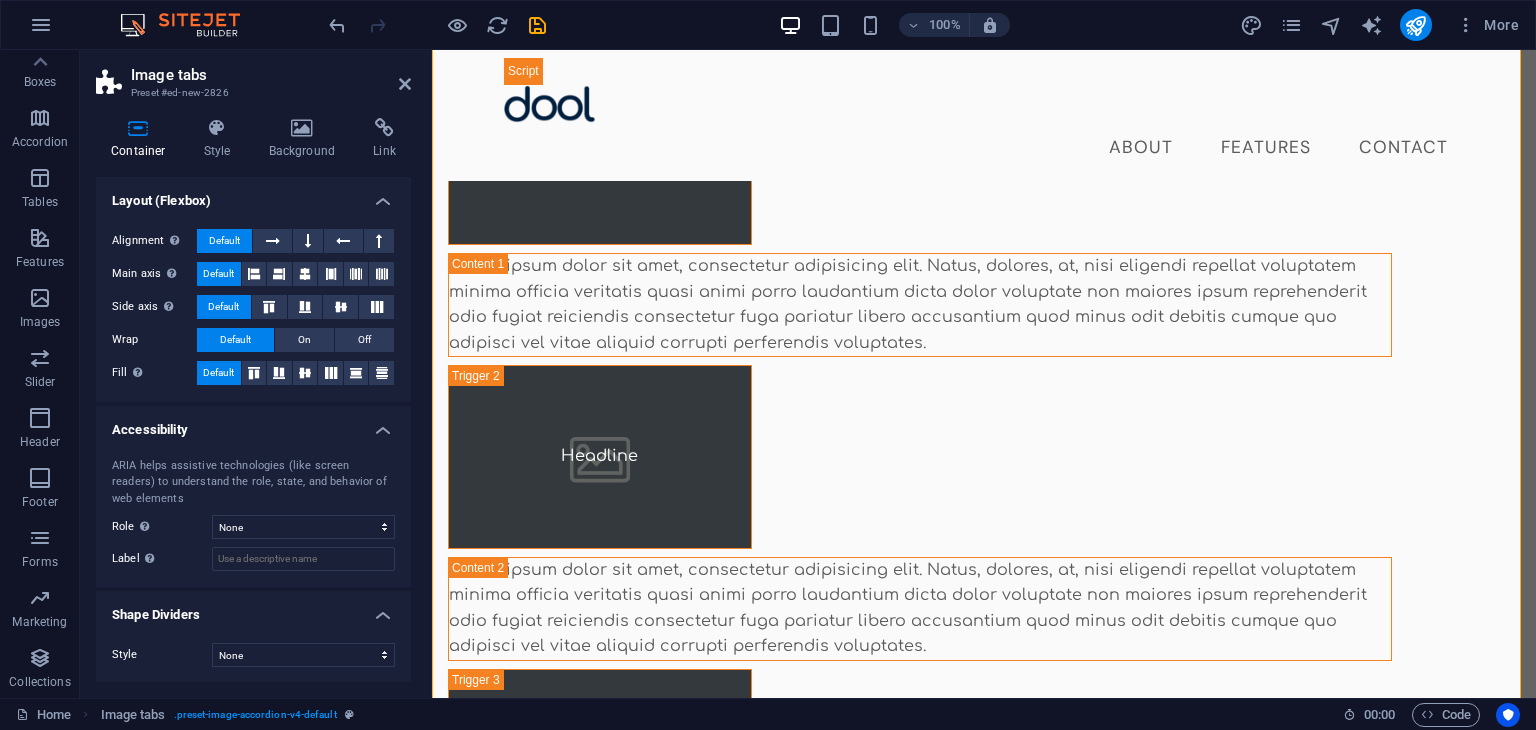 click on "Accessibility" at bounding box center [253, 424] 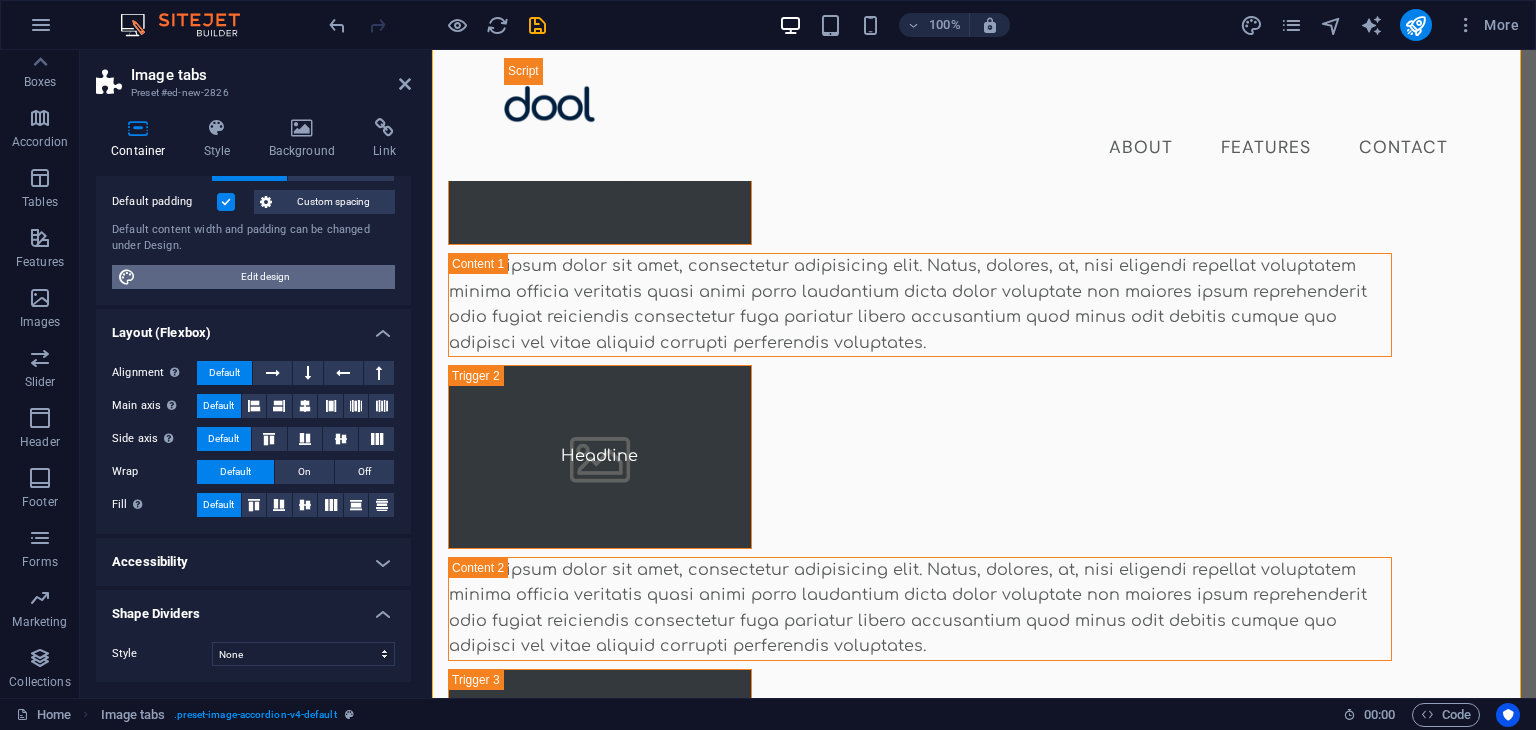 scroll, scrollTop: 135, scrollLeft: 0, axis: vertical 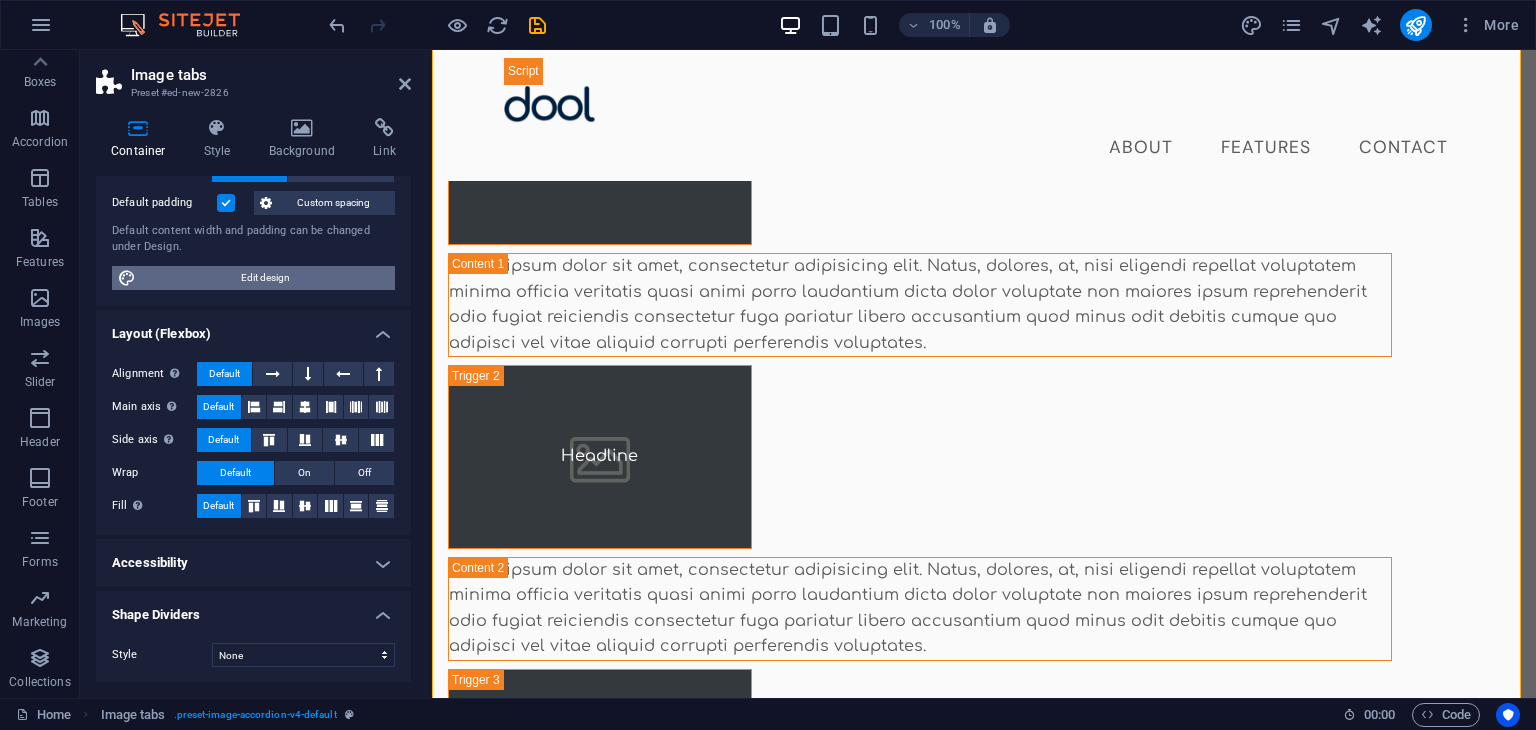 drag, startPoint x: 278, startPoint y: 278, endPoint x: 142, endPoint y: 422, distance: 198.0707 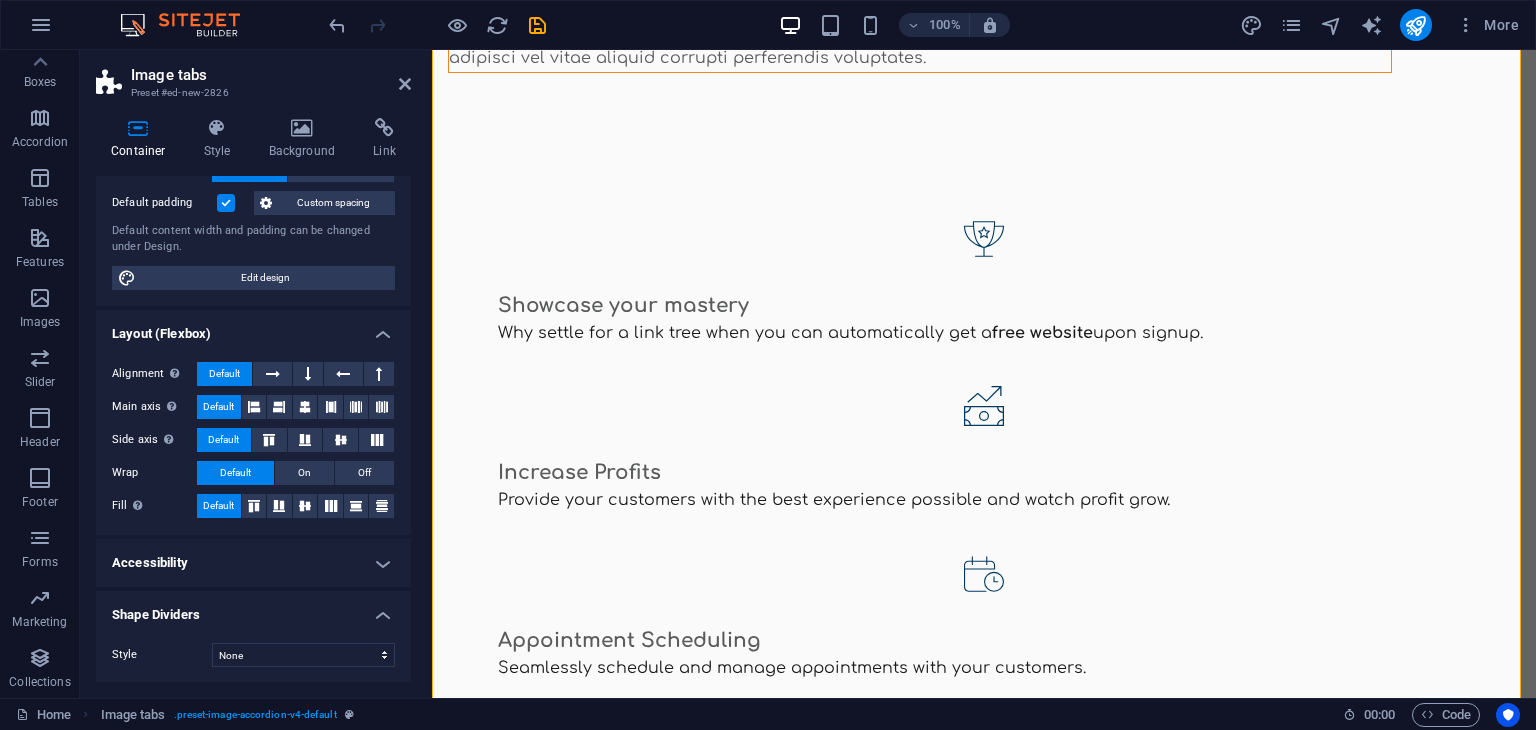 select on "700" 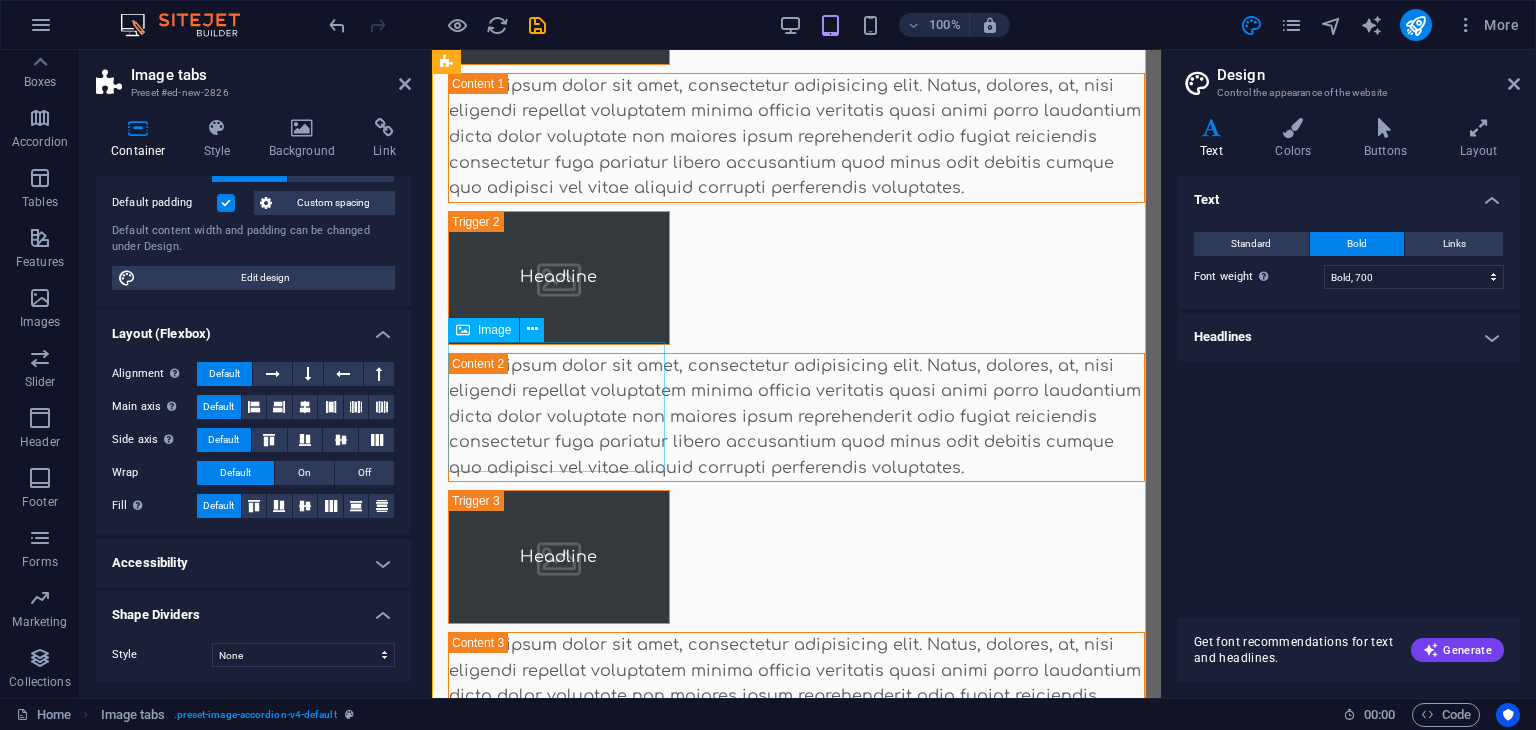 scroll, scrollTop: 2562, scrollLeft: 0, axis: vertical 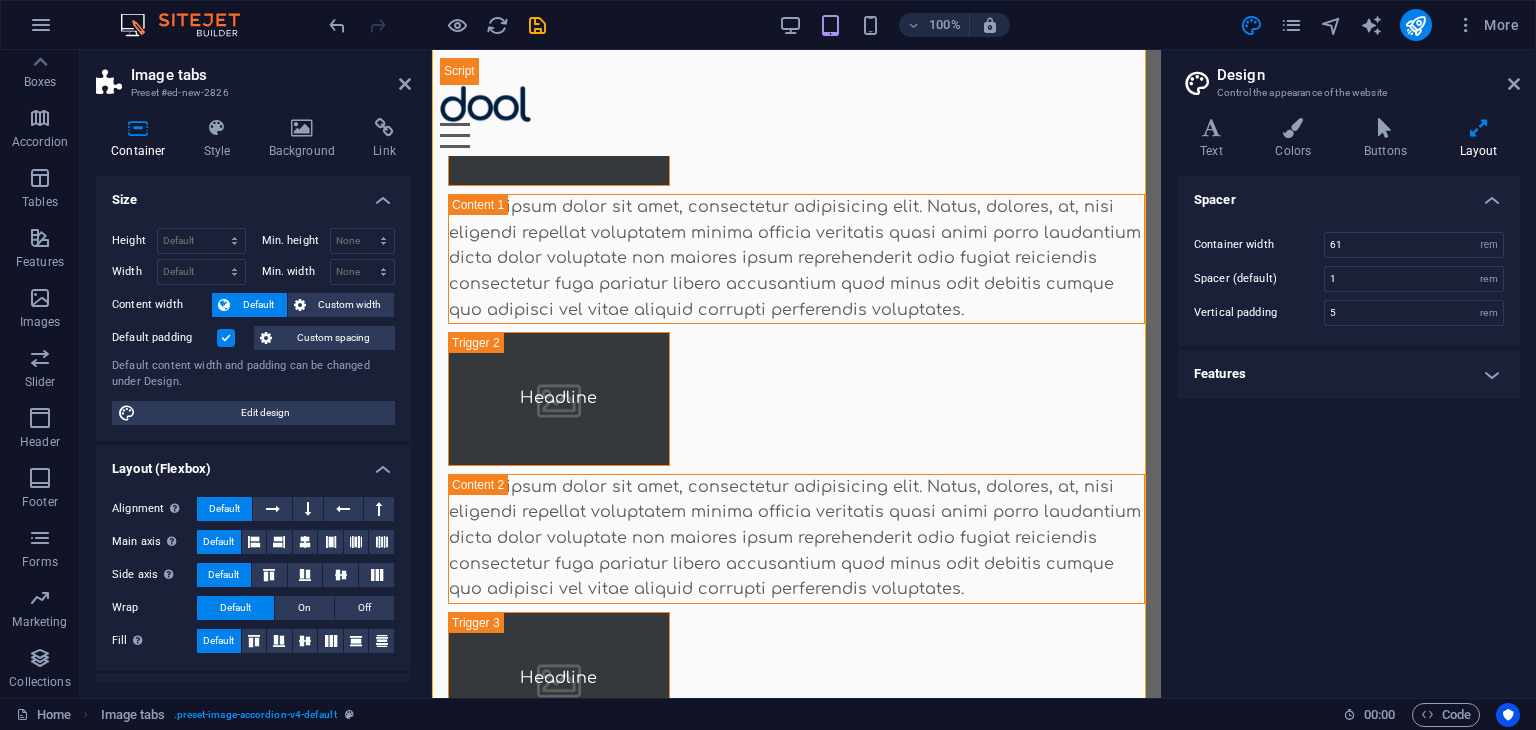 click on "Custom width" at bounding box center (350, 305) 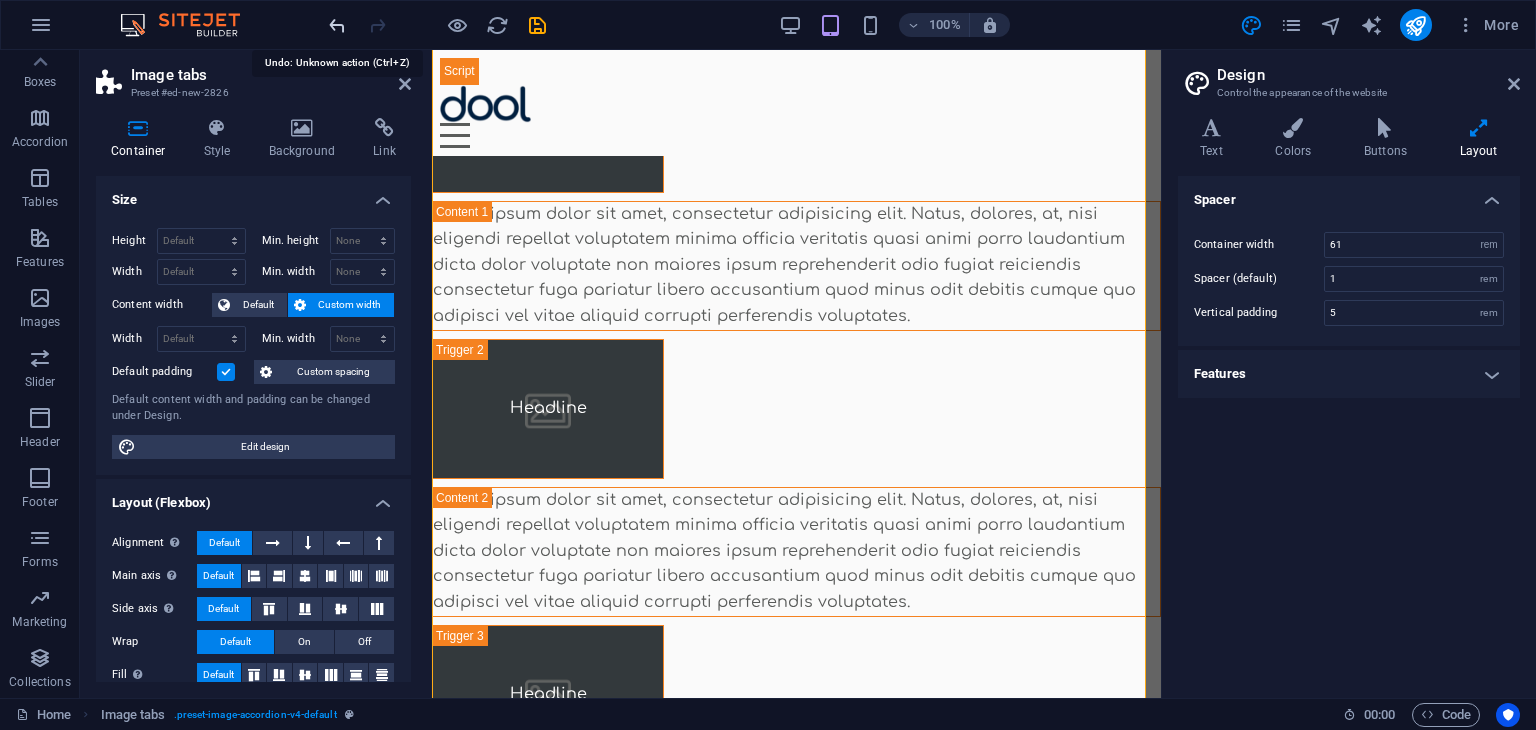 click at bounding box center (337, 25) 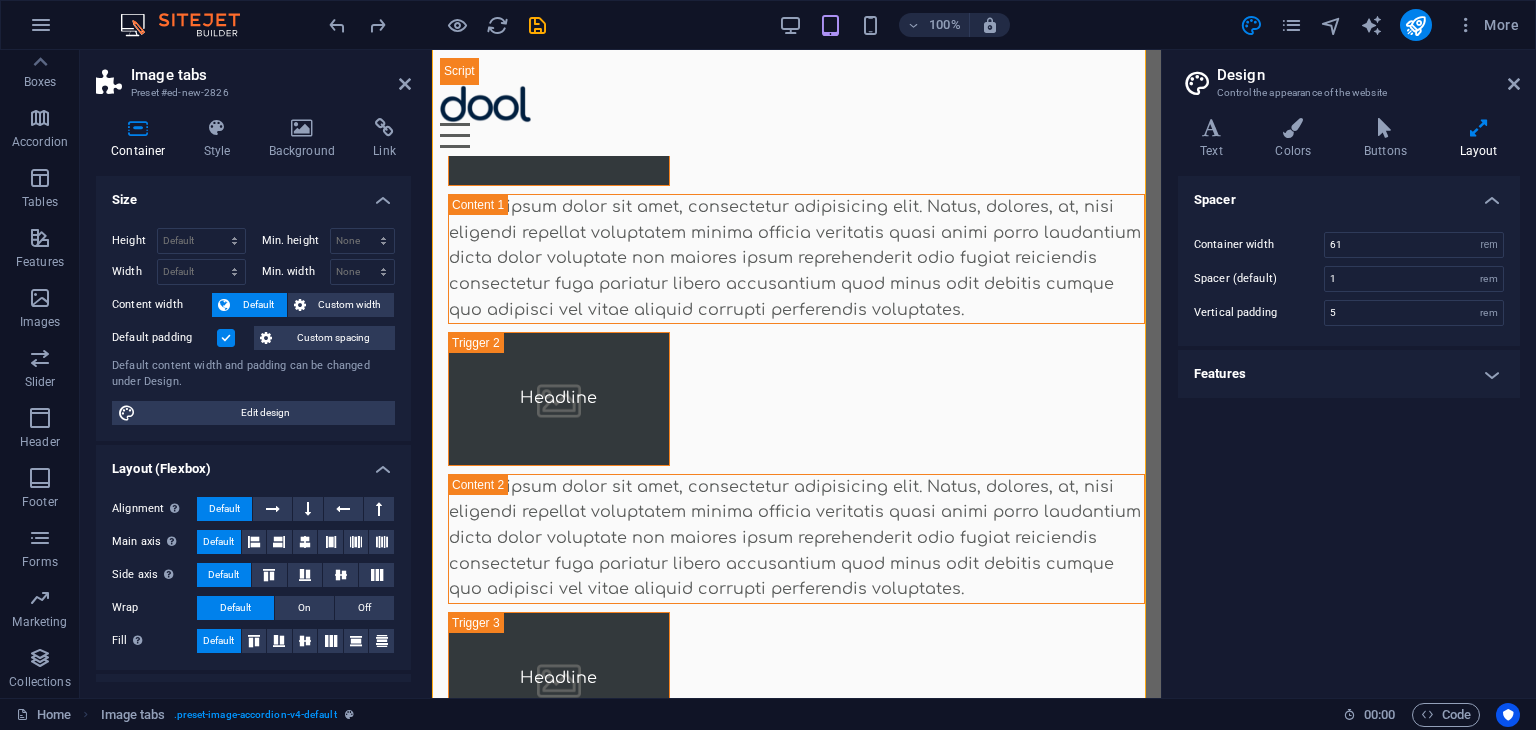 click on "Container" at bounding box center [142, 139] 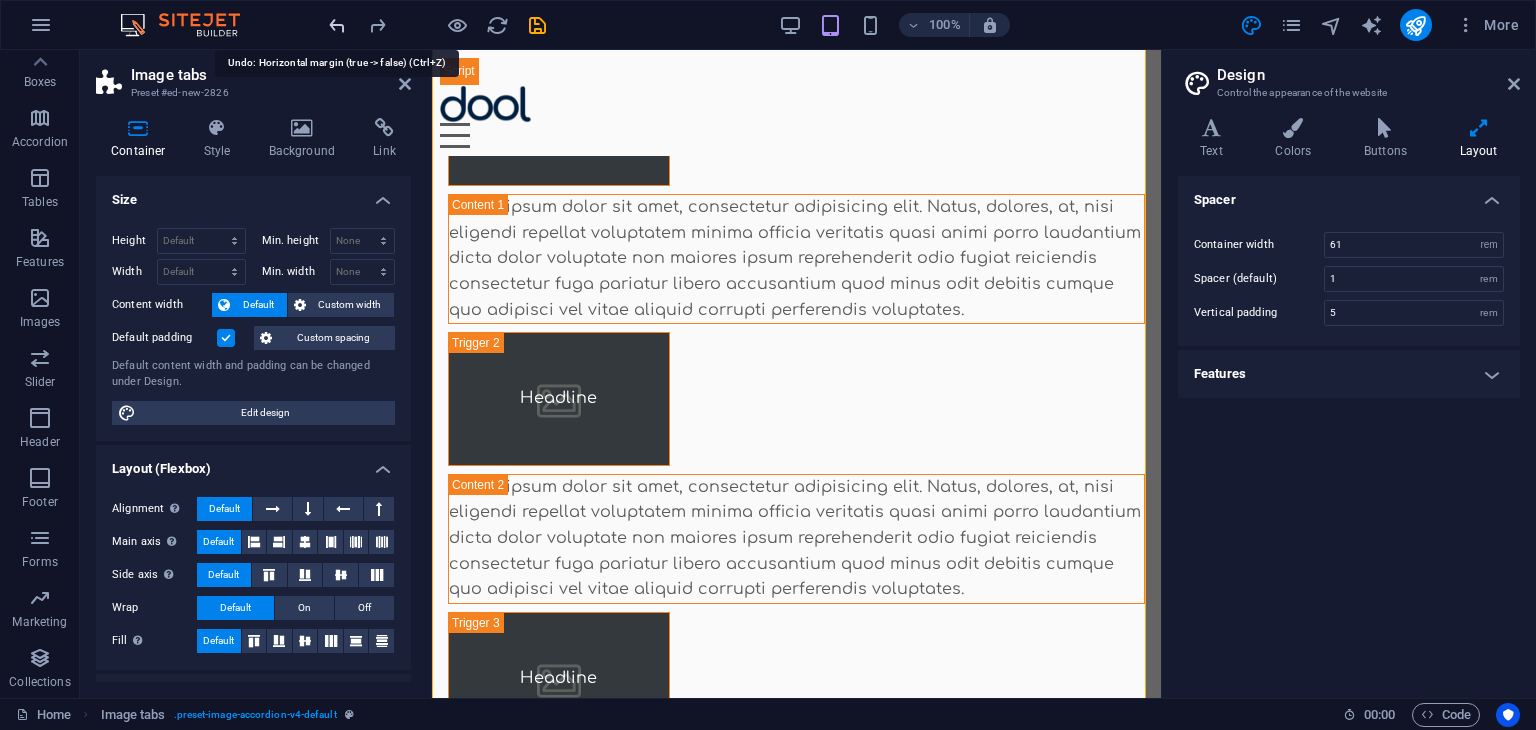 click at bounding box center (337, 25) 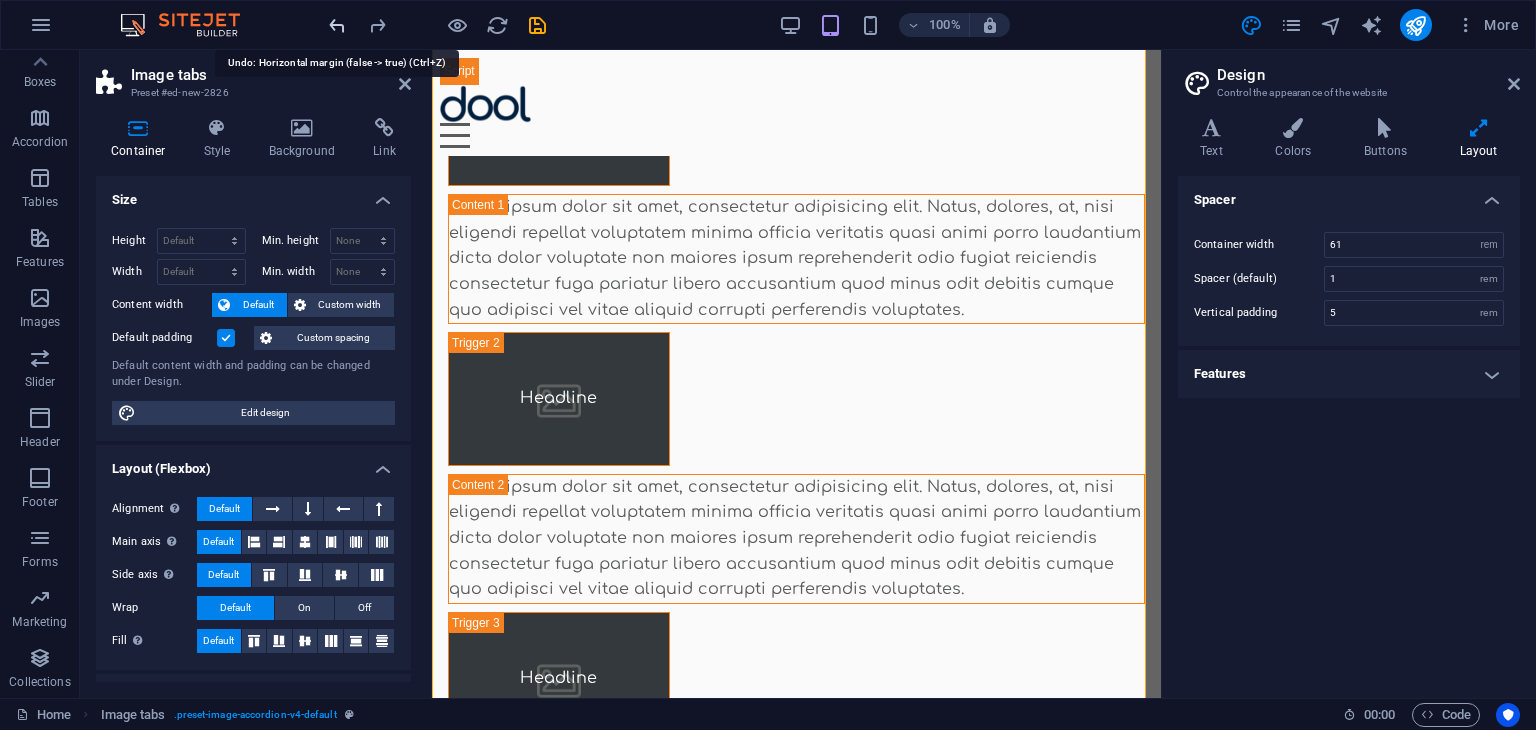click at bounding box center [337, 25] 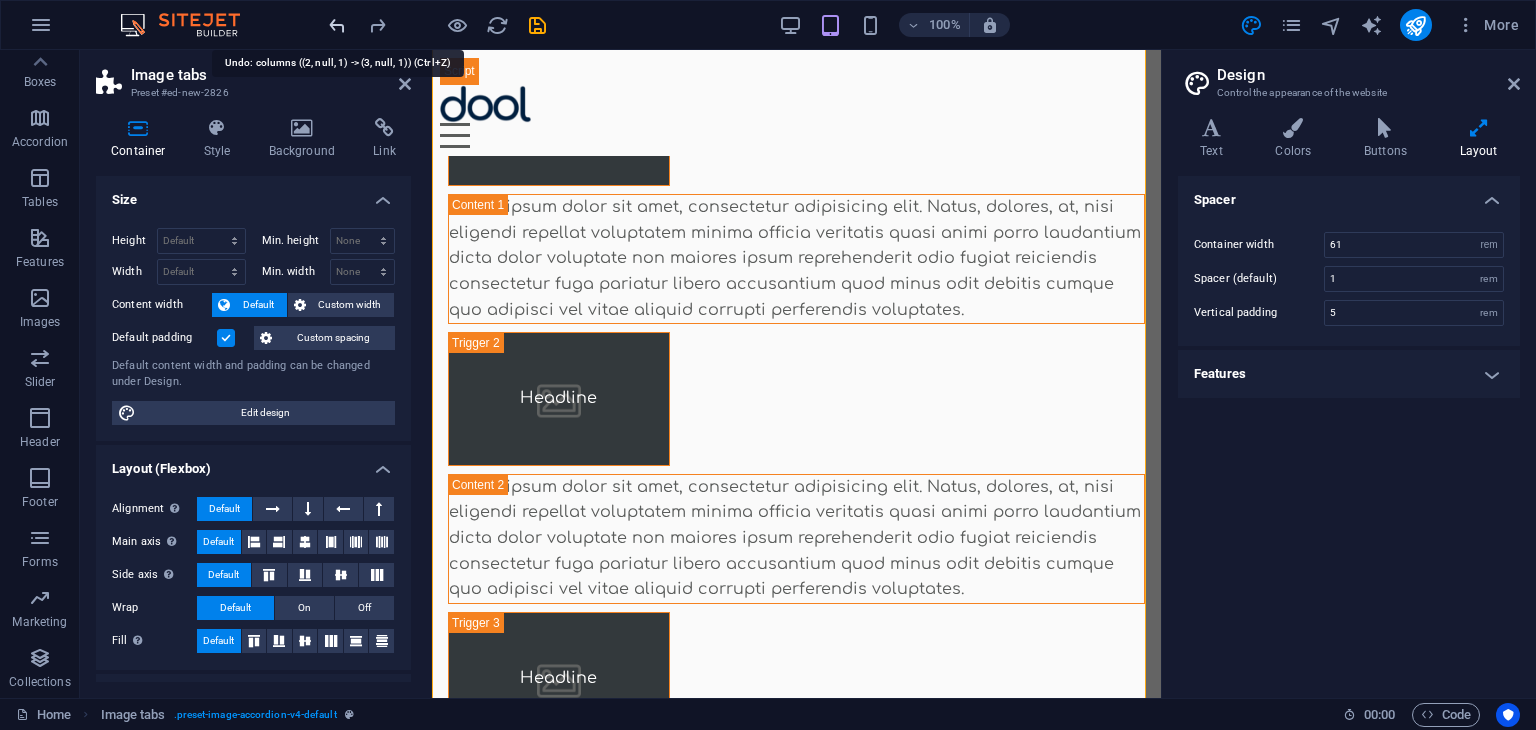 click at bounding box center [337, 25] 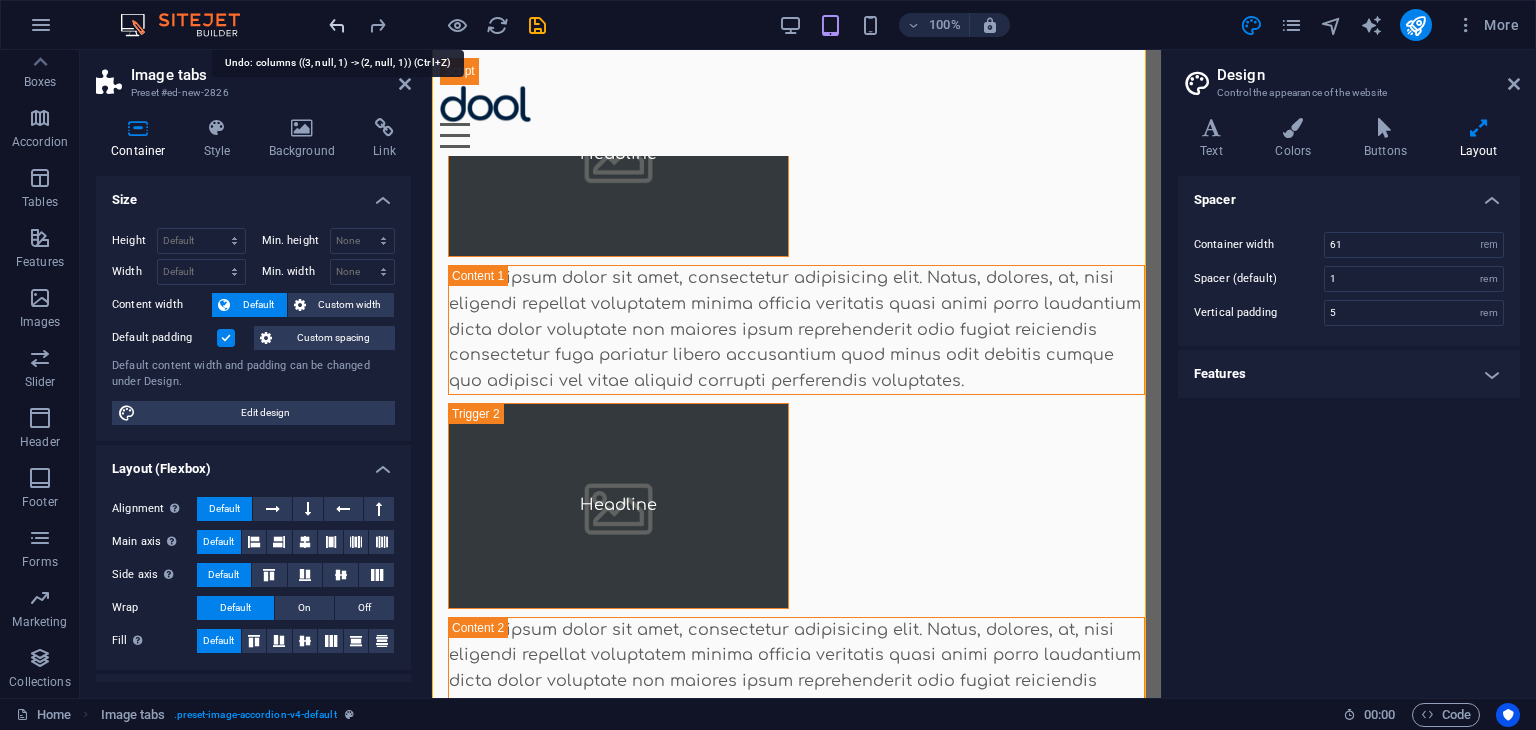 click at bounding box center (337, 25) 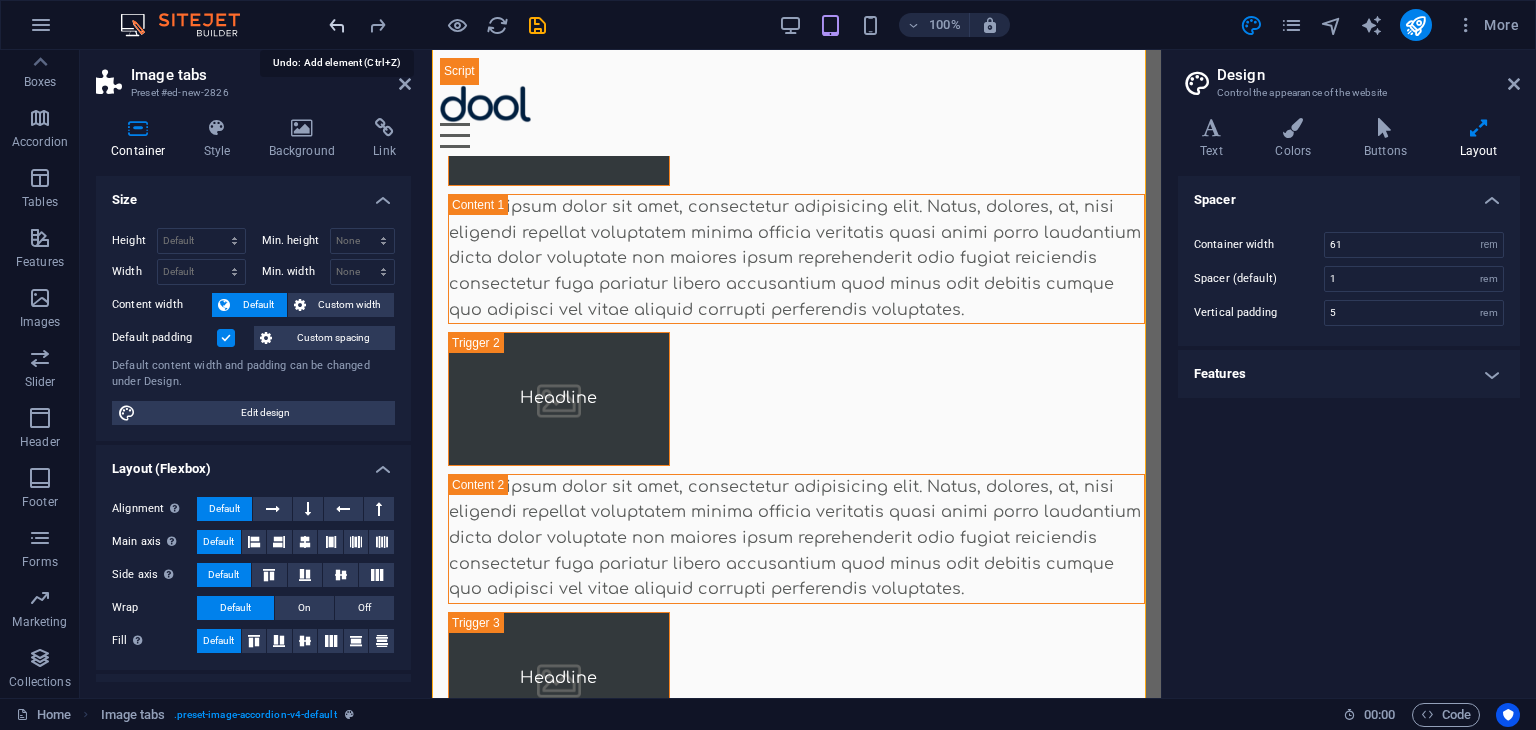 click at bounding box center [337, 25] 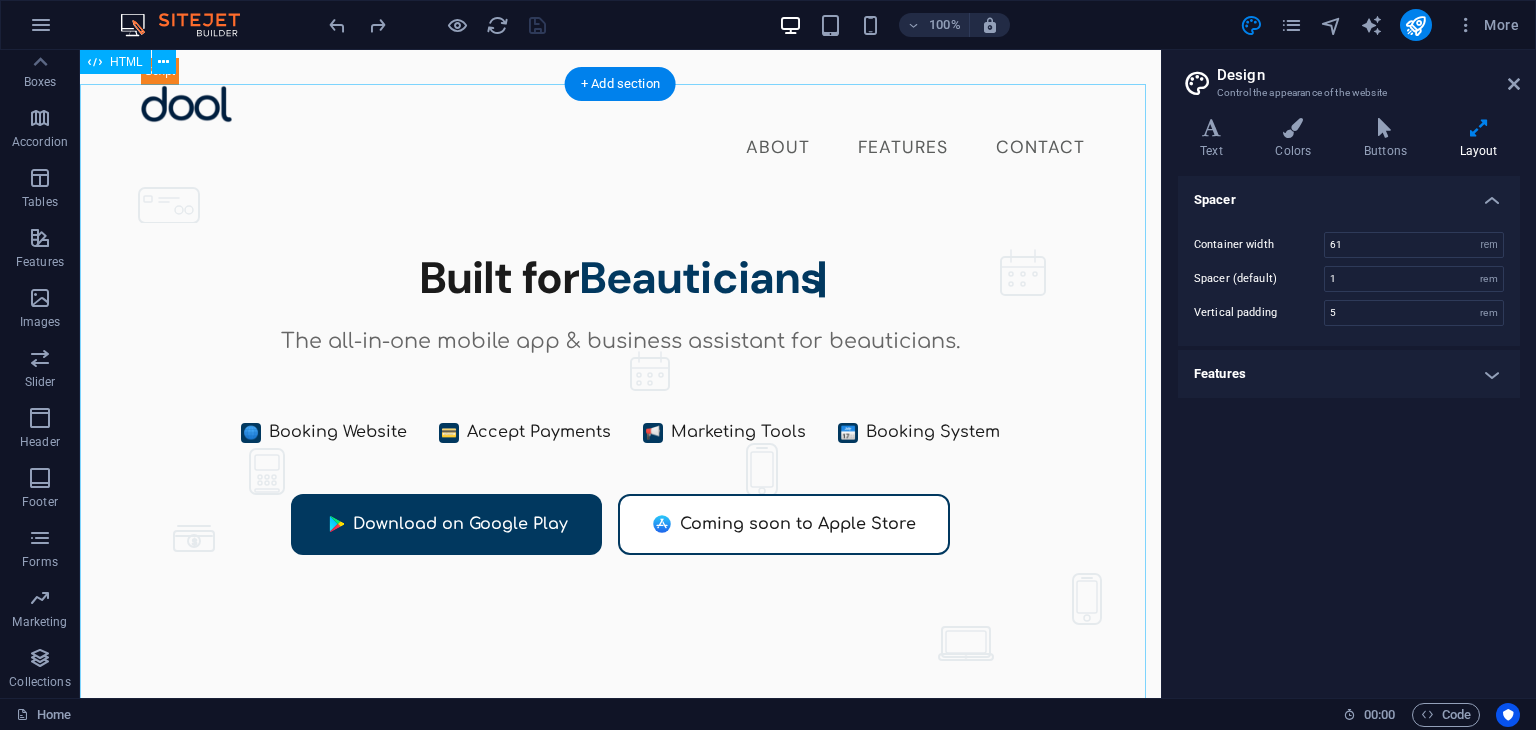 scroll, scrollTop: 0, scrollLeft: 0, axis: both 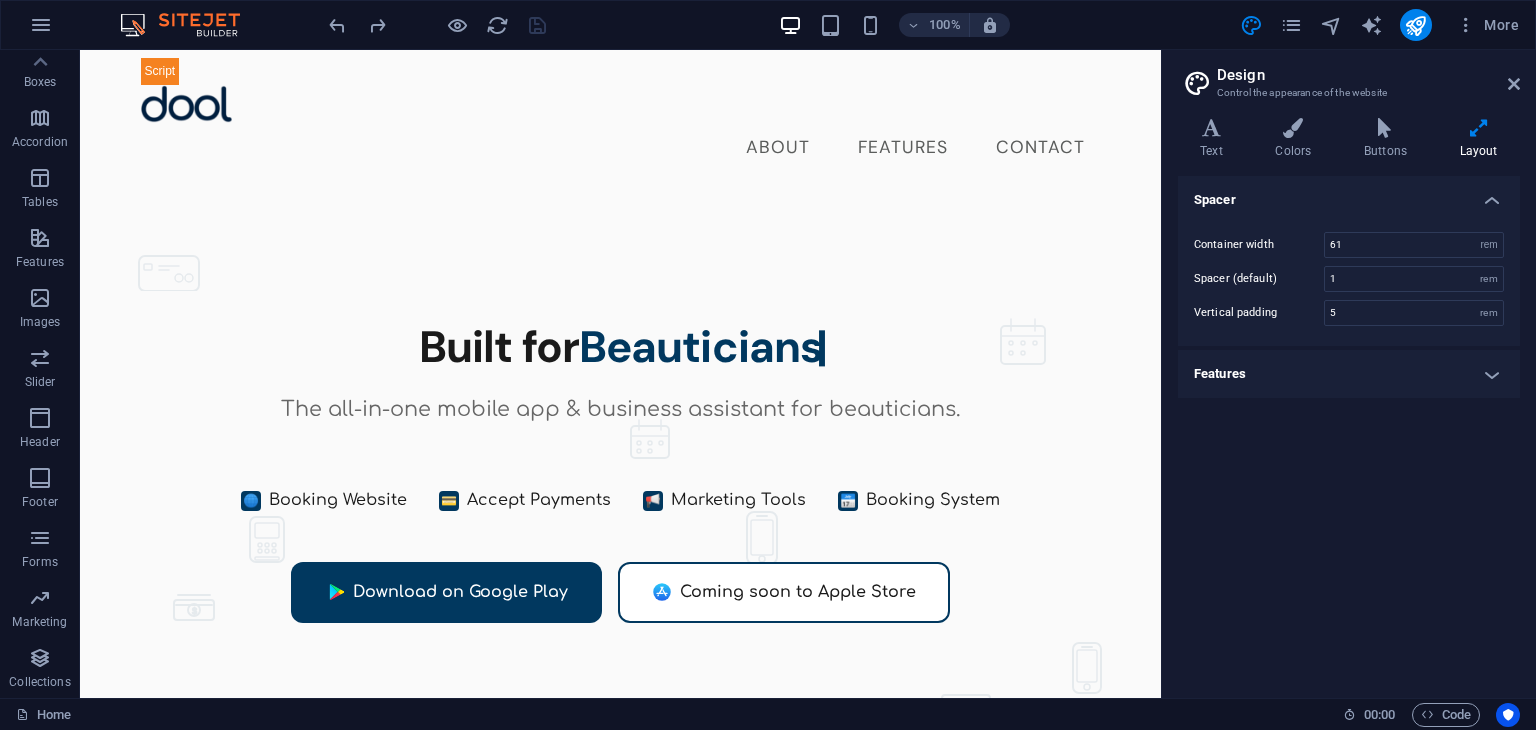 click on "Design" at bounding box center (1368, 75) 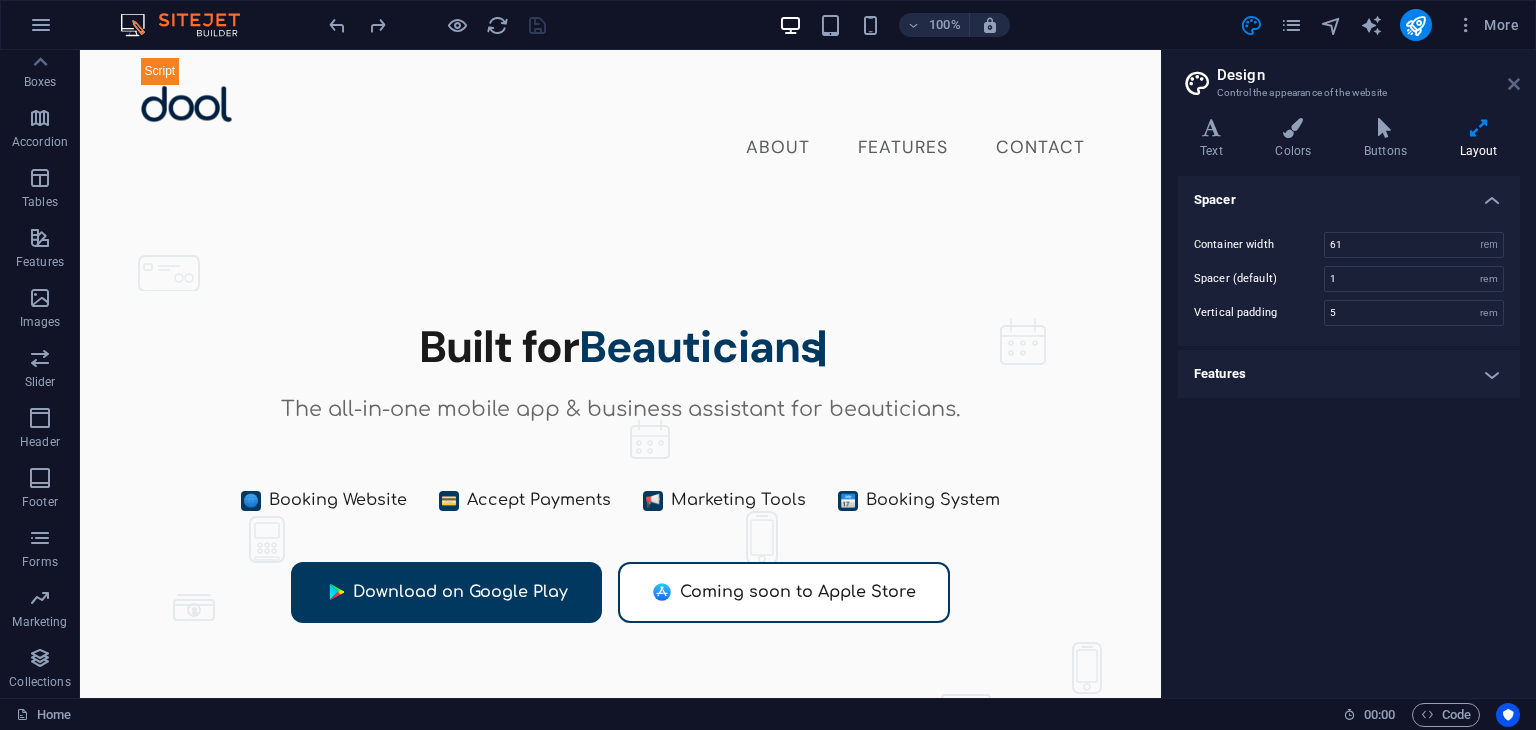 click at bounding box center (1514, 84) 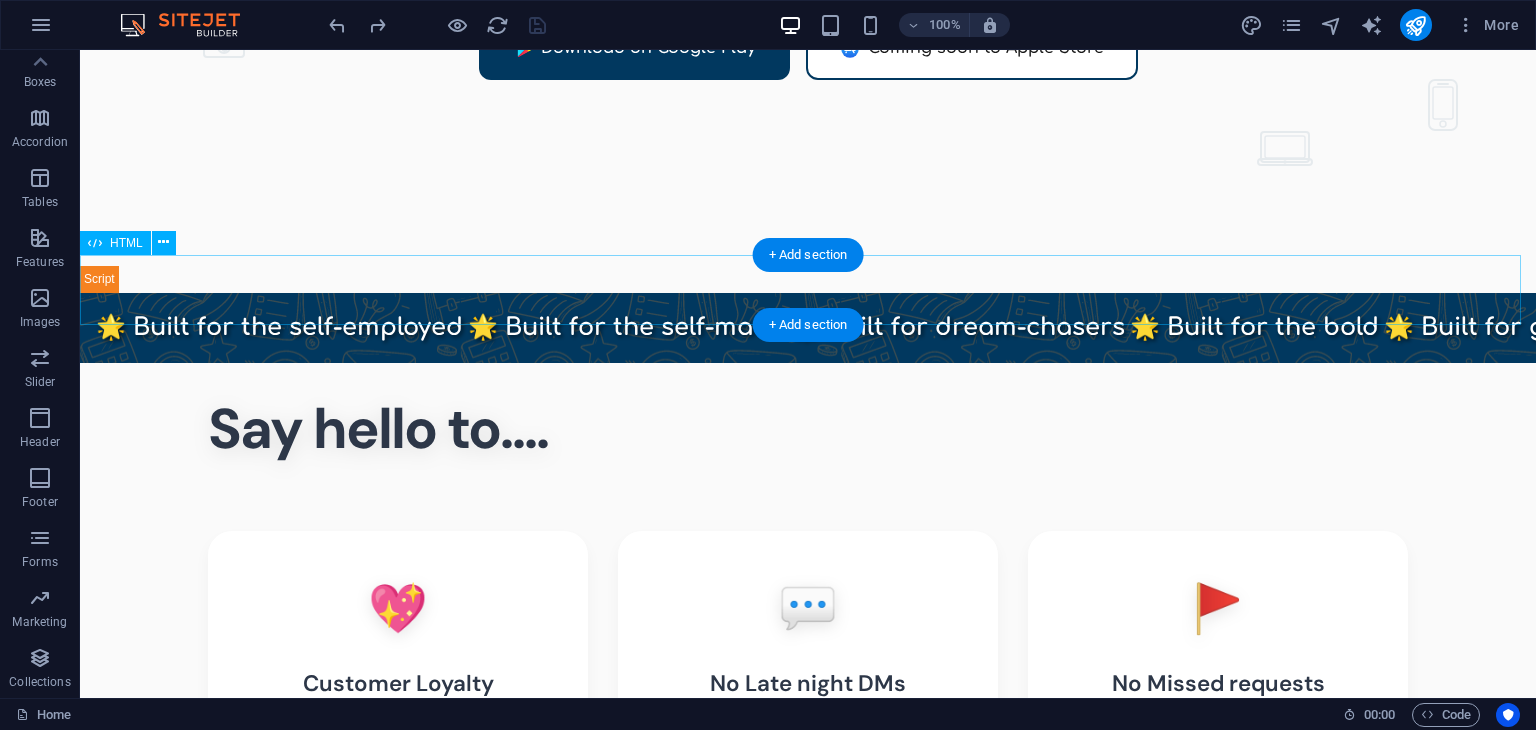 scroll, scrollTop: 0, scrollLeft: 0, axis: both 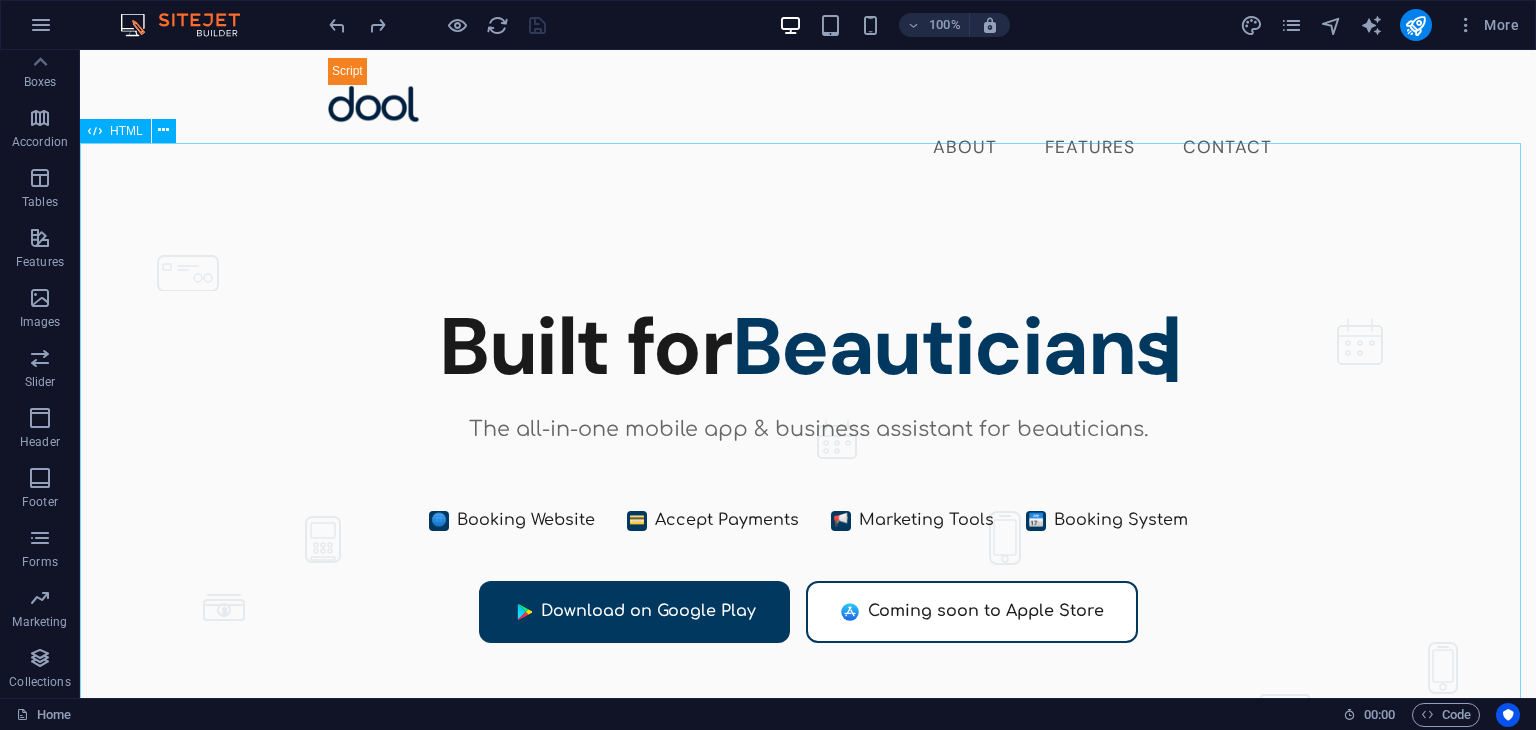 click on "HTML" at bounding box center (115, 131) 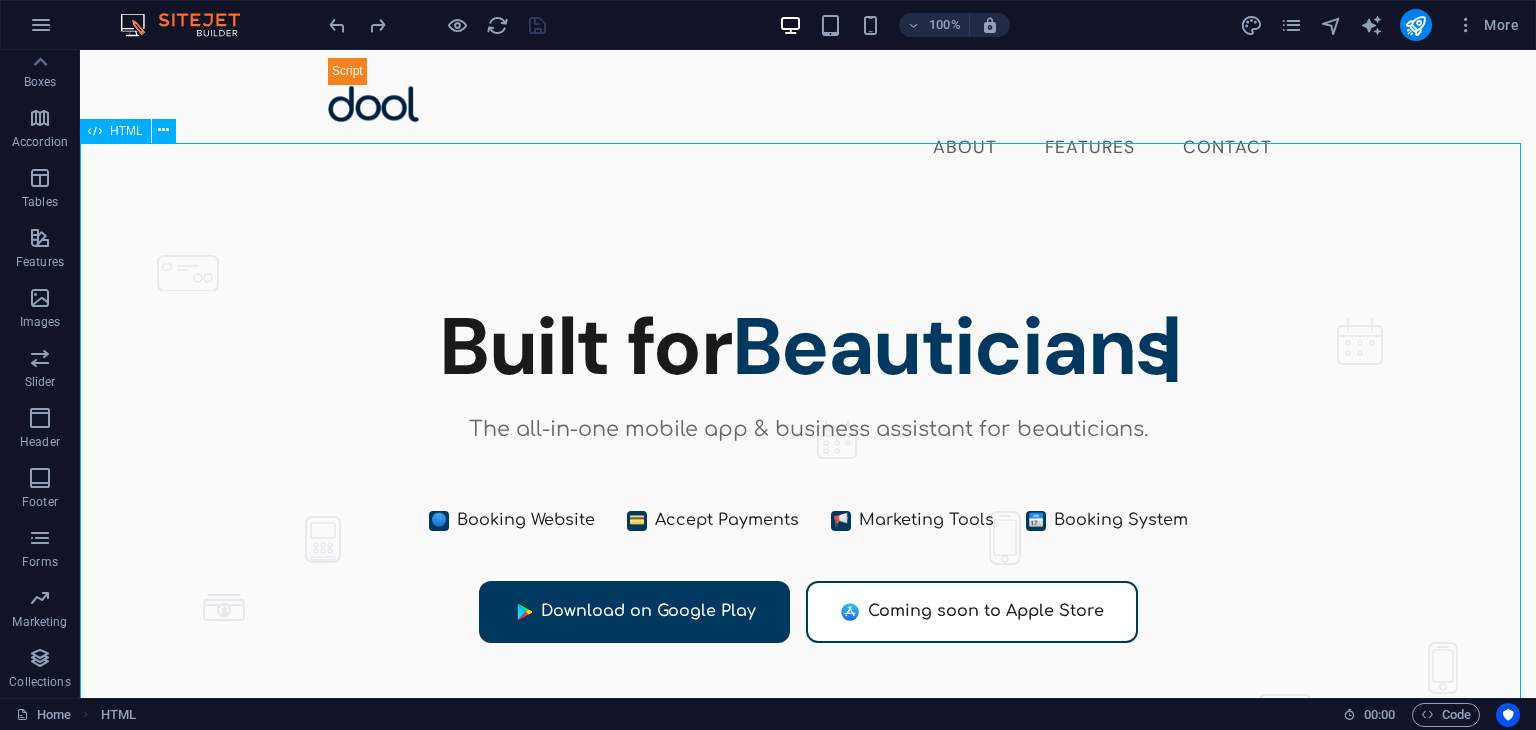 click on "HTML" at bounding box center (115, 131) 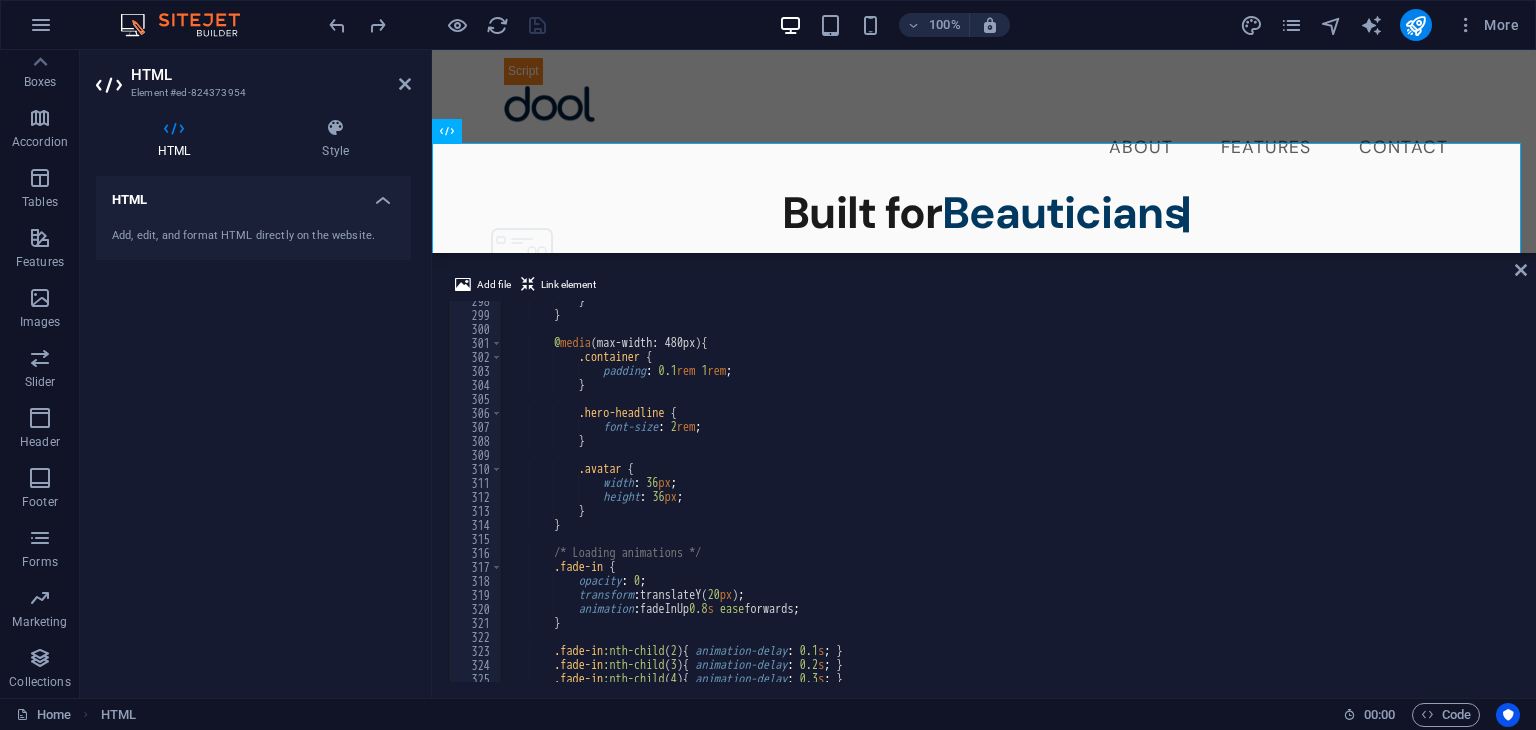 scroll, scrollTop: 4175, scrollLeft: 0, axis: vertical 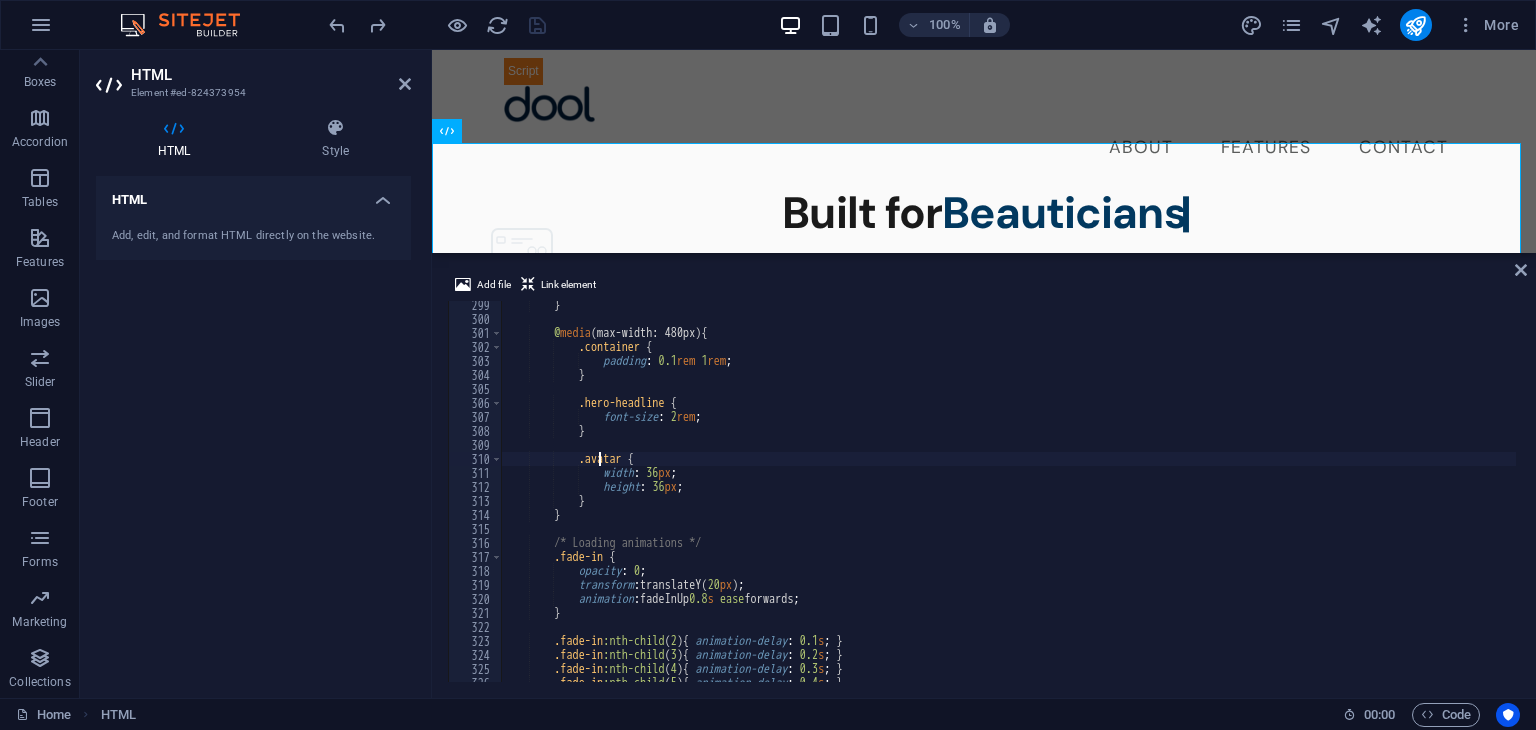 click on "}           @ media  (max-width: 480px)  {                .container   {                     padding :   0.1 rem   1 rem ;                }                .hero-headline   {                     font-size :   2 rem ;                }                .avatar   {                     width :   36 px ;                     height :   36 px ;                }           }           /* Loading animations */           .fade-in   {                opacity :   0 ;                transform :  translateY( 20 px ) ;                animation :  fadeInUp  0.8 s   ease  forwards ;           }           .fade-in :nth-child ( 2 )  {   animation-delay :   0.1 s ;   }           .fade-in :nth-child ( 3 )  {   animation-delay :   0.2 s ;   }           .fade-in :nth-child ( 4 )  {   animation-delay :   0.3 s ;   }           .fade-in :nth-child ( 5 )  {   animation-delay :   0.4 s ;   }" at bounding box center [1081, 500] 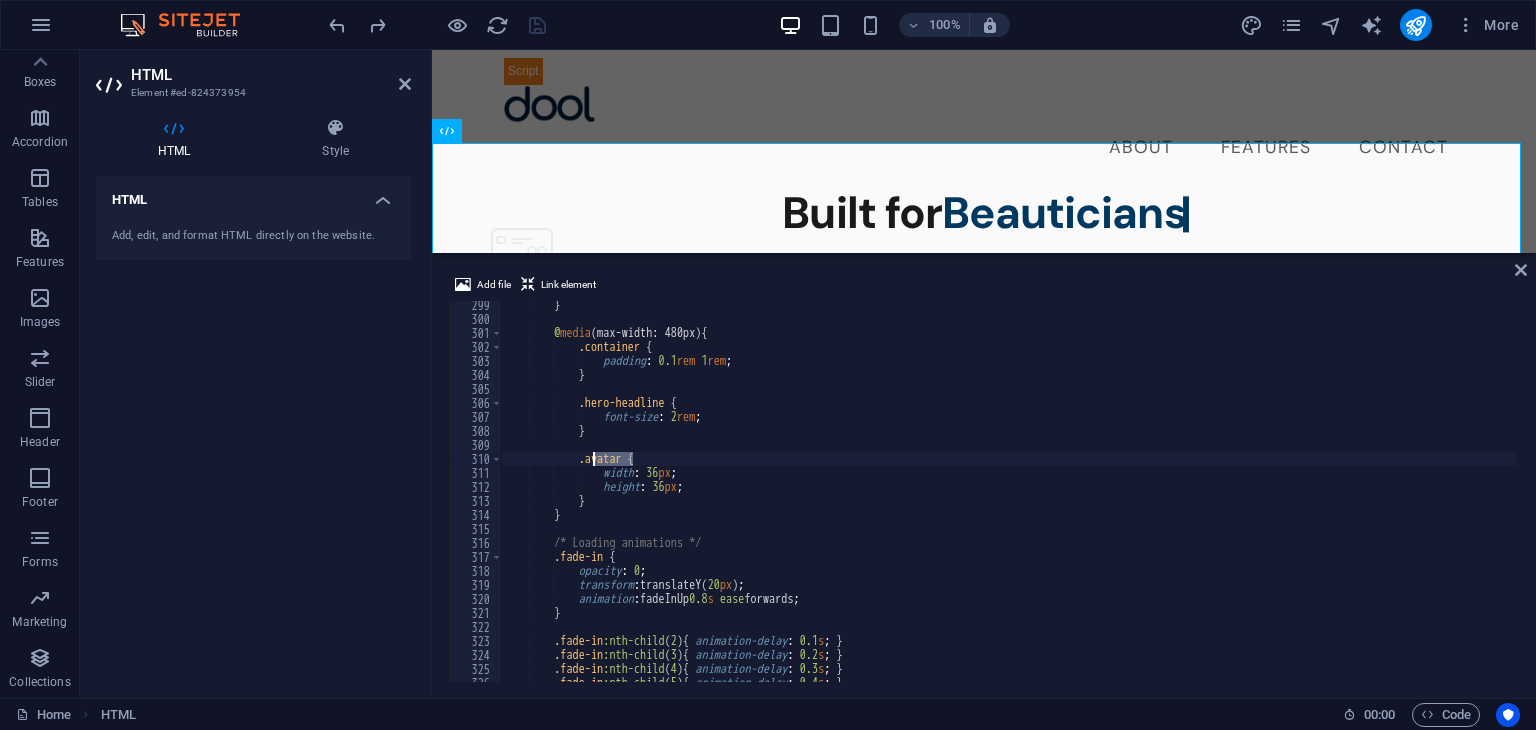 click on "}           @ media  (max-width: 480px)  {                .container   {                     padding :   0.1 rem   1 rem ;                }                .hero-headline   {                     font-size :   2 rem ;                }                .avatar   {                     width :   36 px ;                     height :   36 px ;                }           }           /* Loading animations */           .fade-in   {                opacity :   0 ;                transform :  translateY( 20 px ) ;                animation :  fadeInUp  0.8 s   ease  forwards ;           }           .fade-in :nth-child ( 2 )  {   animation-delay :   0.1 s ;   }           .fade-in :nth-child ( 3 )  {   animation-delay :   0.2 s ;   }           .fade-in :nth-child ( 4 )  {   animation-delay :   0.3 s ;   }           .fade-in :nth-child ( 5 )  {   animation-delay :   0.4 s ;   }" at bounding box center (1081, 500) 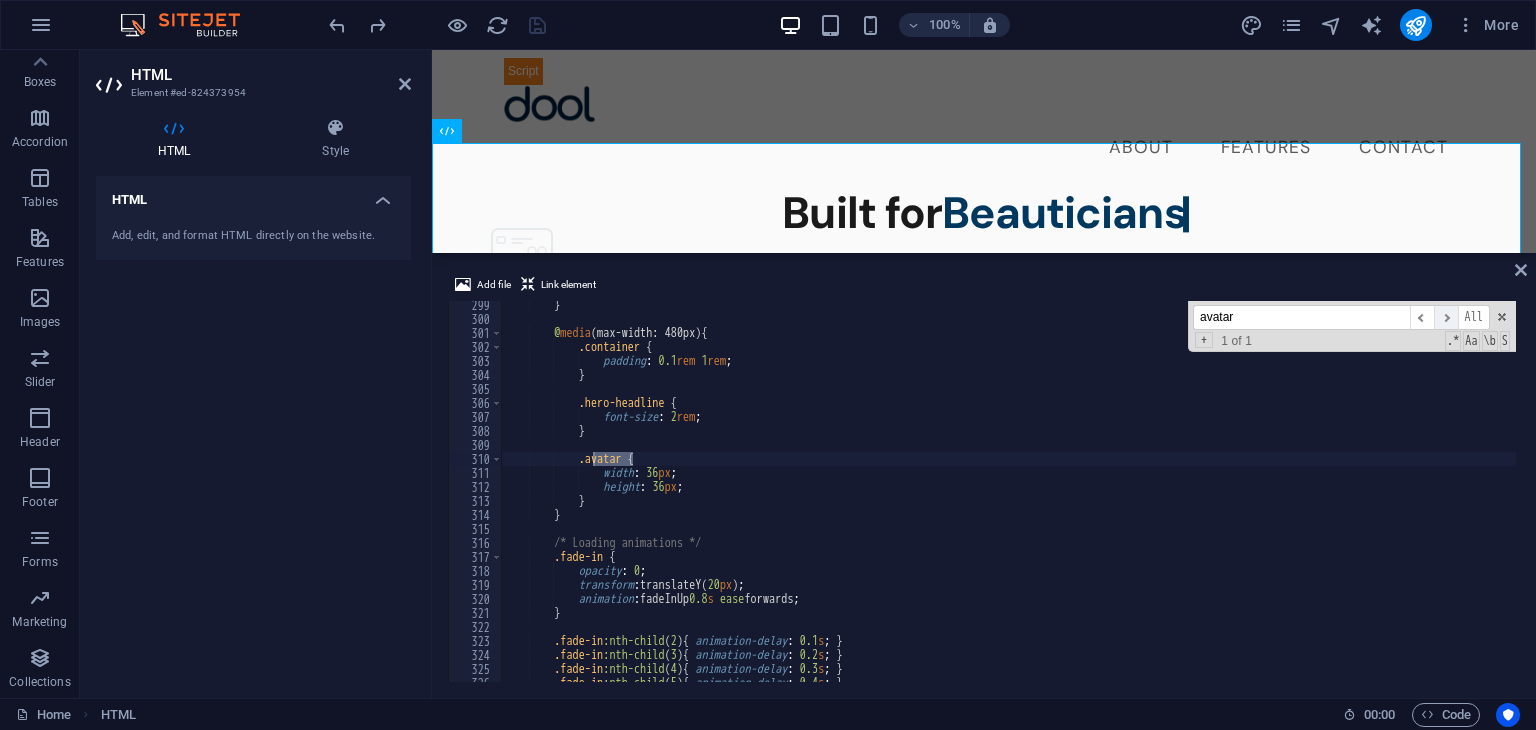 click on "​" at bounding box center [1446, 317] 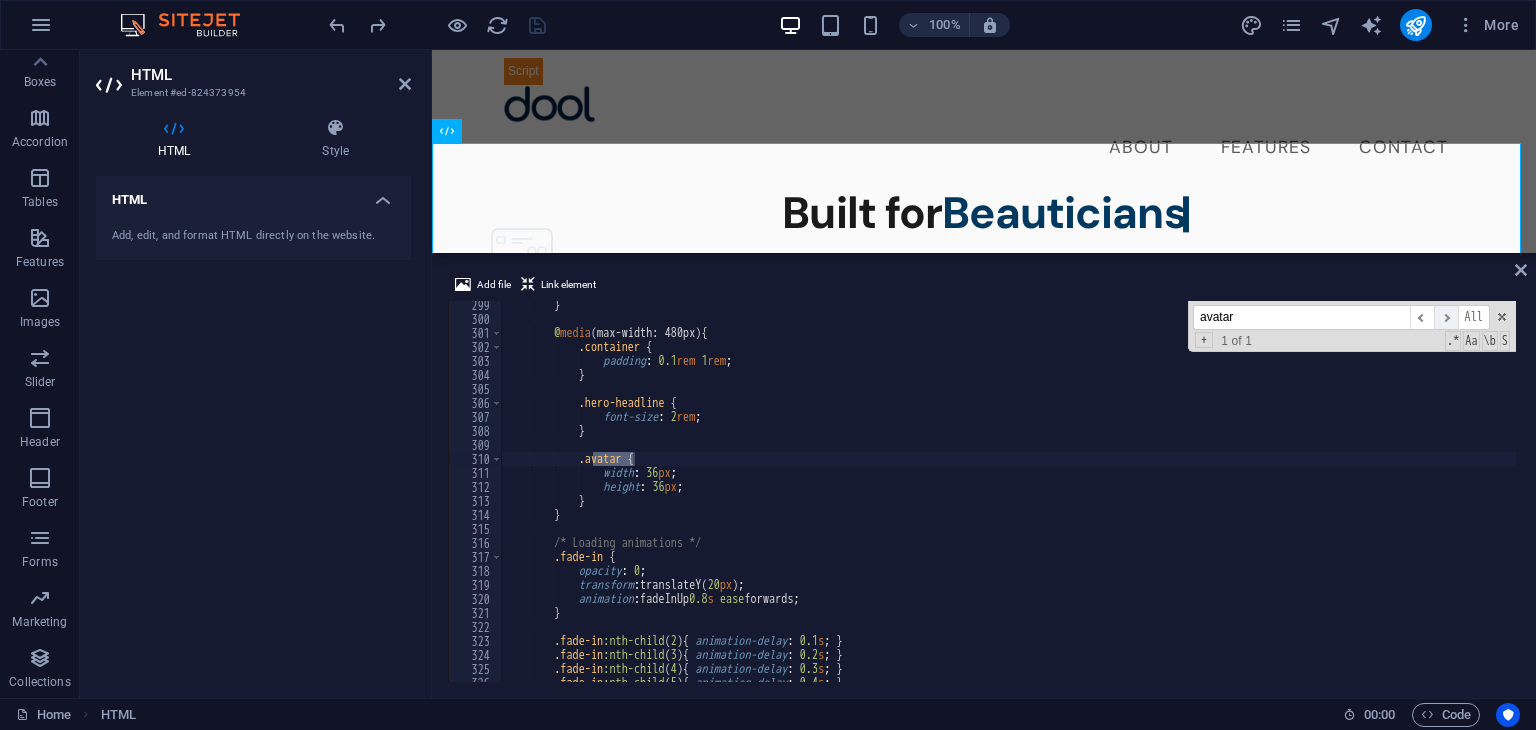click on "​" at bounding box center [1446, 317] 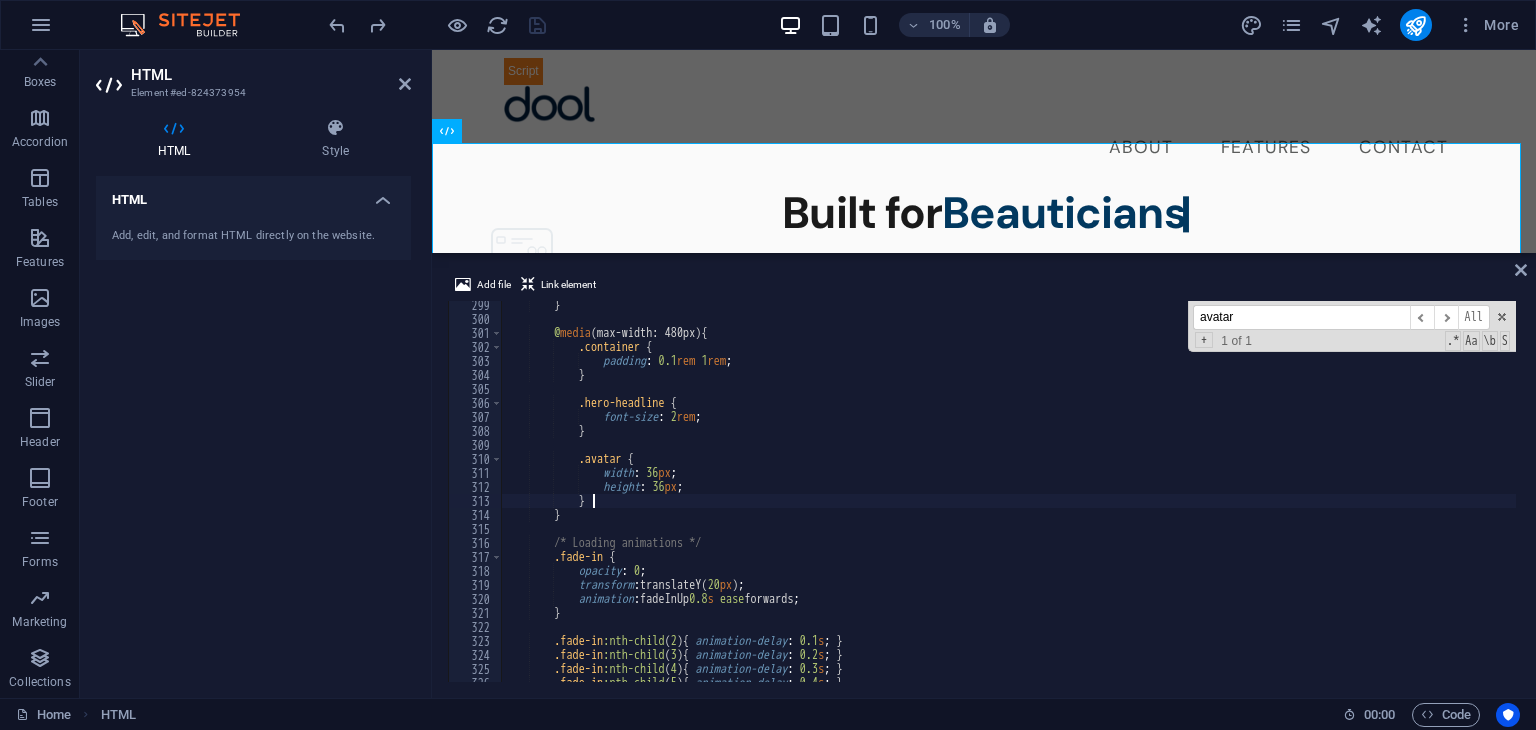 click on "}           @ media  (max-width: 480px)  {                .container   {                     padding :   0.1 rem   1 rem ;                }                .hero-headline   {                     font-size :   2 rem ;                }                .avatar   {                     width :   36 px ;                     height :   36 px ;                }           }           /* Loading animations */           .fade-in   {                opacity :   0 ;                transform :  translateY( 20 px ) ;                animation :  fadeInUp  0.8 s   ease  forwards ;           }           .fade-in :nth-child ( 2 )  {   animation-delay :   0.1 s ;   }           .fade-in :nth-child ( 3 )  {   animation-delay :   0.2 s ;   }           .fade-in :nth-child ( 4 )  {   animation-delay :   0.3 s ;   }           .fade-in :nth-child ( 5 )  {   animation-delay :   0.4 s ;   }" at bounding box center [1081, 500] 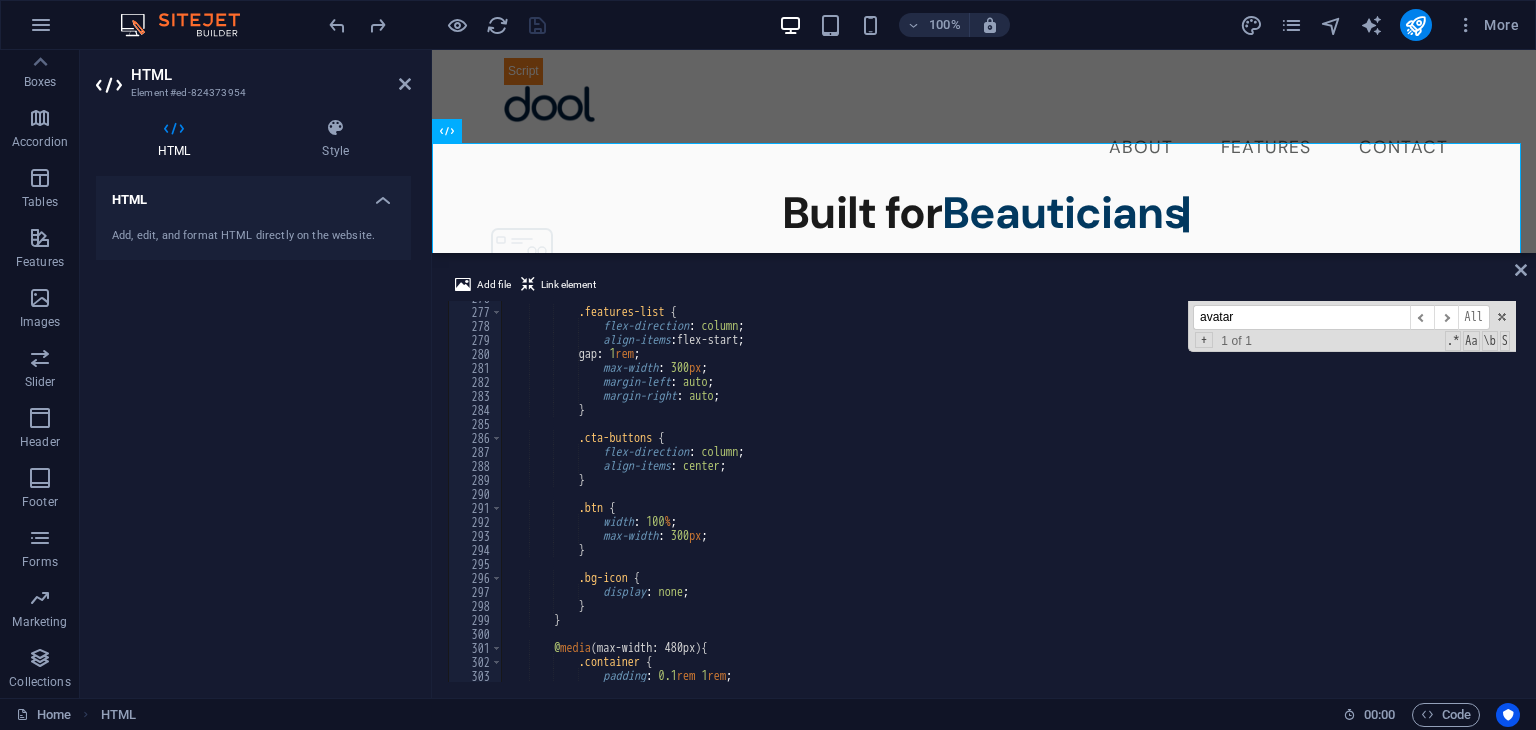 scroll, scrollTop: 3868, scrollLeft: 0, axis: vertical 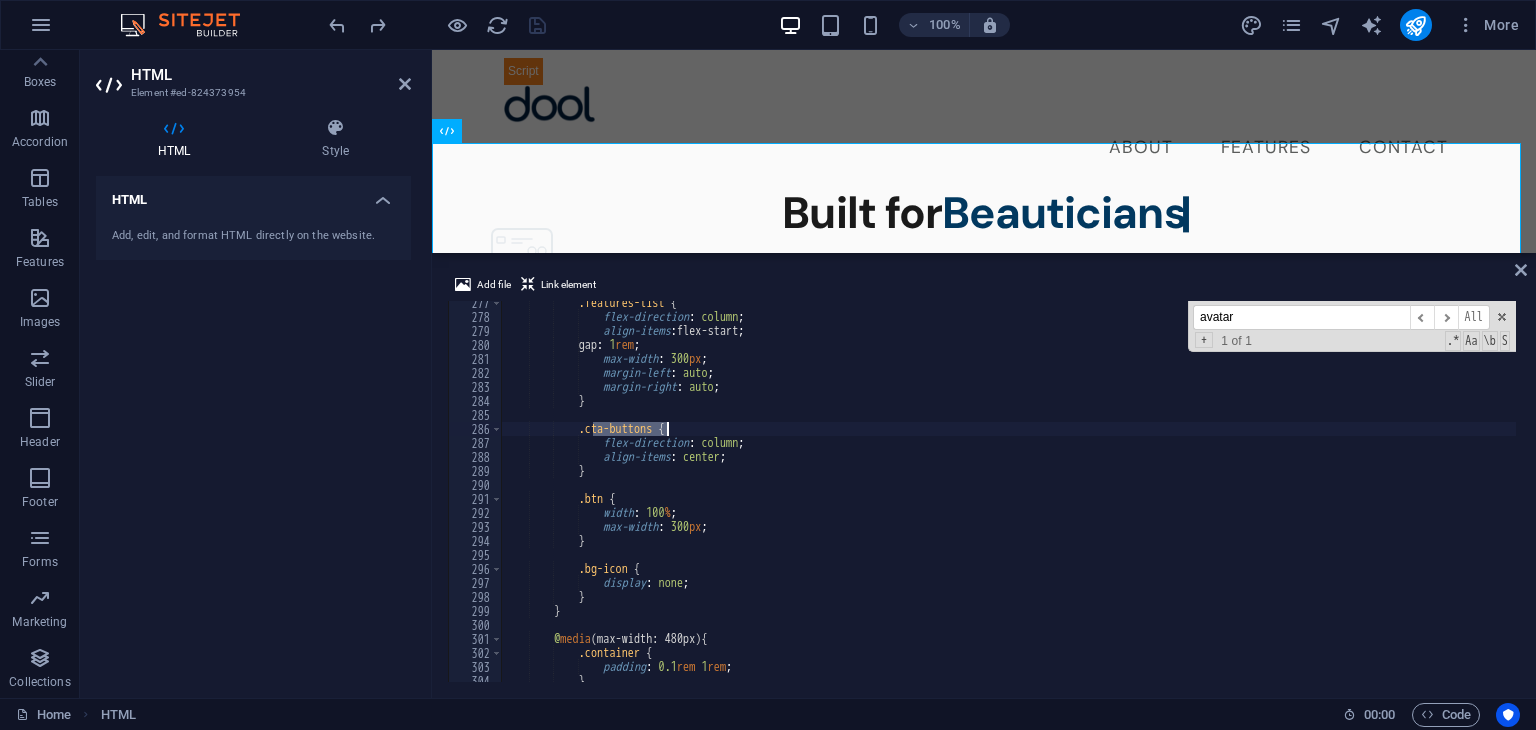 drag, startPoint x: 593, startPoint y: 425, endPoint x: 668, endPoint y: 425, distance: 75 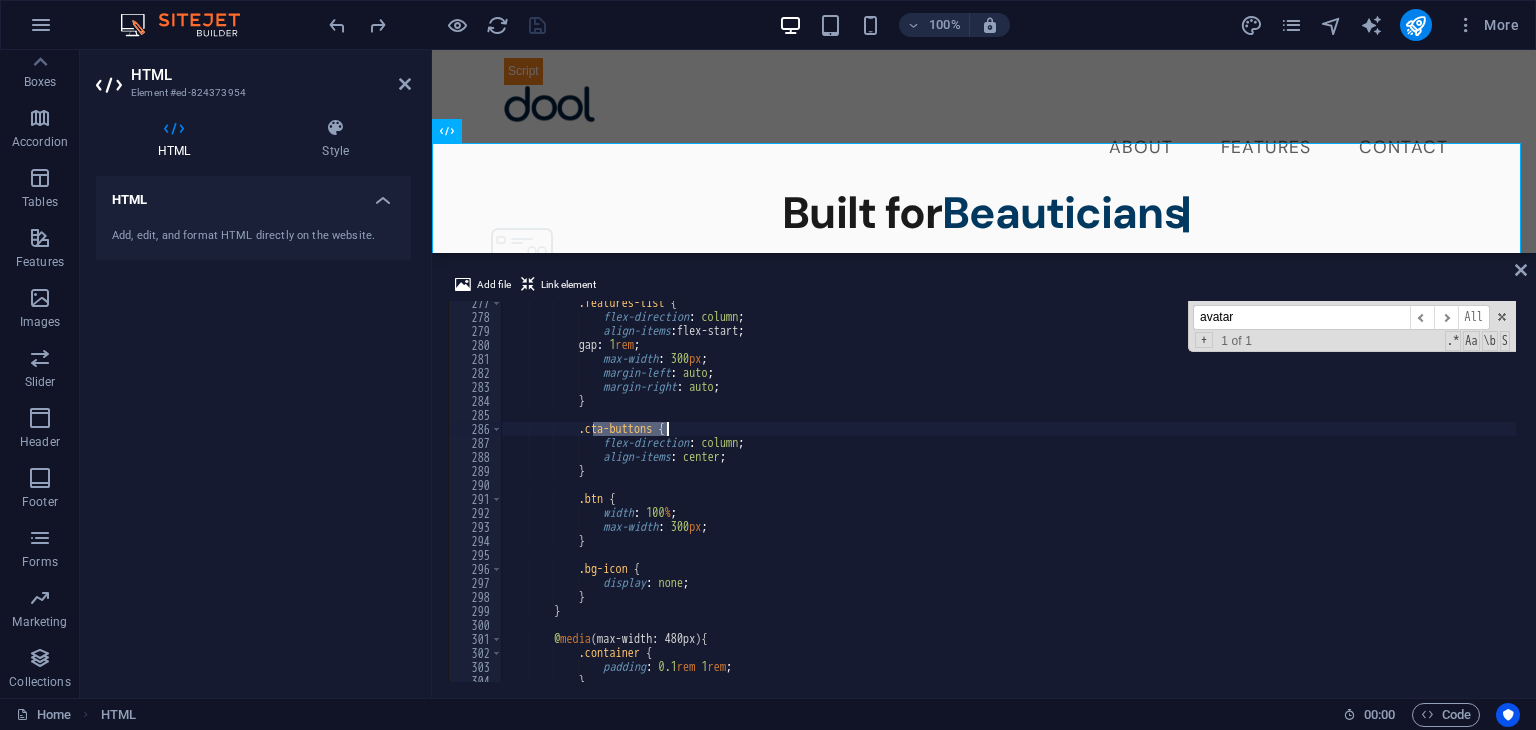 type on "cta-buttons" 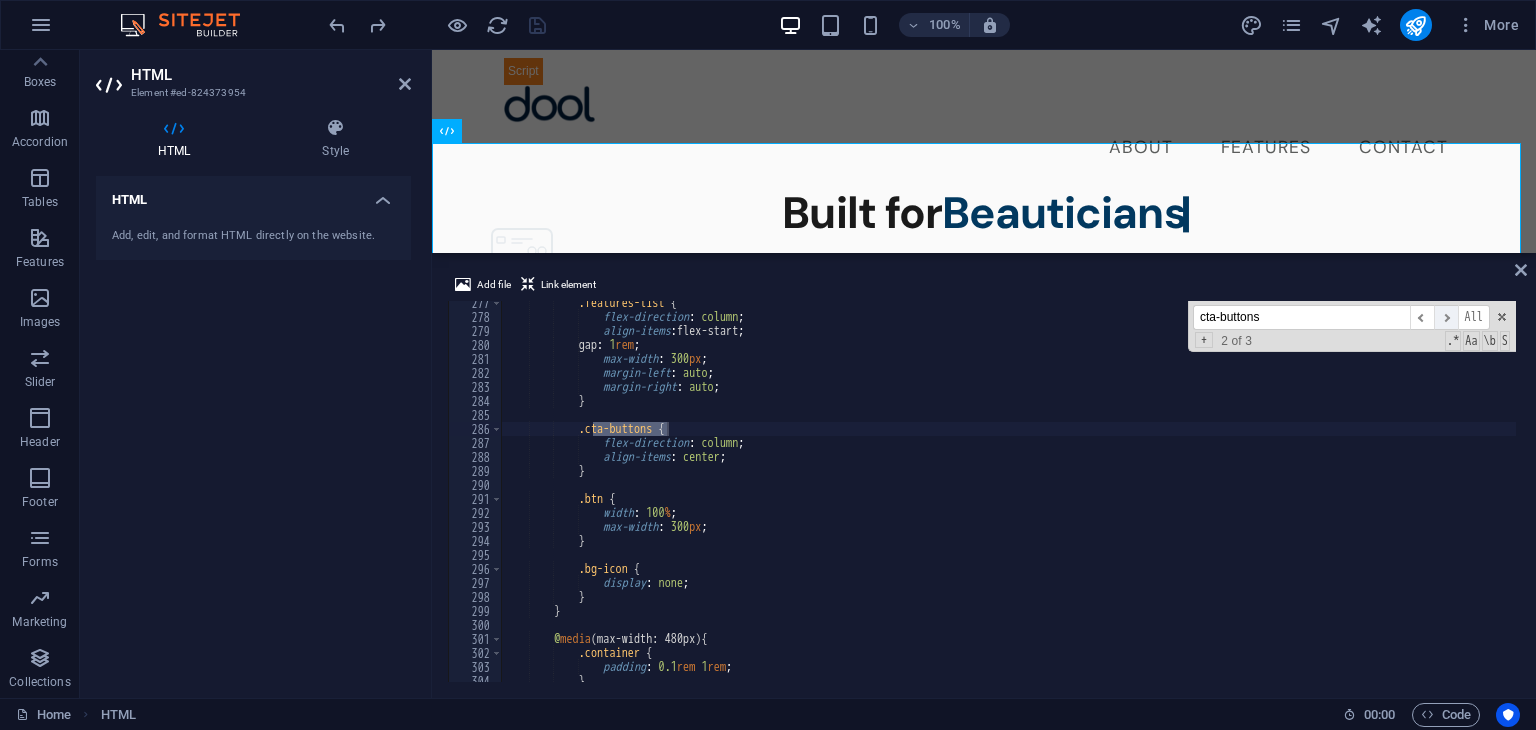 click on "​" at bounding box center (1446, 317) 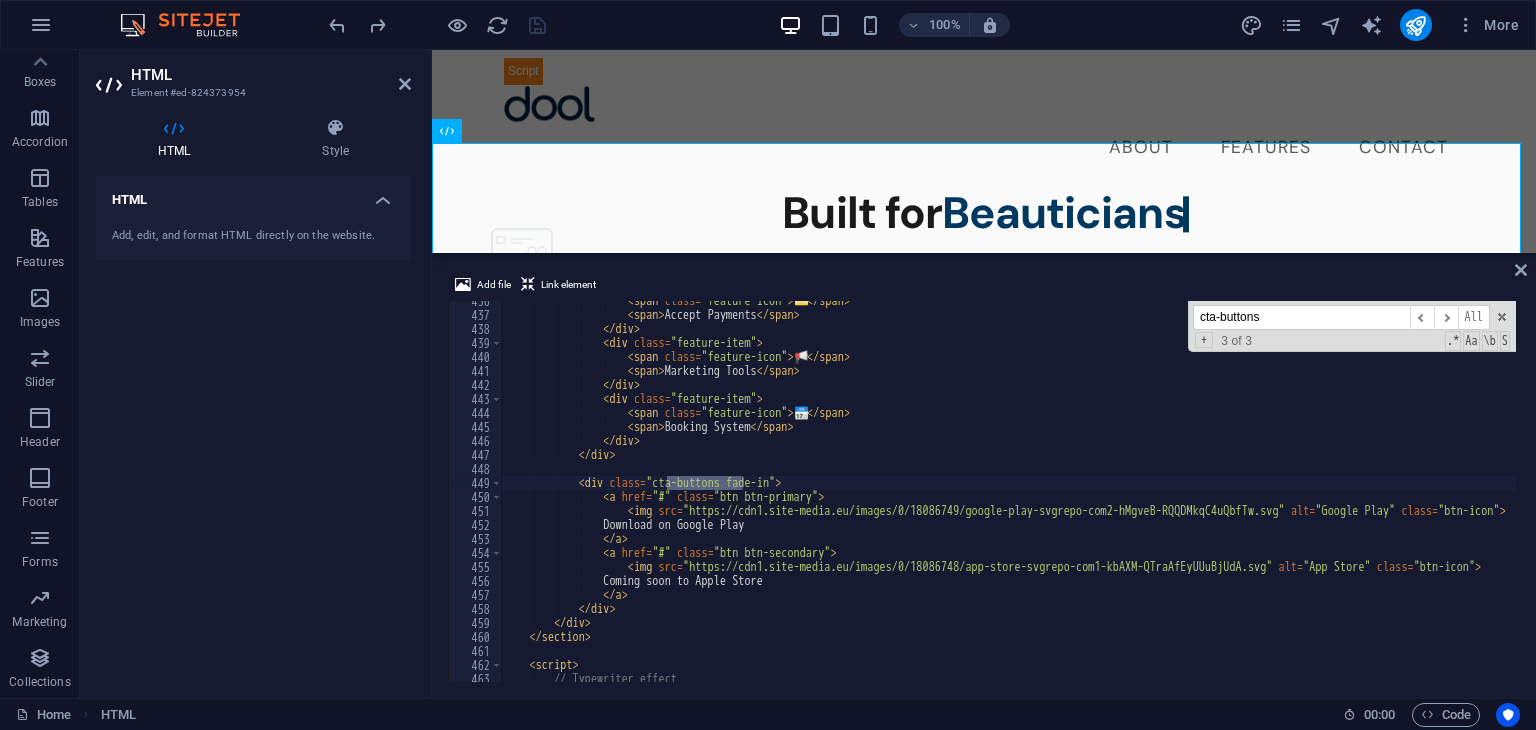 type on "<div class="cta-buttons fade-in">" 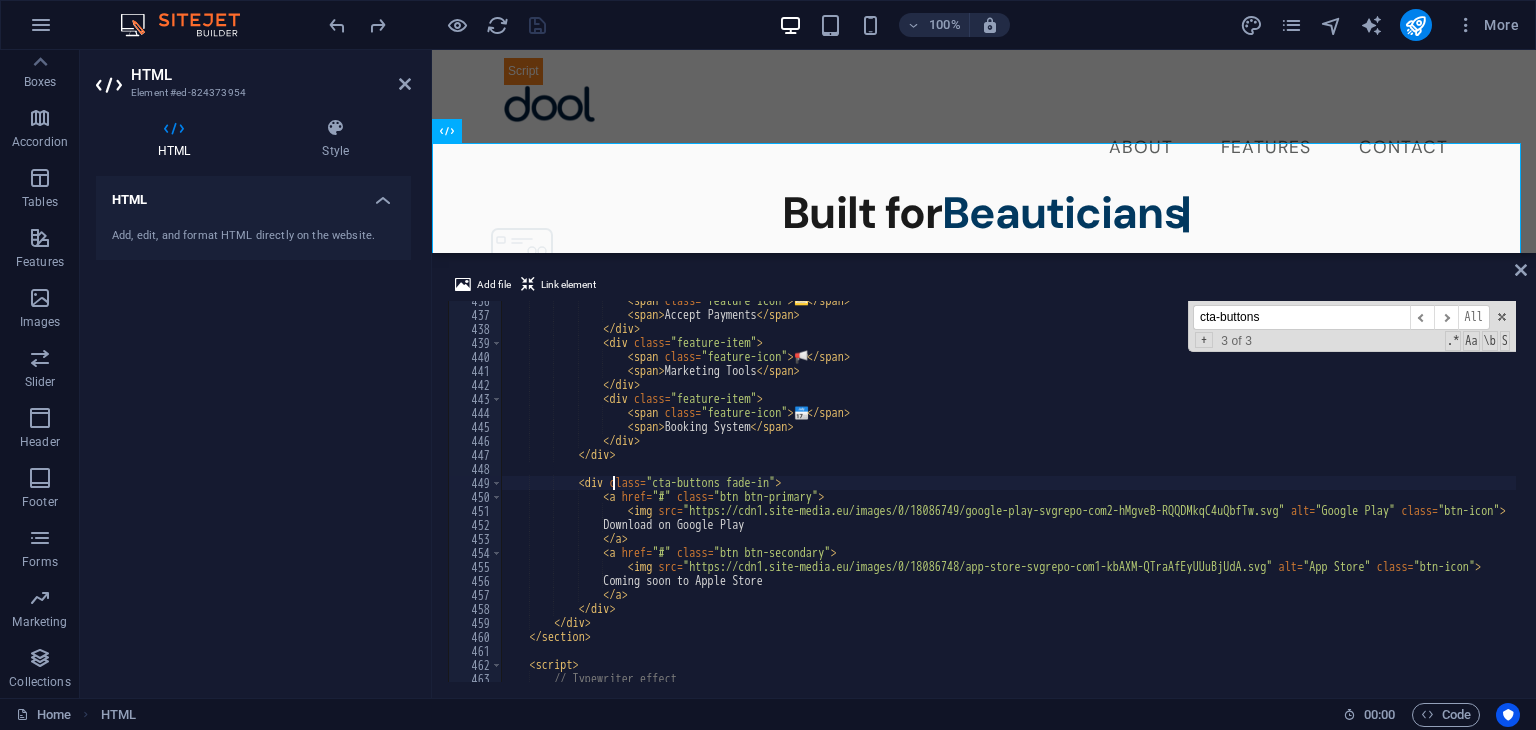 click on "[HTML_TAG] 💳 [/HTML_TAG]
[HTML_TAG]Accept Payments[/HTML_TAG]
[/HTML_TAG]
[HTML_TAG] 📢 [/HTML_TAG]
[HTML_TAG]Marketing Tools[/HTML_TAG]
[/HTML_TAG]
[HTML_TAG] 📅 [/HTML_TAG]
[HTML_TAG]Booking System[/HTML_TAG]
[/HTML_TAG]
[/HTML_TAG]
[HTML_TAG]Download on Google Play[/HTML_TAG]
[/HTML_TAG]" at bounding box center [1081, 496] 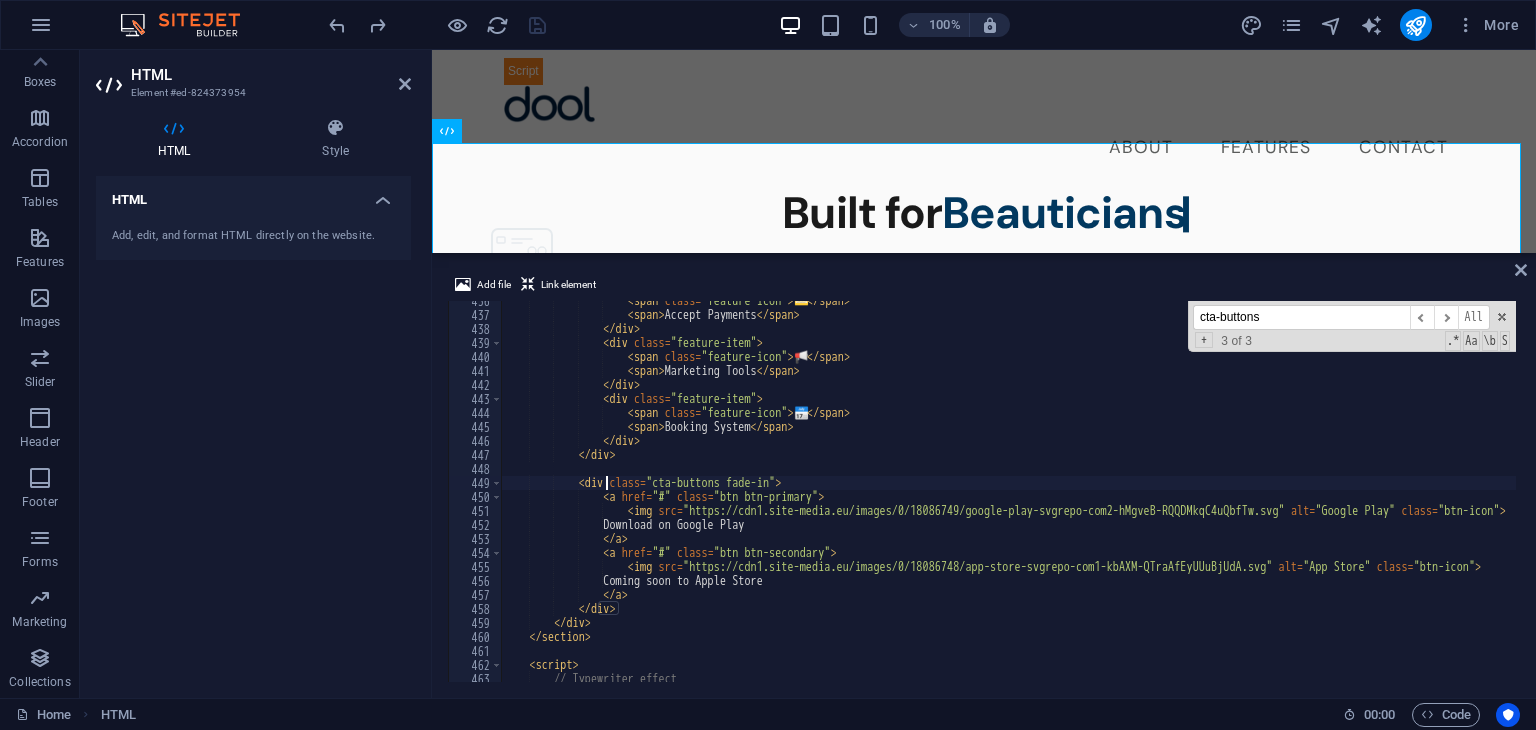 click on "[HTML_TAG] 💳 [/HTML_TAG]
[HTML_TAG]Accept Payments[/HTML_TAG]
[/HTML_TAG]
[HTML_TAG] 📢 [/HTML_TAG]
[HTML_TAG]Marketing Tools[/HTML_TAG]
[/HTML_TAG]
[HTML_TAG] 📅 [/HTML_TAG]
[HTML_TAG]Booking System[/HTML_TAG]
[/HTML_TAG]
[/HTML_TAG]
[HTML_TAG]Download on Google Play[/HTML_TAG]
[/HTML_TAG]" at bounding box center (1081, 496) 